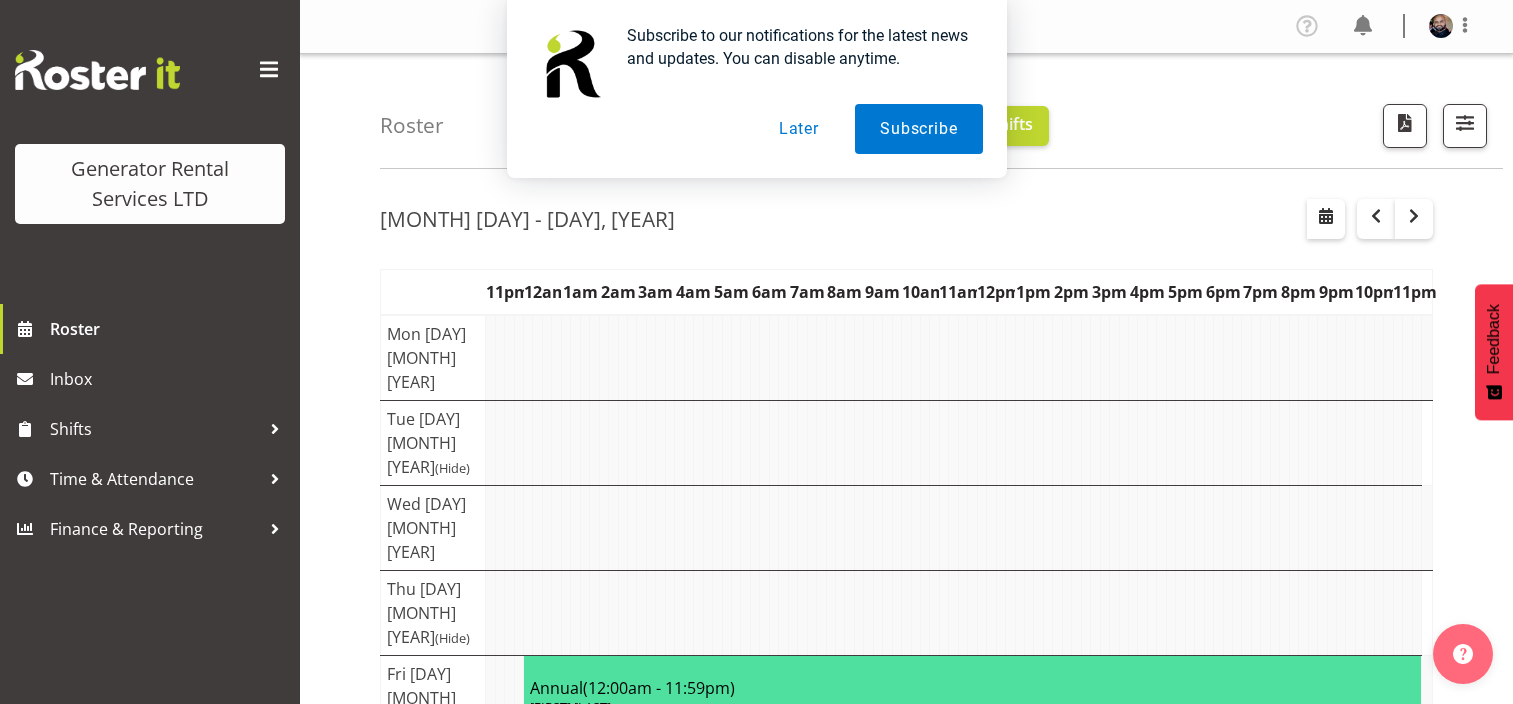 scroll, scrollTop: 0, scrollLeft: 0, axis: both 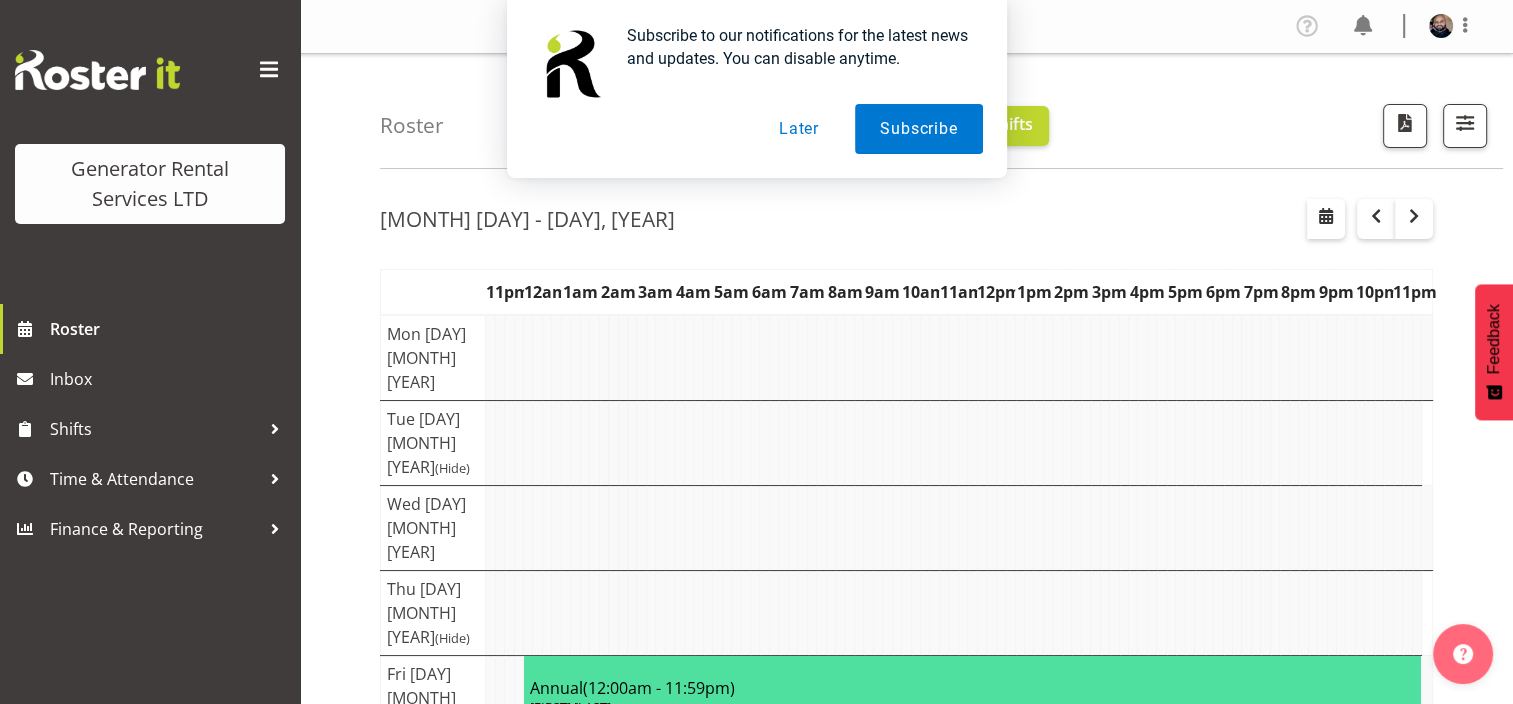 click on "Generator Rental Services LTD Roster Inbox Shifts Time & Attendance Finance & Reporting" at bounding box center (150, 352) 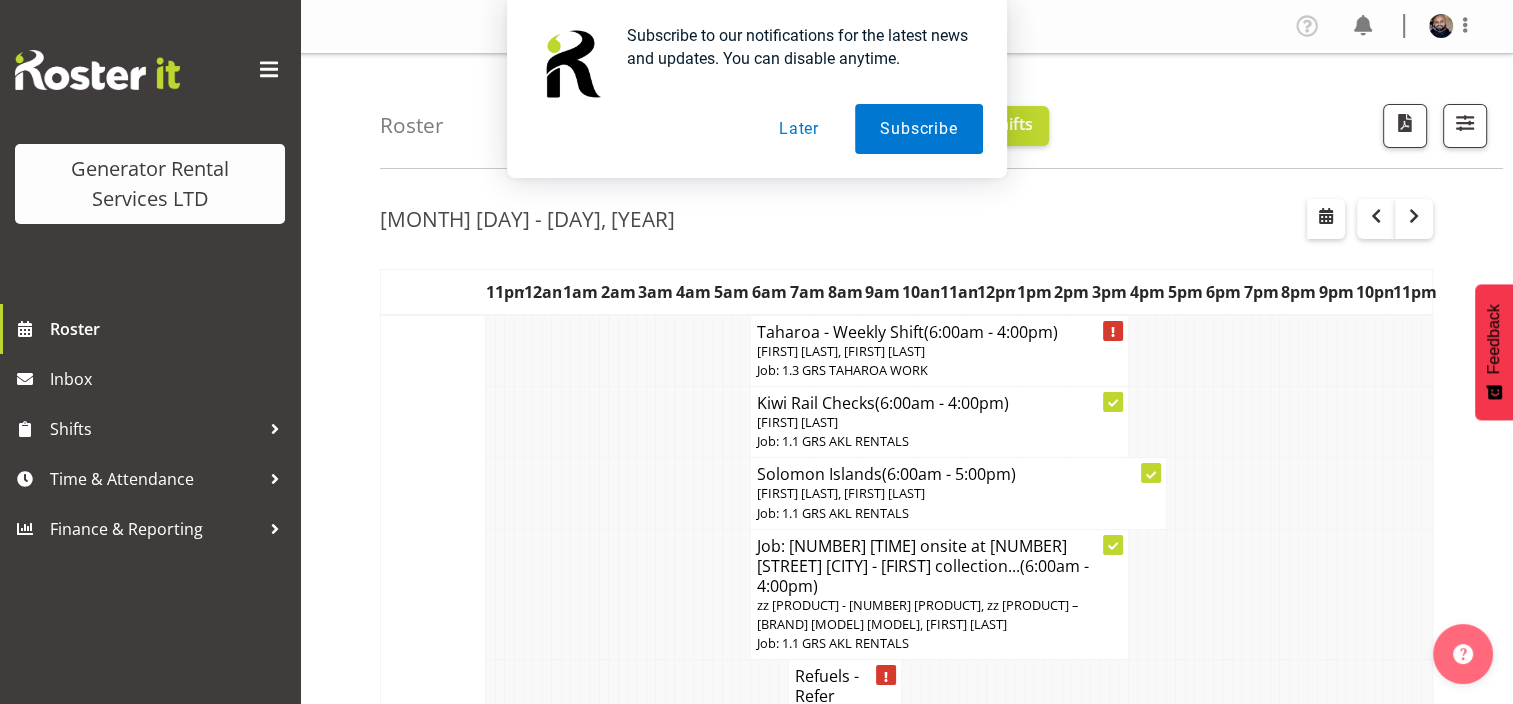 click on "Later" at bounding box center (799, 129) 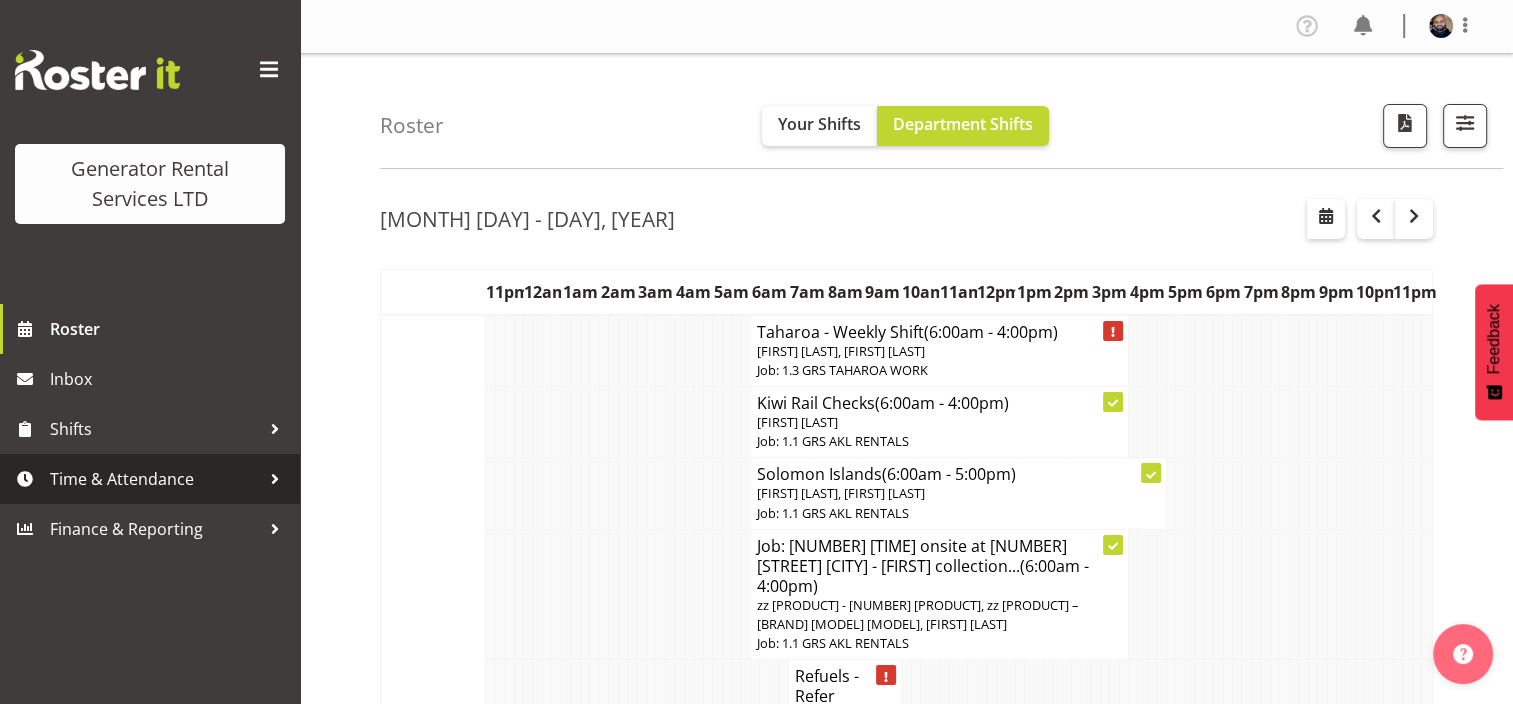 click on "Time & Attendance" at bounding box center [155, 479] 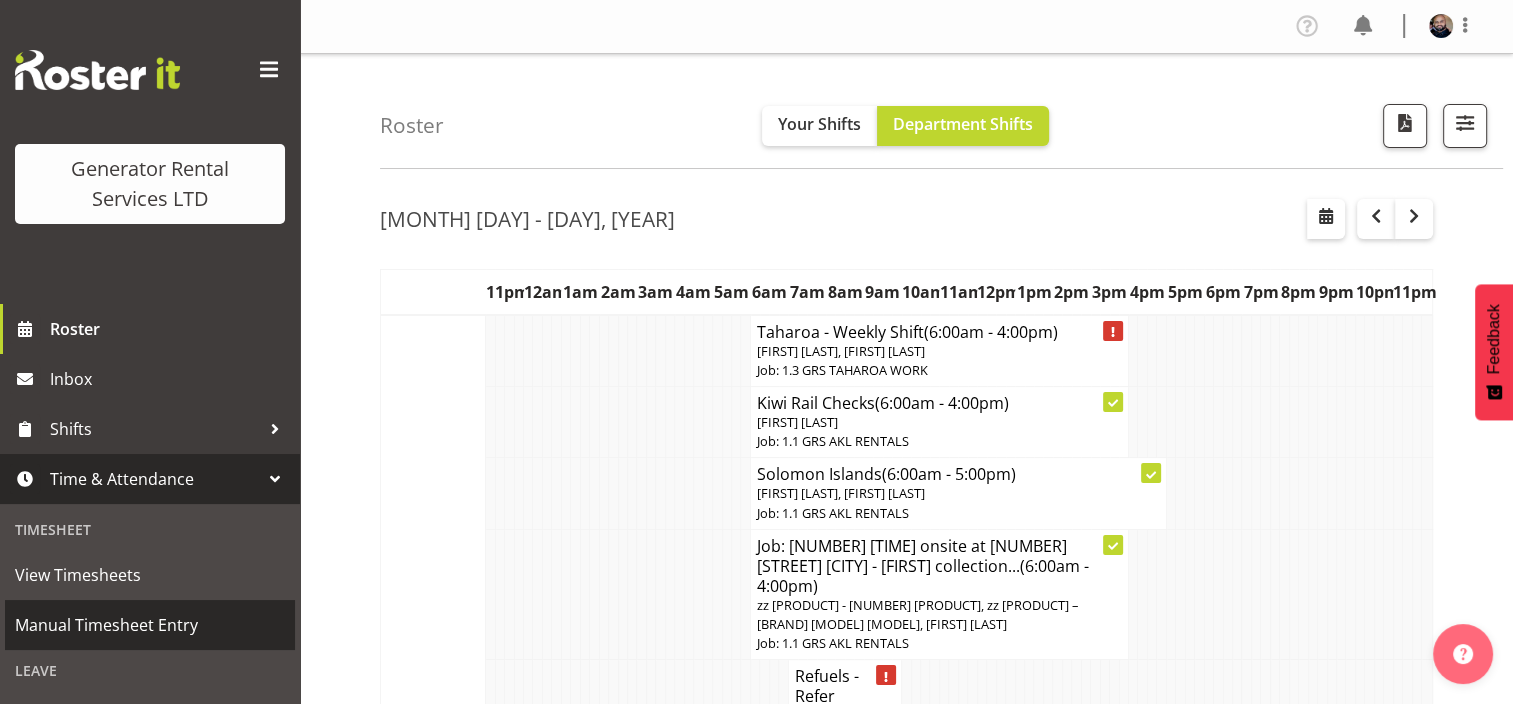 click on "Manual Timesheet Entry" at bounding box center (150, 625) 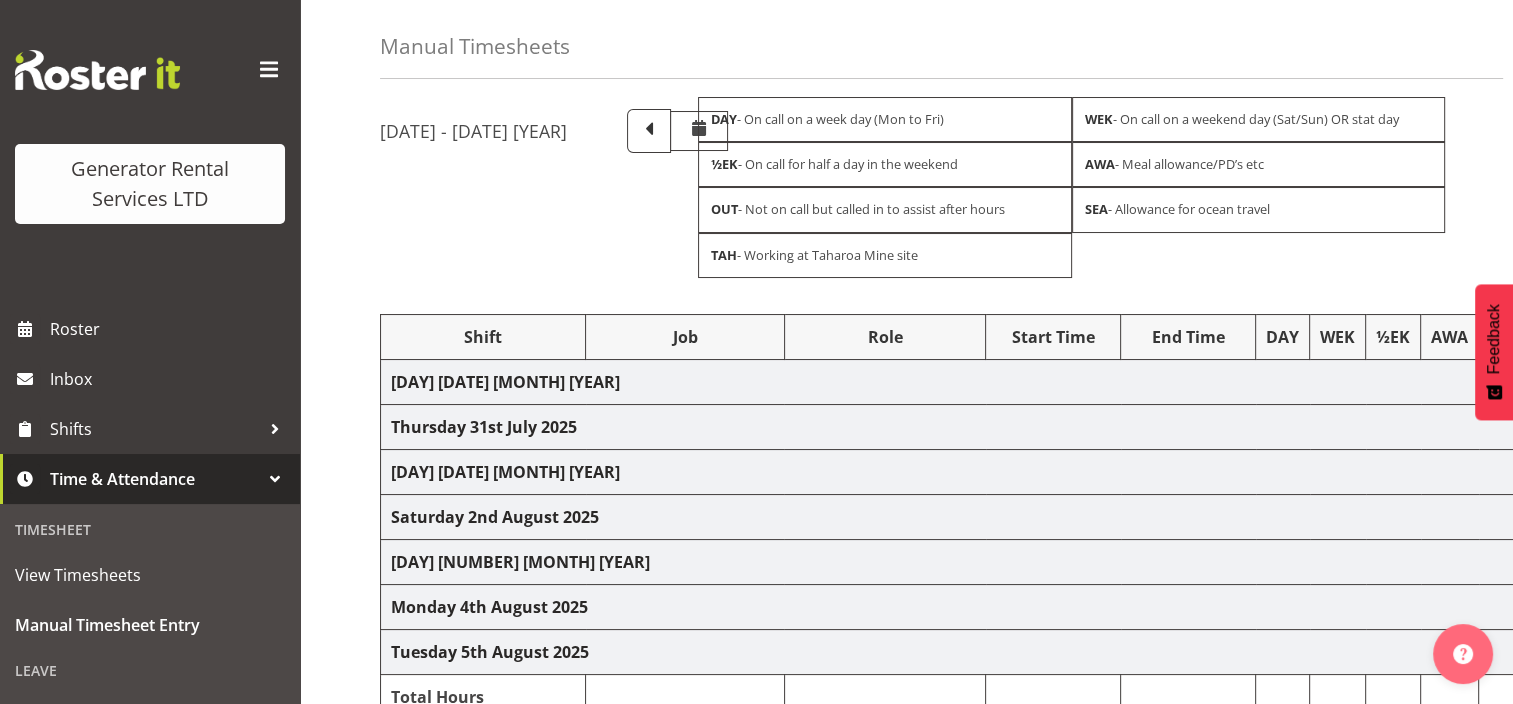 scroll, scrollTop: 100, scrollLeft: 0, axis: vertical 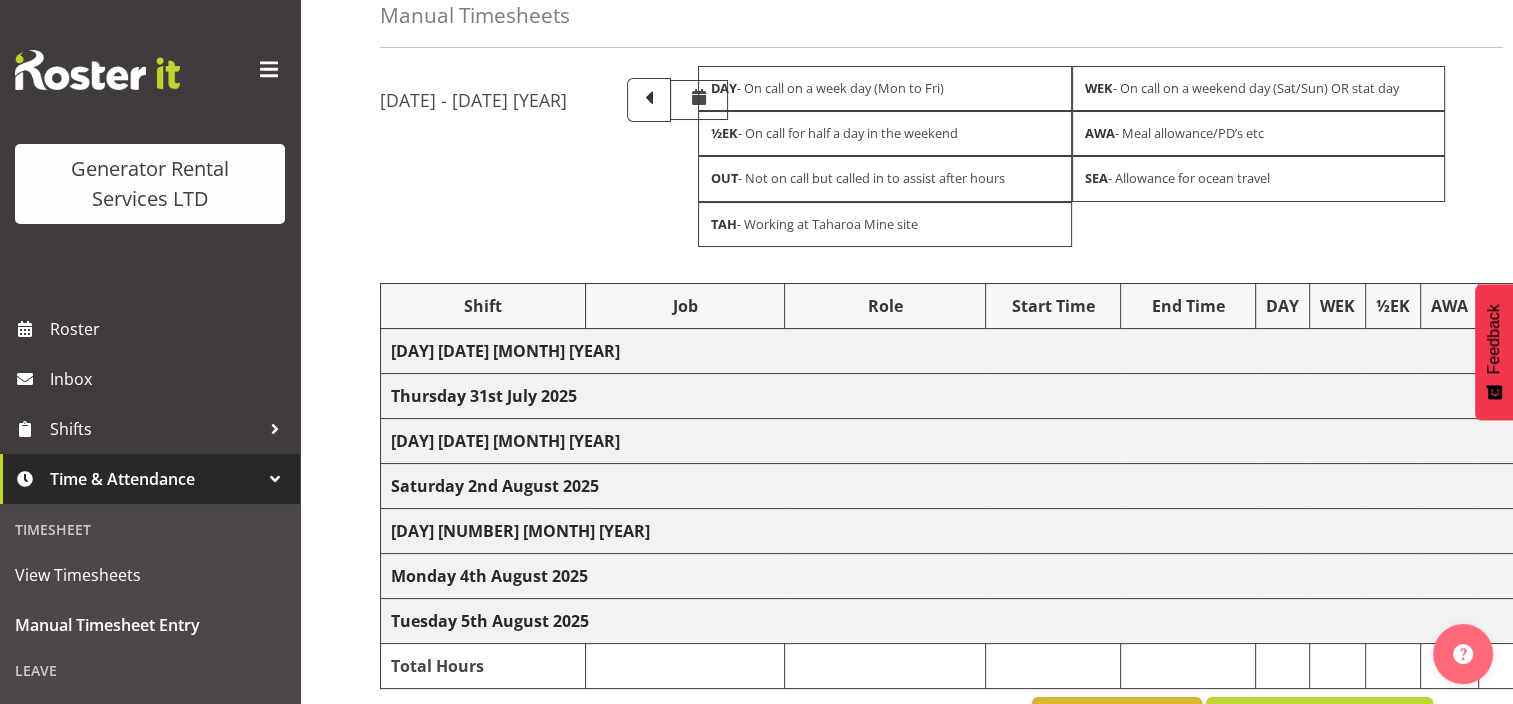 select on "78436" 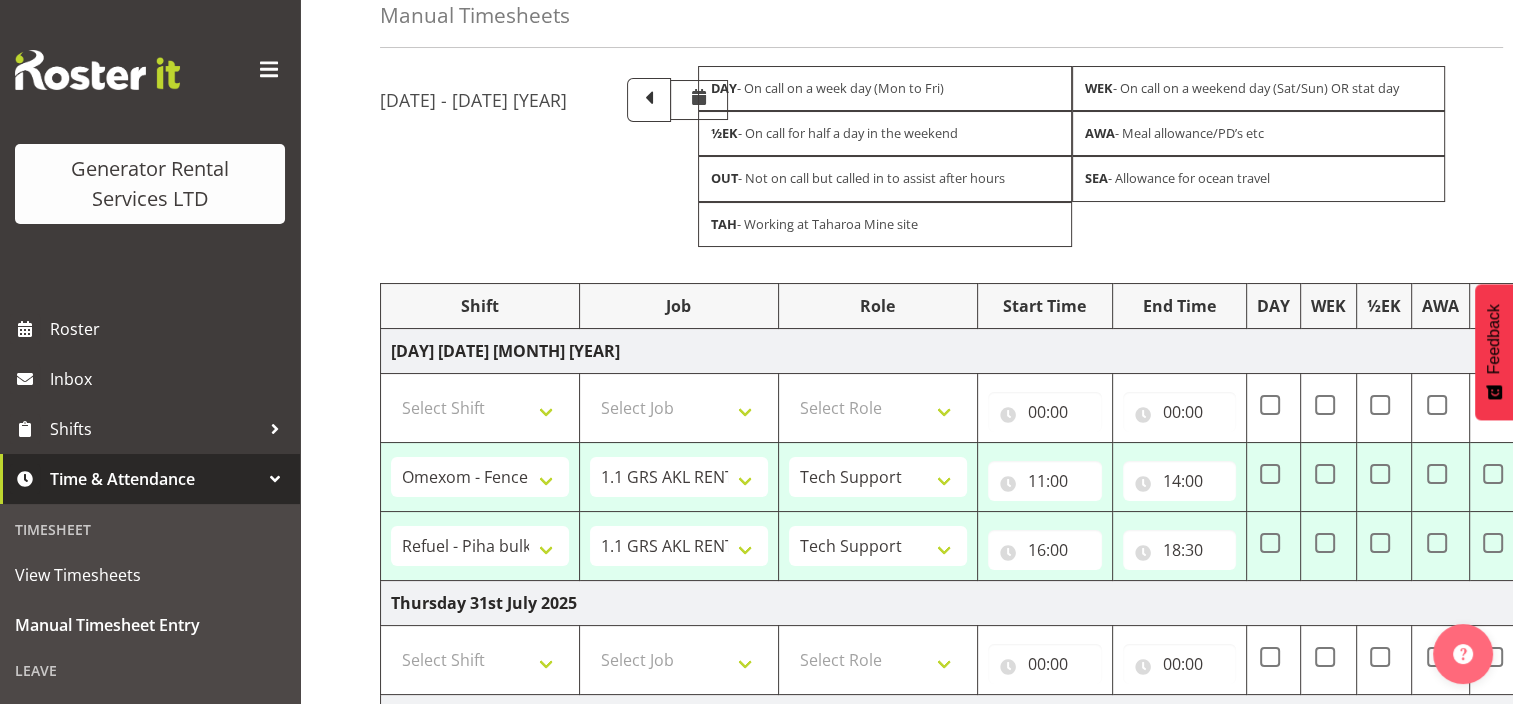 scroll, scrollTop: 274, scrollLeft: 0, axis: vertical 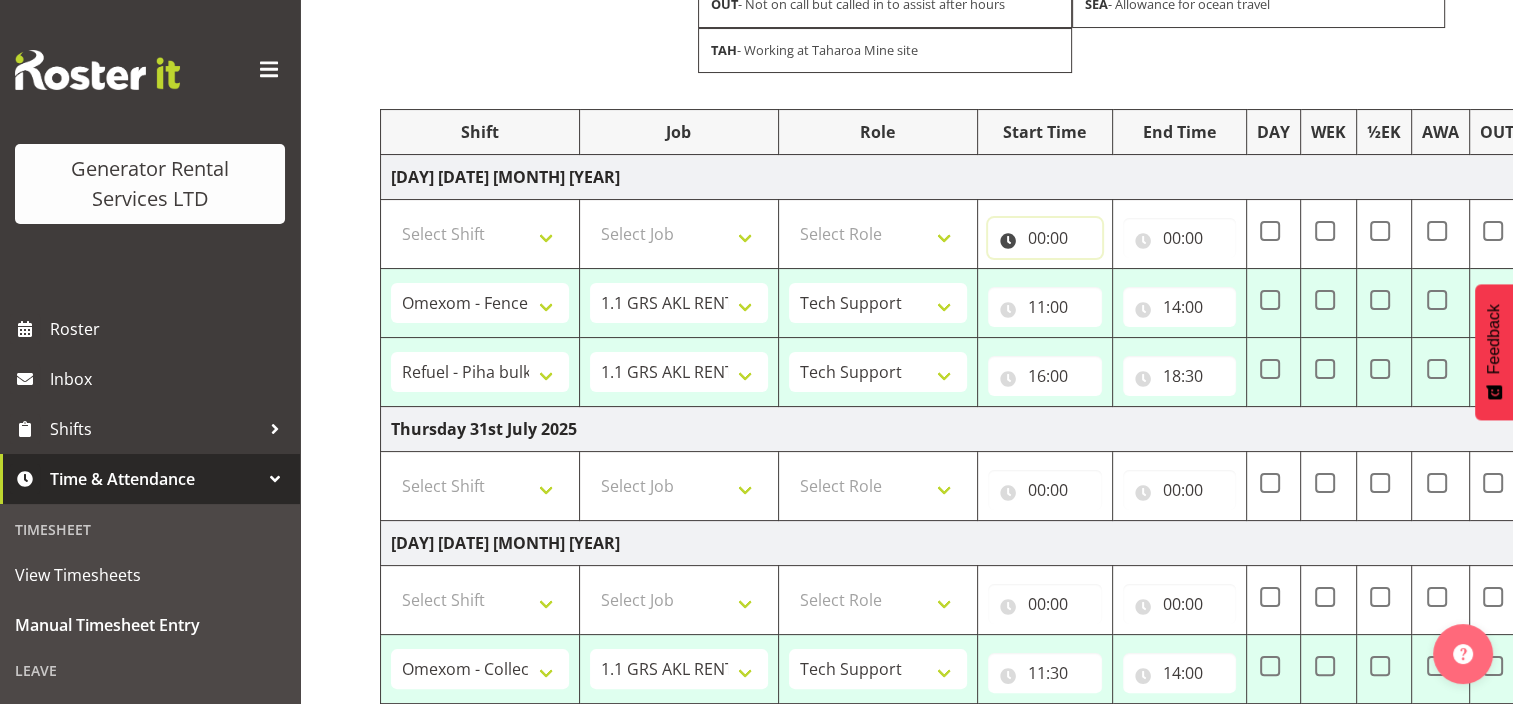 click on "00:00" at bounding box center [1045, 238] 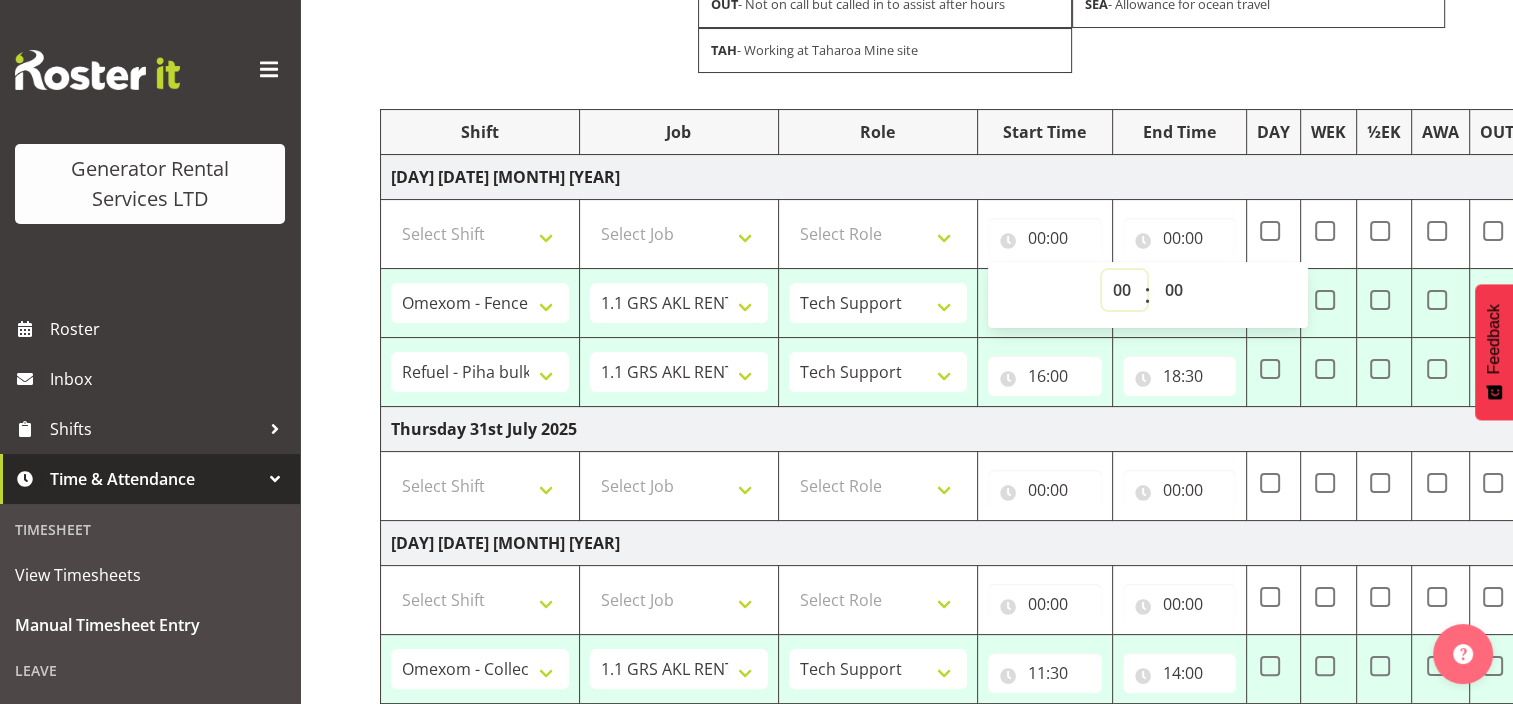 drag, startPoint x: 1122, startPoint y: 284, endPoint x: 1119, endPoint y: 309, distance: 25.179358 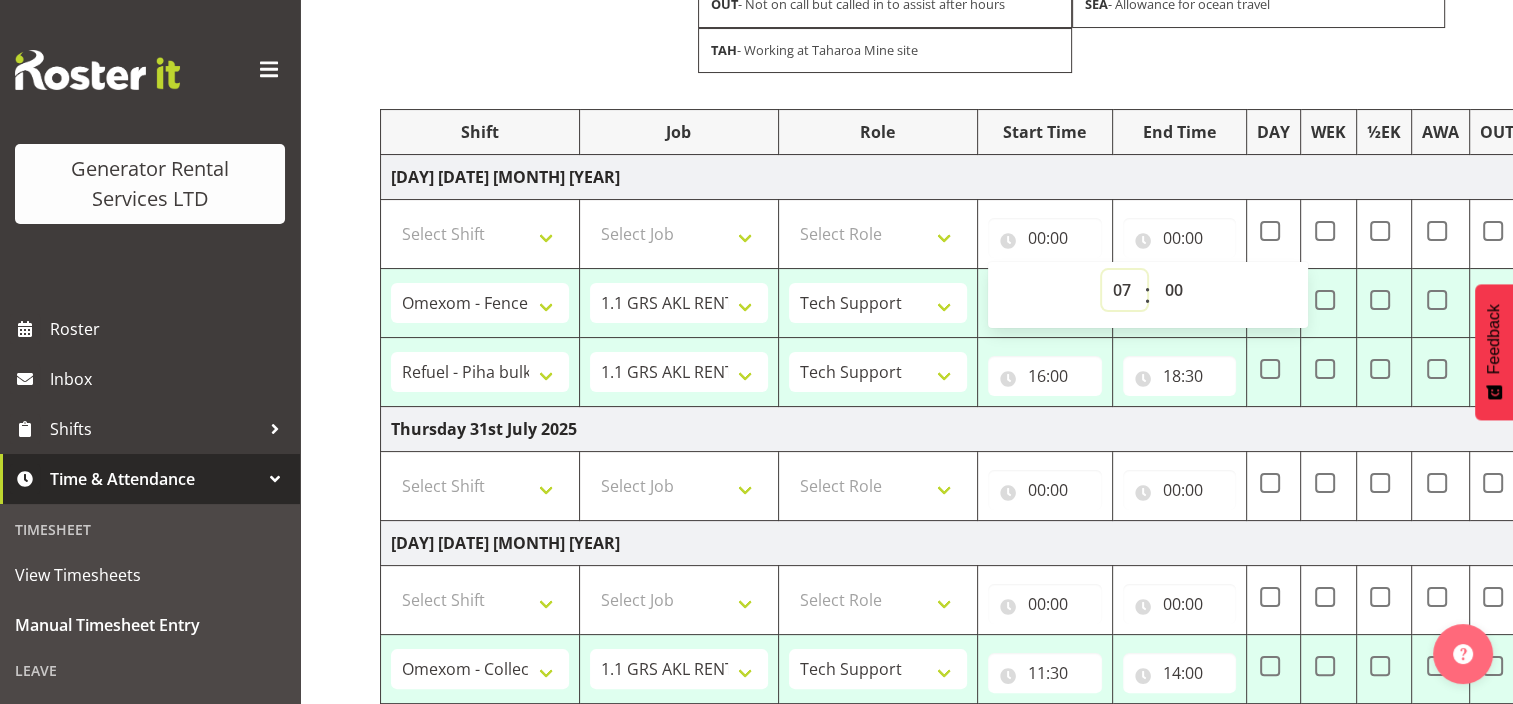 click on "00   01   02   03   04   05   06   07   08   09   10   11   12   13   14   15   16   17   18   19   20   21   22   23" at bounding box center (1124, 290) 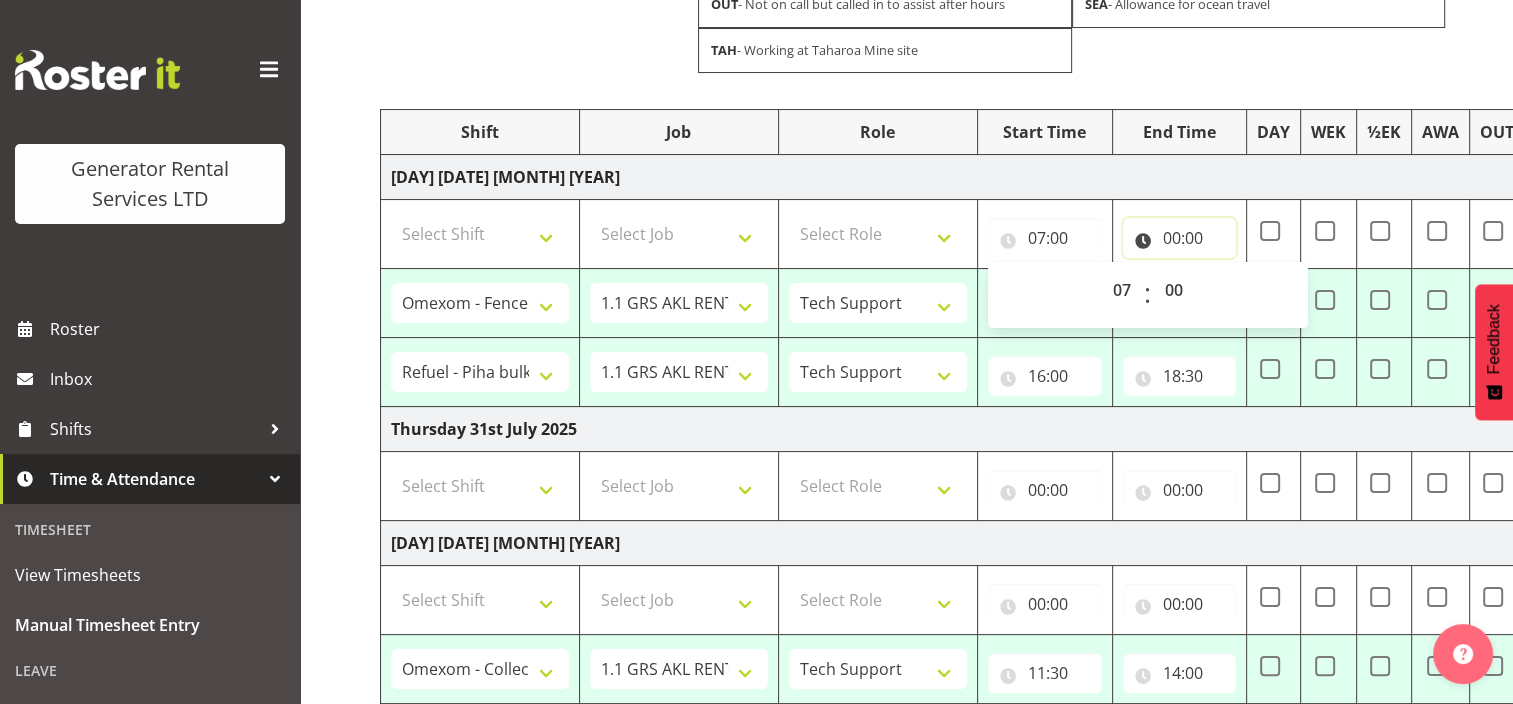 click on "00:00" at bounding box center (1180, 238) 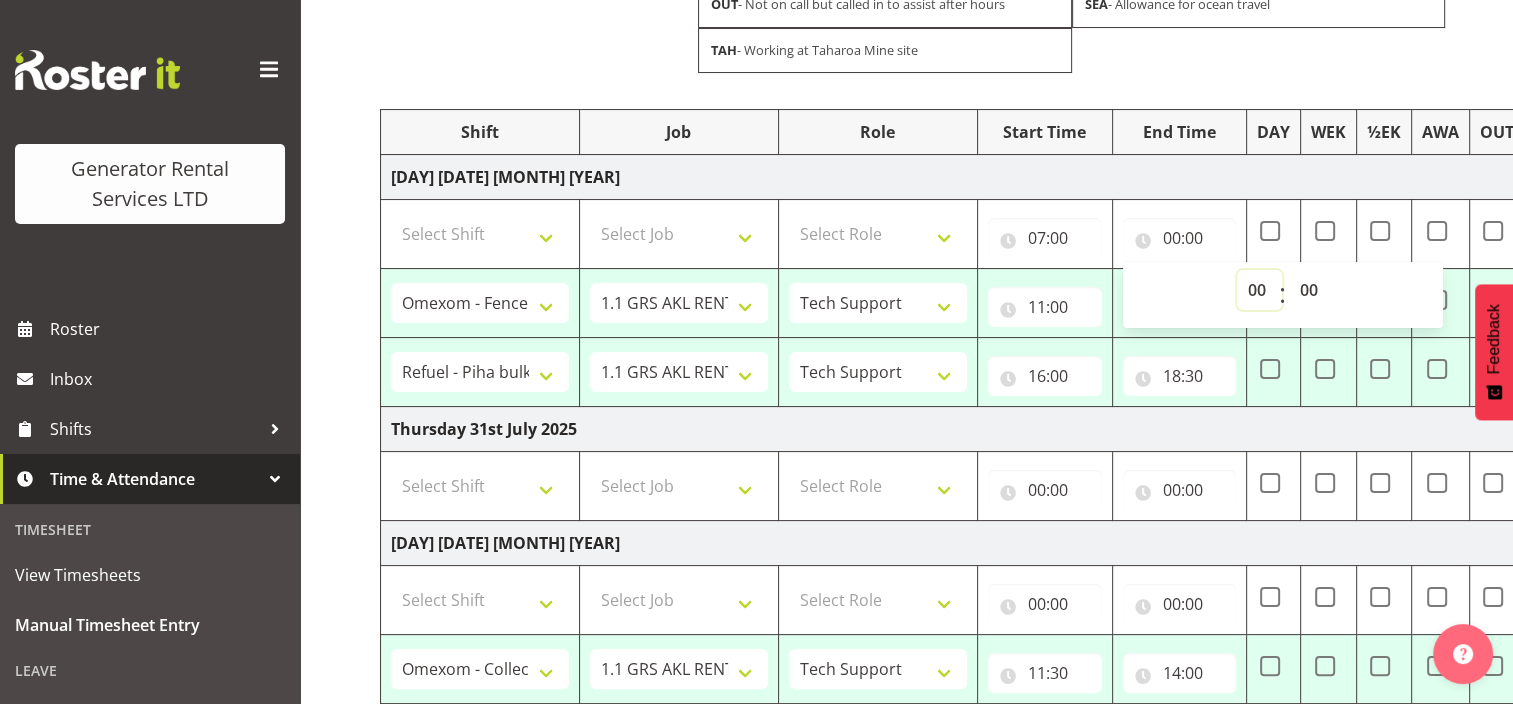 click on "00   01   02   03   04   05   06   07   08   09   10   11   12   13   14   15   16   17   18   19   20   21   22   23" at bounding box center (1259, 290) 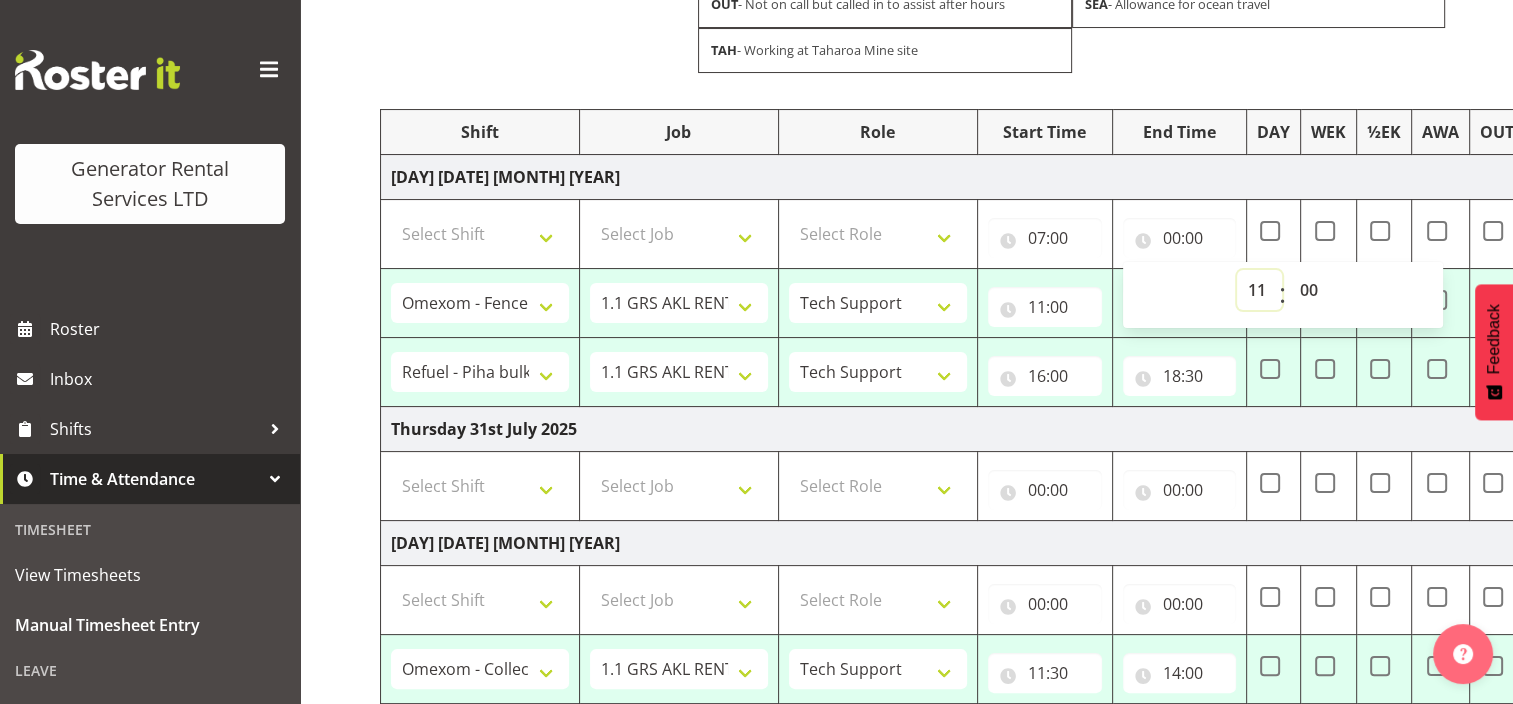 click on "00   01   02   03   04   05   06   07   08   09   10   11   12   13   14   15   16   17   18   19   20   21   22   23" at bounding box center (1259, 290) 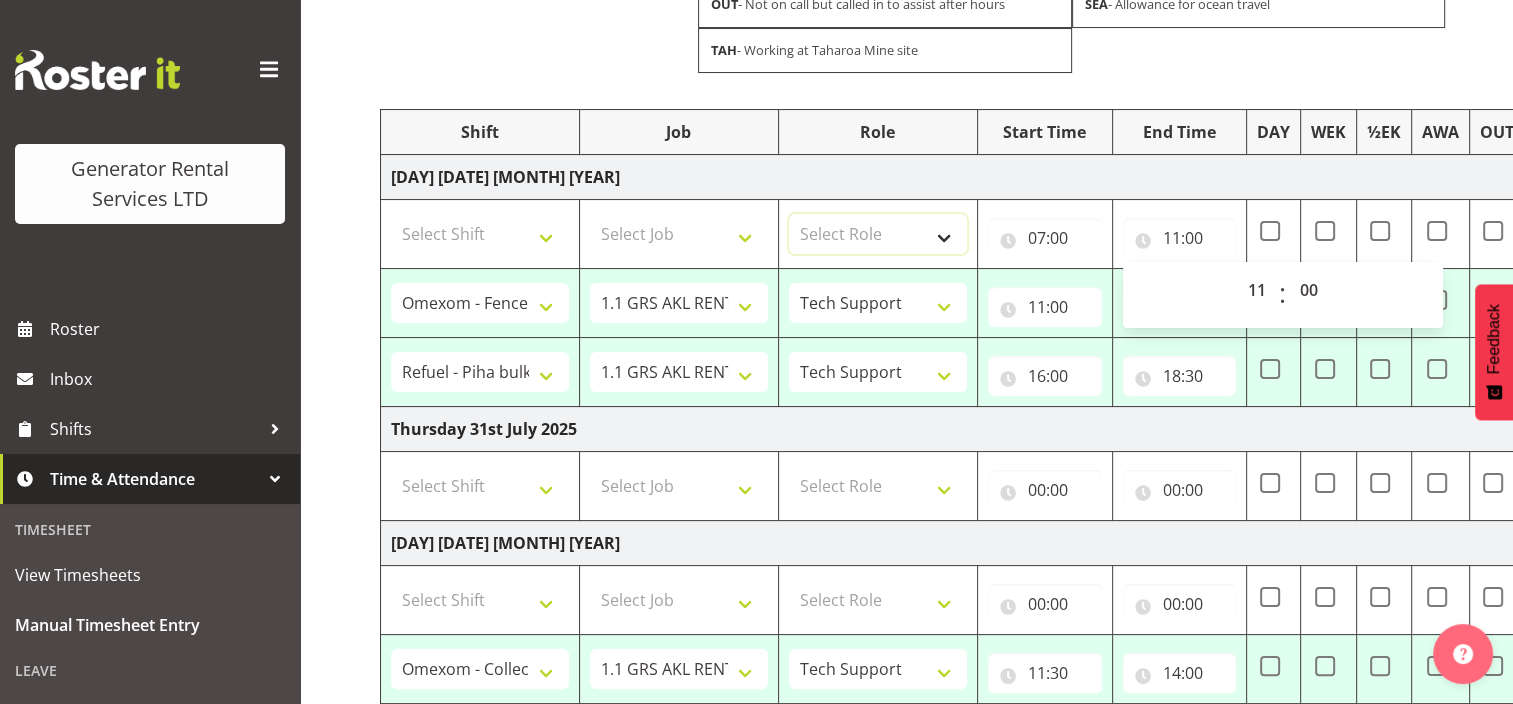 click on "Select Role  Tech Support Yard / workshop" at bounding box center (878, 234) 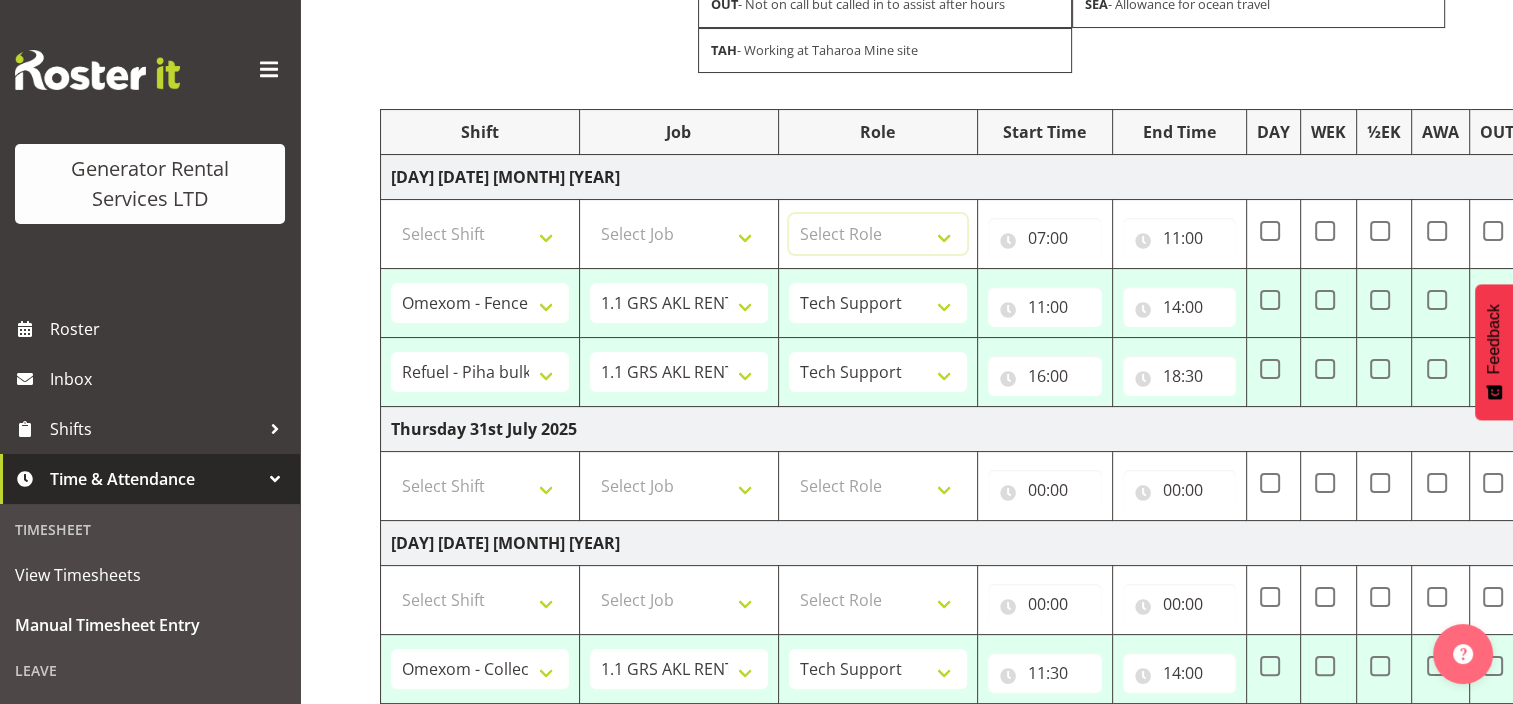 select on "20" 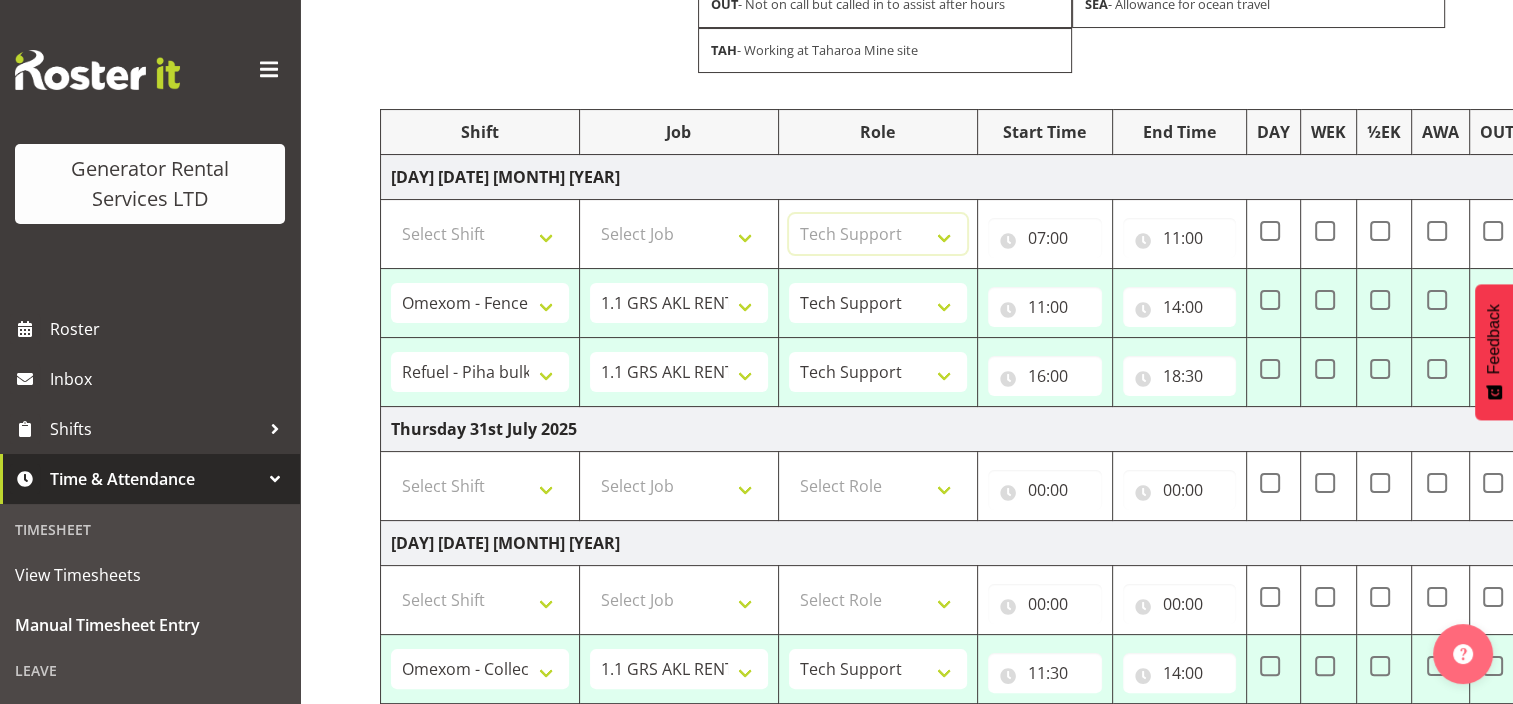 click on "Select Role  Tech Support Yard / workshop" at bounding box center (878, 234) 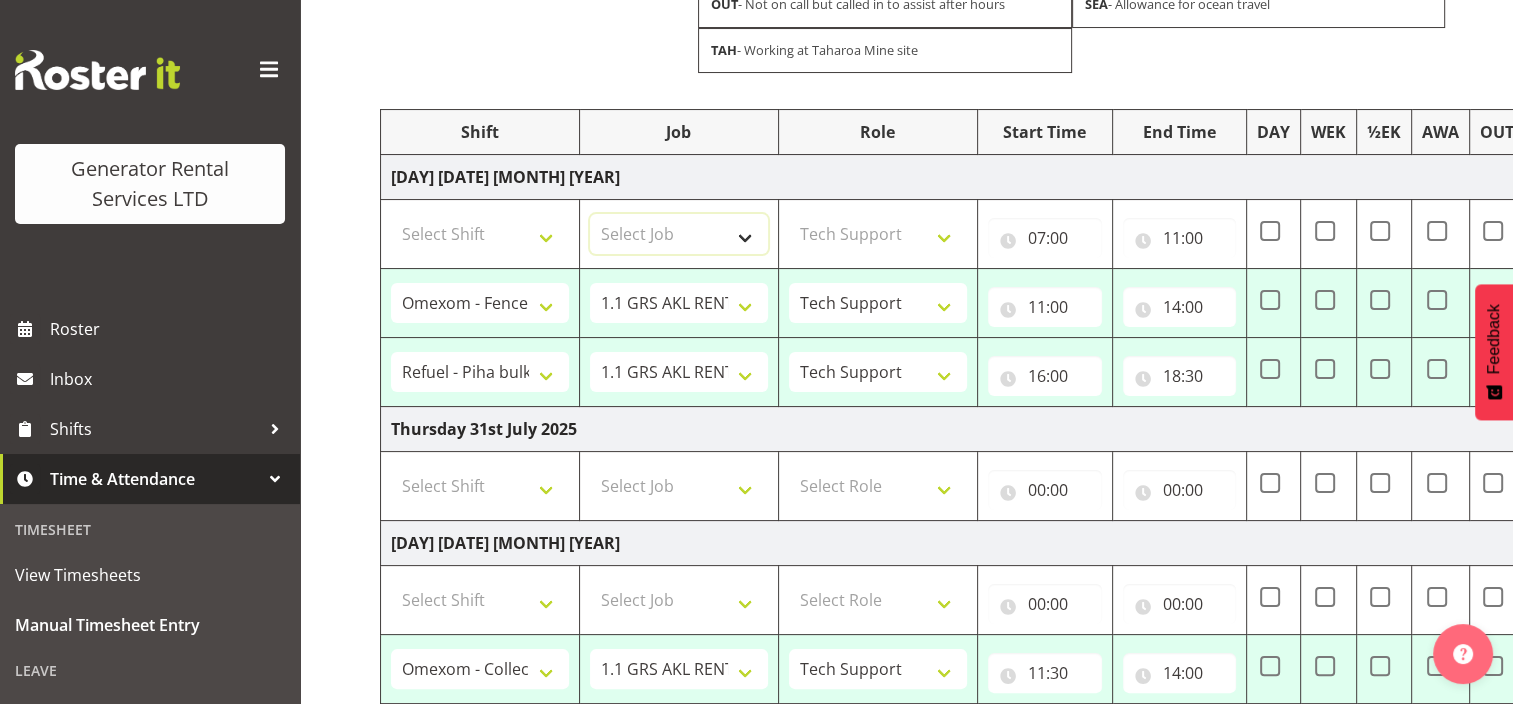 click on "Select Job  1.1 GRS AKL RENTALS 1.1 GRS AKL RENTALS AC 1.1 GRS AKL RENTALS CT 1.1 GRS AKL RENTALS DW 1.1 GRS AKL RENTALS HM 1.1 GRS AKL RENTALS KP 1.1 GRS AKL RENTALS SP 1.1 GRS AKL RENTALS ZS 1.1 GRS AKL RENTALS ZT 1.2 GRS AKL SALES WORK 1.3 GRS TAHAROA WORK 1.4 GRS AKL ADMIN WORK 1.5 GRS AKL ENGINEERING WORK 1.6 GRS CALL OUT WORK 1.7 AKL STAND DOWN 2.1 GRS TGA RENTALS WORK 2.2 GRS TGA SALES WORK 2.3 GRS TGA ADMIN WORK 3.1 GRS NPE RENTALS WORK 3.2 GRS NPE SALES WORK KIWI RAIL Solomon Island Servicing tbc" at bounding box center (679, 234) 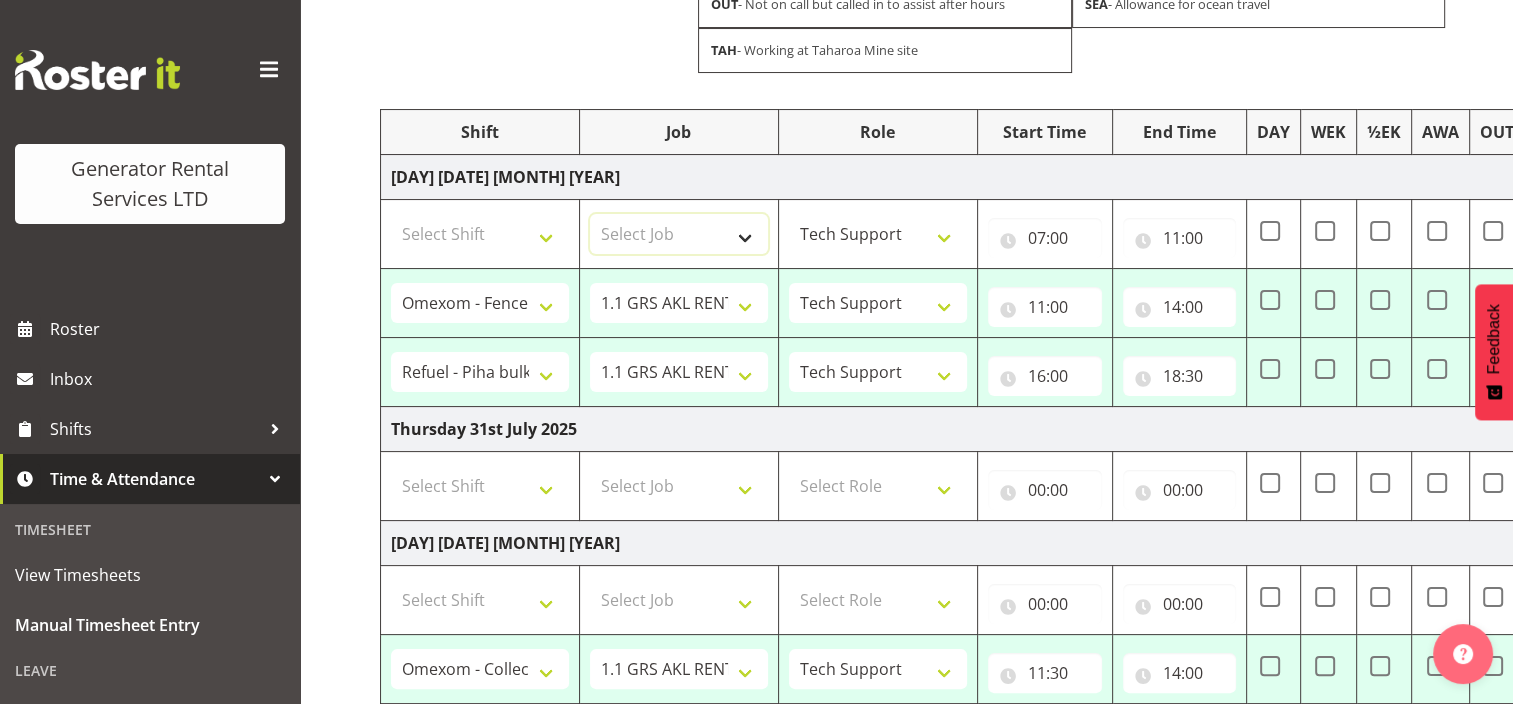 select on "9" 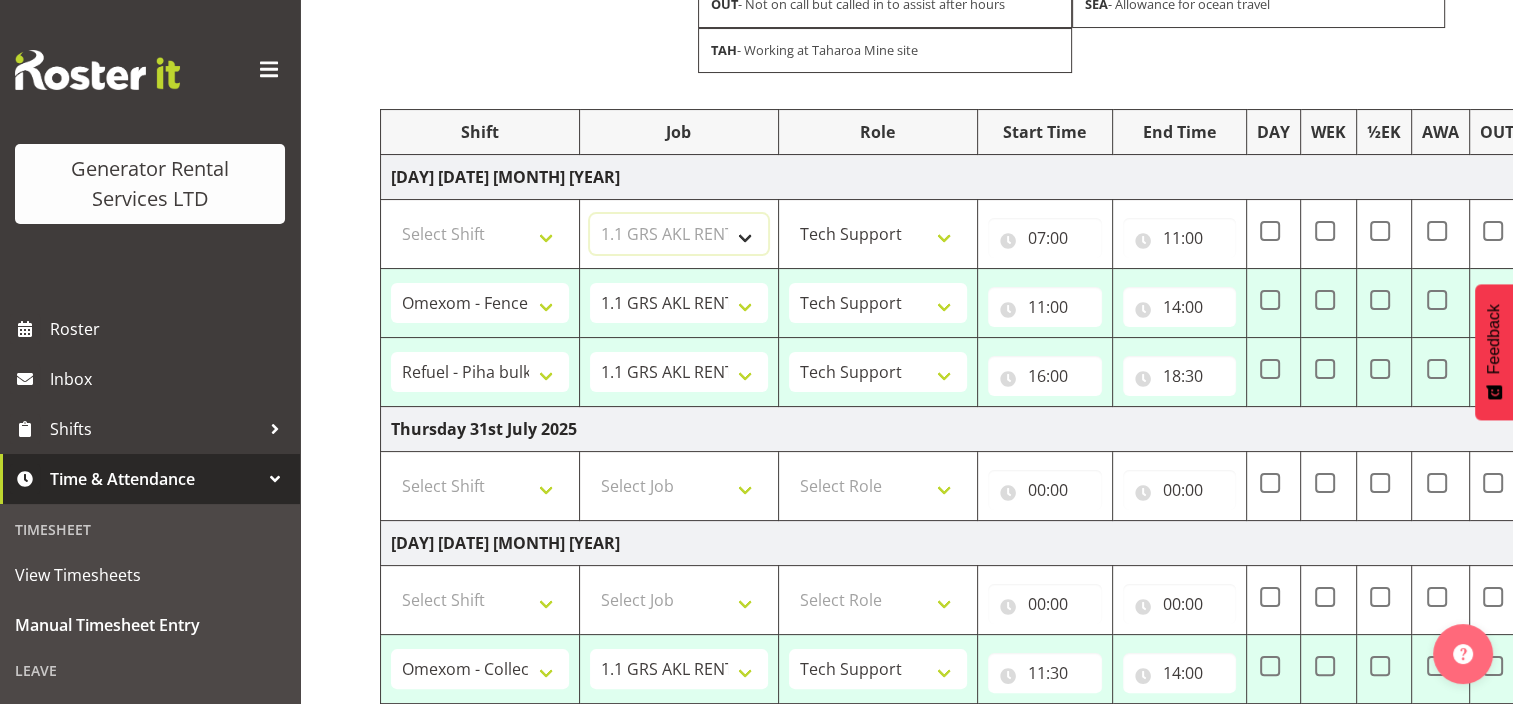 click on "Select Job  1.1 GRS AKL RENTALS 1.1 GRS AKL RENTALS AC 1.1 GRS AKL RENTALS CT 1.1 GRS AKL RENTALS DW 1.1 GRS AKL RENTALS HM 1.1 GRS AKL RENTALS KP 1.1 GRS AKL RENTALS SP 1.1 GRS AKL RENTALS ZS 1.1 GRS AKL RENTALS ZT 1.2 GRS AKL SALES WORK 1.3 GRS TAHAROA WORK 1.4 GRS AKL ADMIN WORK 1.5 GRS AKL ENGINEERING WORK 1.6 GRS CALL OUT WORK 1.7 AKL STAND DOWN 2.1 GRS TGA RENTALS WORK 2.2 GRS TGA SALES WORK 2.3 GRS TGA ADMIN WORK 3.1 GRS NPE RENTALS WORK 3.2 GRS NPE SALES WORK KIWI RAIL Solomon Island Servicing tbc" at bounding box center [679, 234] 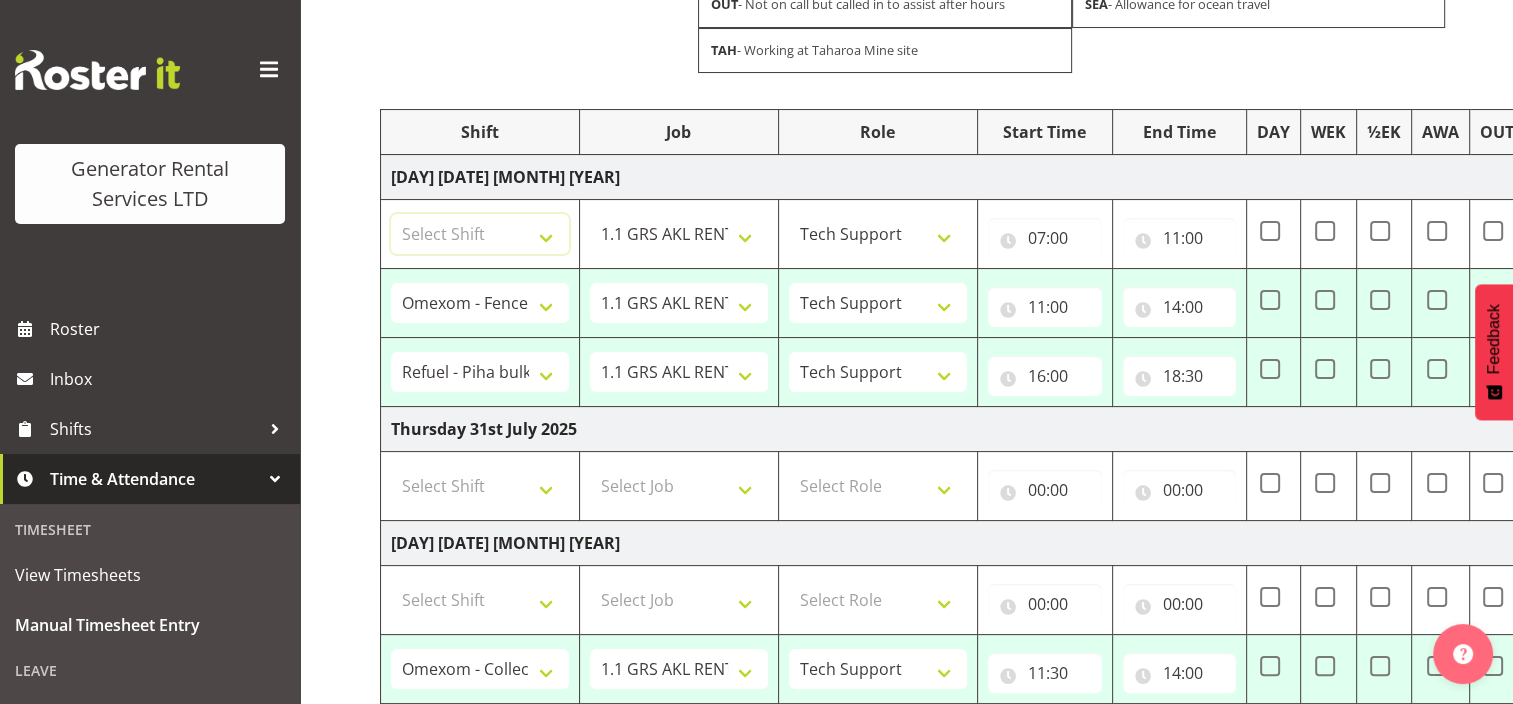 click on "Select Shift  #105 e cert #112 Delivery to V8 boneyard #1250-3 - Take load bank to Cummins Wiri and load up #1250-3 so Cummins can find leaks etc. Time TBC #1265 - Remove both VSD's and test and fit 16amp and light timer to make it Taharoa spec going back down on monday #1284 - Tear down rocker assembly and clean parts. #402 - Service , load test , remove second set of tails , wash/ tidy up   going out long term hire 2 months #510 - Repair Powerlocks #515 - Reset back to 415V / 50Hz #515 - requires converting to 60hz 1.1 GRS AKL RENTALS WORK 1.3 GRS TAHAROA WORK 1.30pm Finish - [PERSON] [LASTNAME] 1.6 GRS AKL CALL OUT WORK 1.7 GRS AKL STAND DOWN 10am Site visit in Hobsonville with [PERSON] [LASTNAME]. 1262 - 4 Hour Loadbank 1267 Alternator finish - Going back to taharoa 1288 - 4 Hour Load Test 12pm finish - [PERSON] [LASTNAME] 12pm finish - [PERSON] [LASTNAME] 12pm finish - [PERSON] [LASTNAME] 12pm start - [PERSON] [LASTNAME] (Court) 1405-121 Alternator re-installation 18 x cube lights towers  + 6 ld's check over and make sure all work ready for delivery Meatstock/latern fest 4 pm finish" at bounding box center (480, 234) 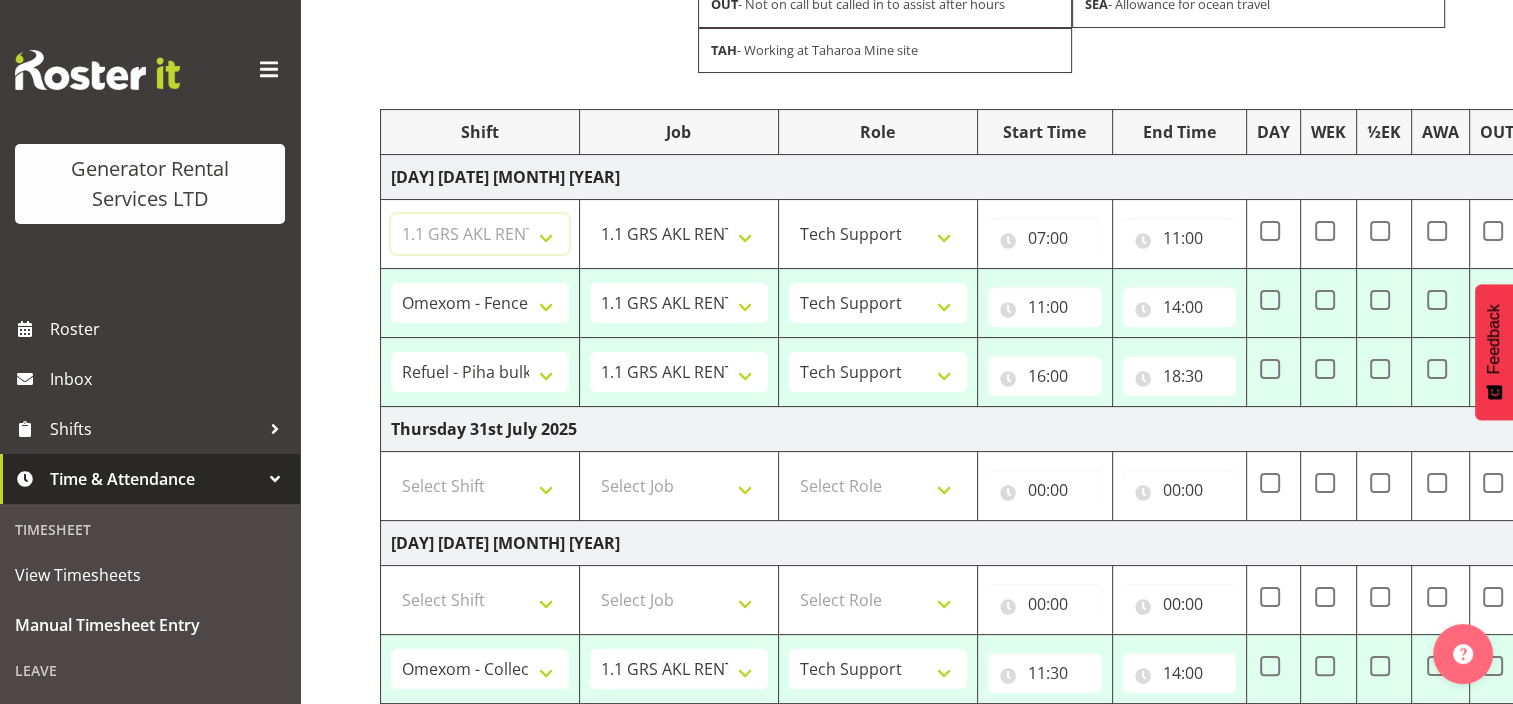 click on "Select Shift  #105 e cert #112 Delivery to V8 boneyard #1250-3 - Take load bank to Cummins Wiri and load up #1250-3 so Cummins can find leaks etc. Time TBC #1265 - Remove both VSD's and test and fit 16amp and light timer to make it Taharoa spec going back down on monday #1284 - Tear down rocker assembly and clean parts. #402 - Service , load test , remove second set of tails , wash/ tidy up   going out long term hire 2 months #510 - Repair Powerlocks #515 - Reset back to 415V / 50Hz #515 - requires converting to 60hz 1.1 GRS AKL RENTALS WORK 1.3 GRS TAHAROA WORK 1.30pm Finish - [PERSON] [LASTNAME] 1.6 GRS AKL CALL OUT WORK 1.7 GRS AKL STAND DOWN 10am Site visit in Hobsonville with [PERSON] [LASTNAME]. 1262 - 4 Hour Loadbank 1267 Alternator finish - Going back to taharoa 1288 - 4 Hour Load Test 12pm finish - [PERSON] [LASTNAME] 12pm finish - [PERSON] [LASTNAME] 12pm finish - [PERSON] [LASTNAME] 12pm start - [PERSON] [LASTNAME] (Court) 1405-121 Alternator re-installation 18 x cube lights towers  + 6 ld's check over and make sure all work ready for delivery Meatstock/latern fest 4 pm finish" at bounding box center (480, 234) 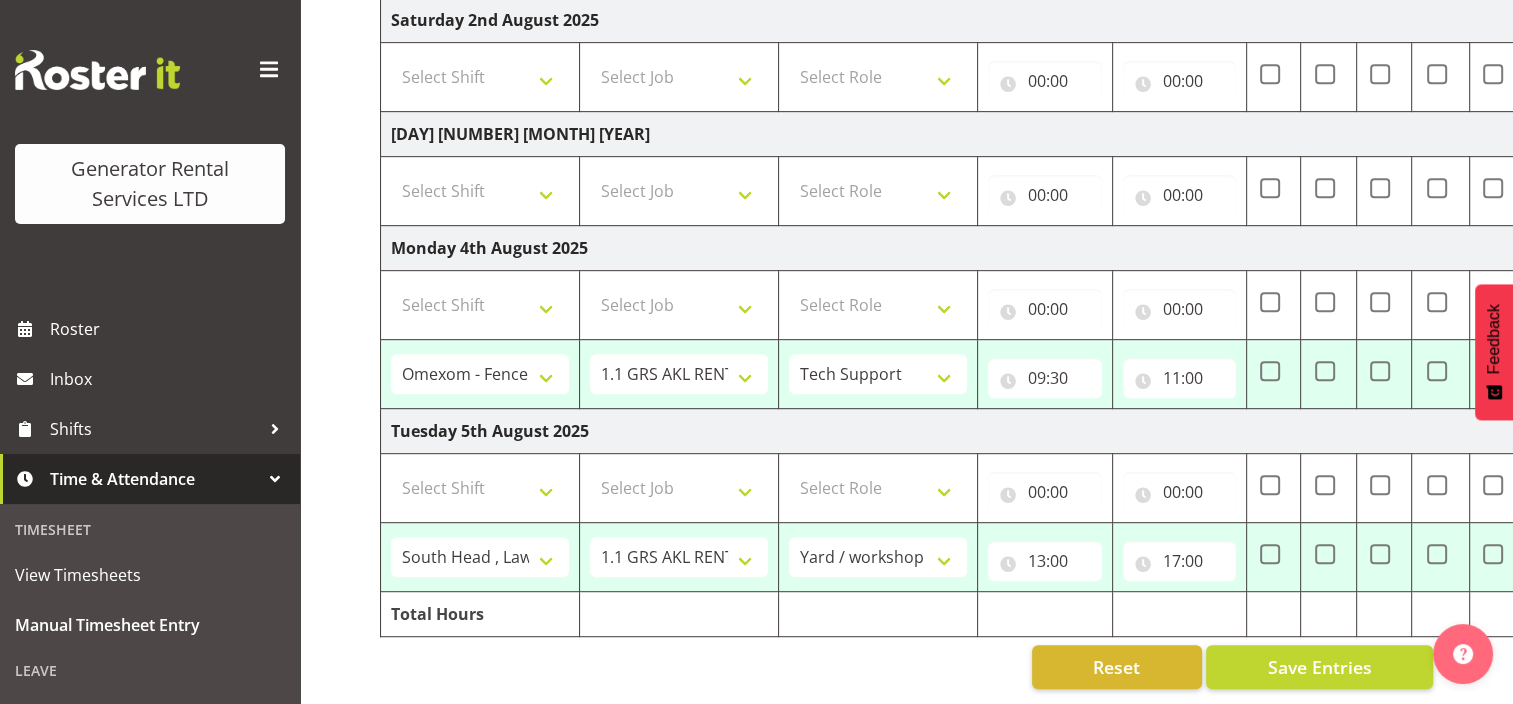 scroll, scrollTop: 988, scrollLeft: 0, axis: vertical 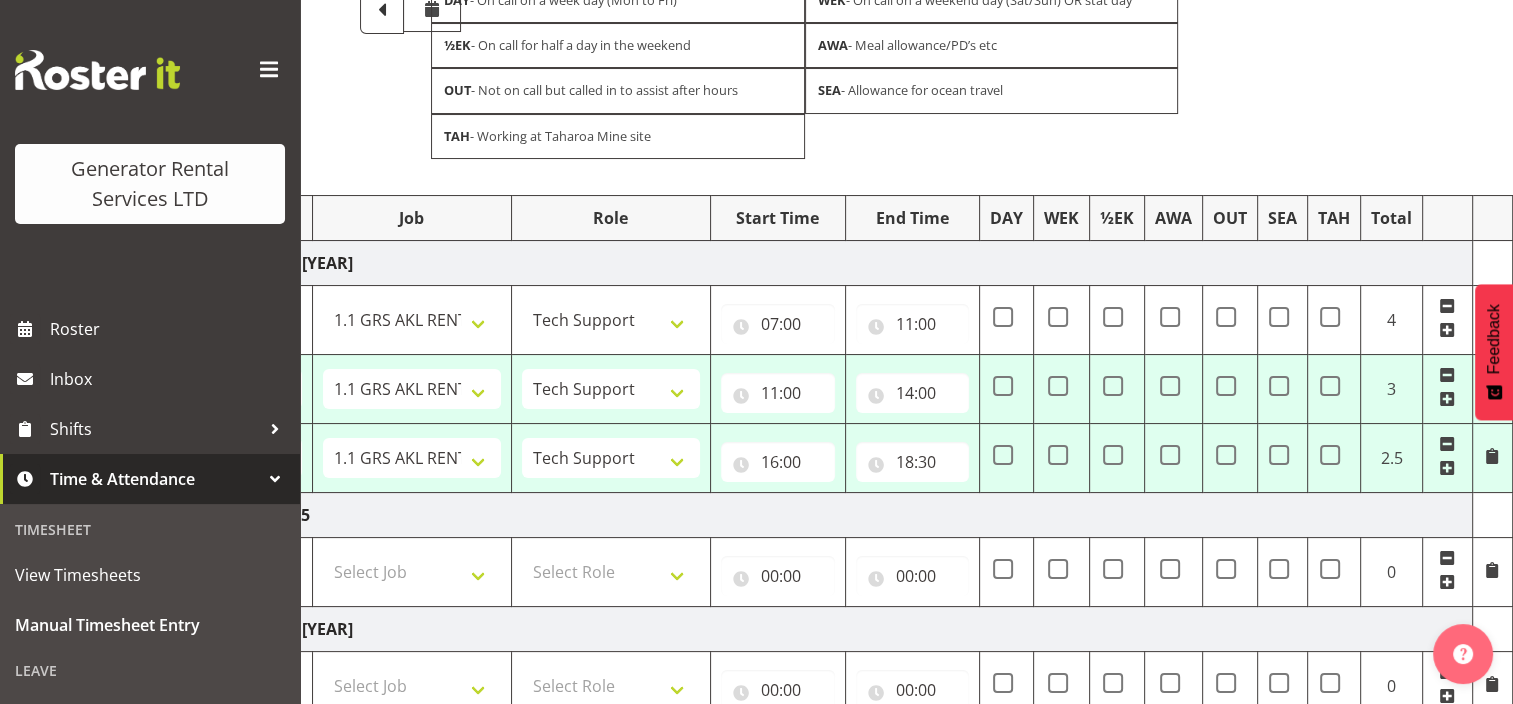 click at bounding box center [1447, 330] 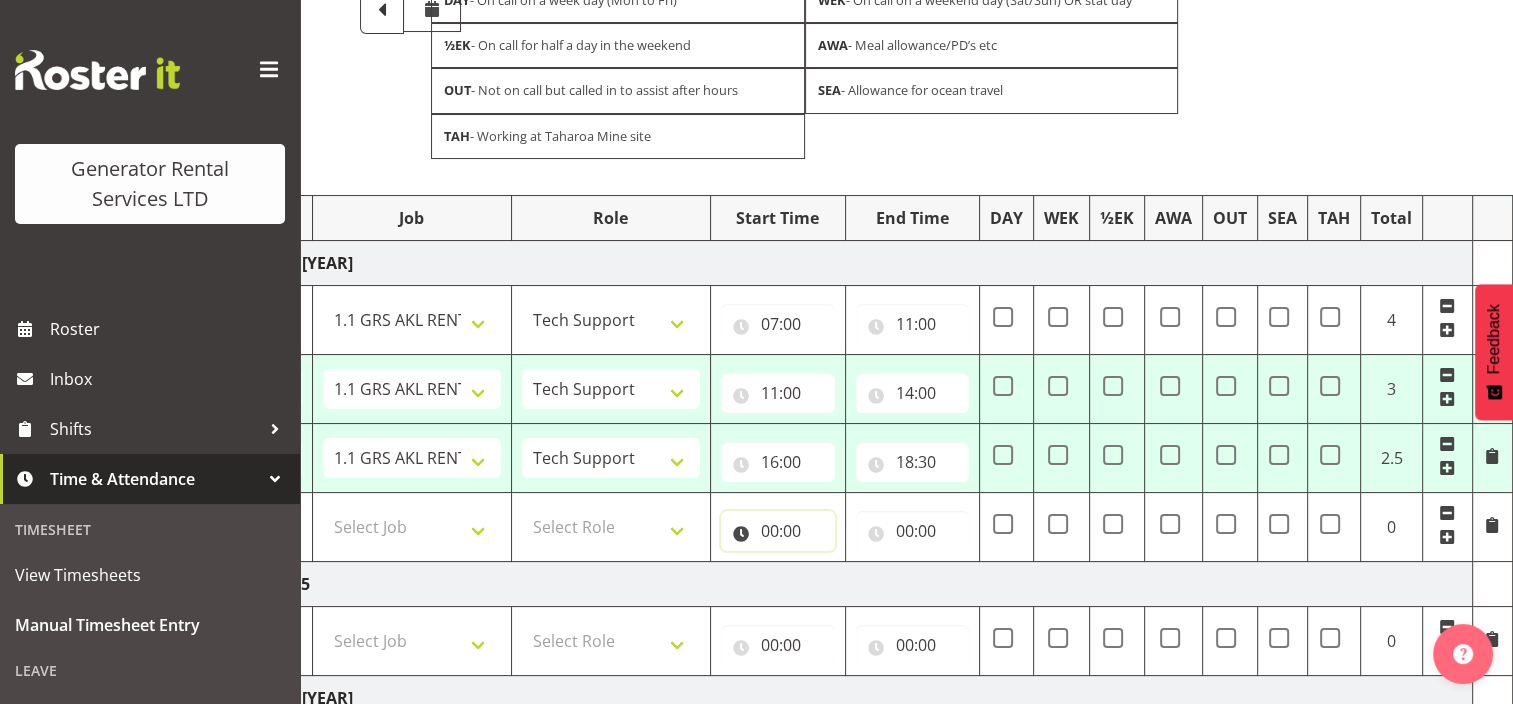 click on "00:00" at bounding box center (778, 531) 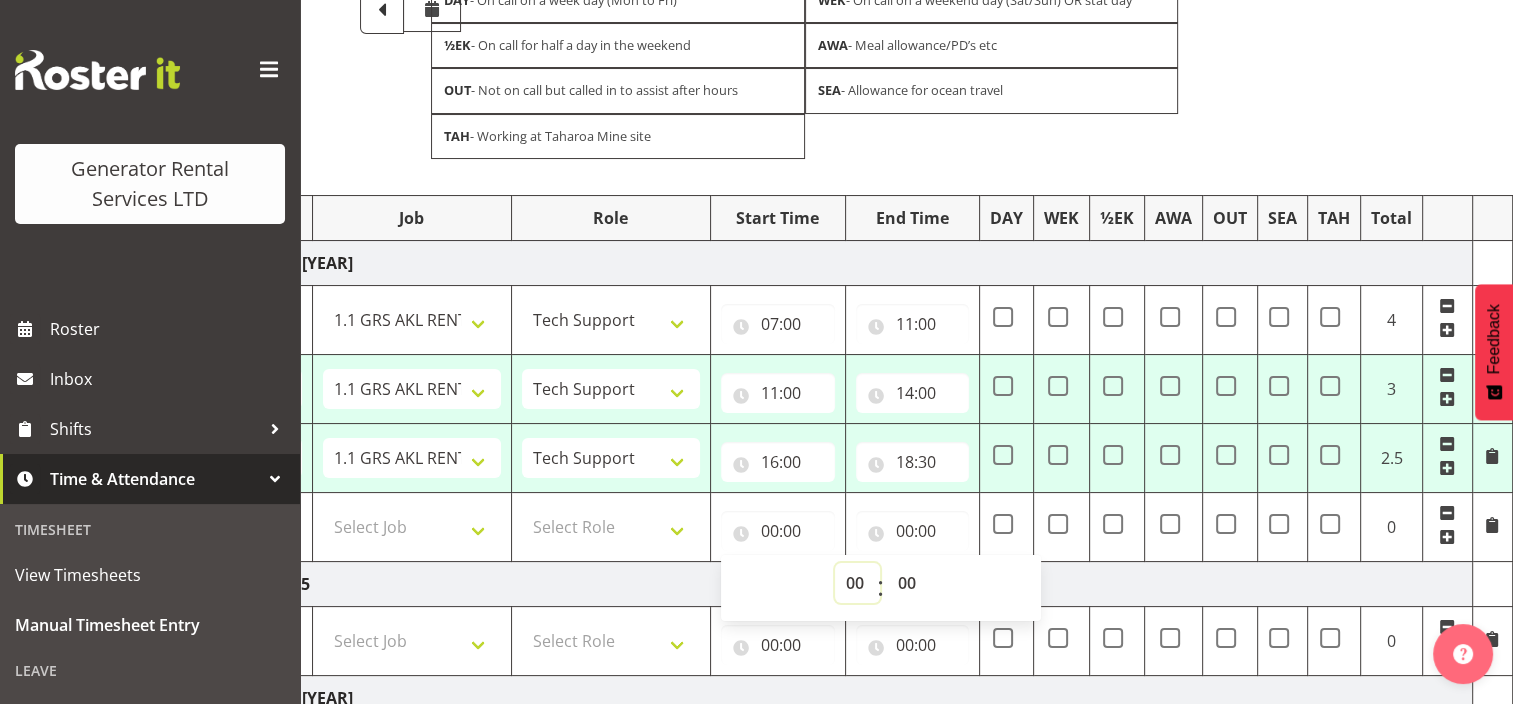 click on "00   01   02   03   04   05   06   07   08   09   10   11   12   13   14   15   16   17   18   19   20   21   22   23" at bounding box center [857, 583] 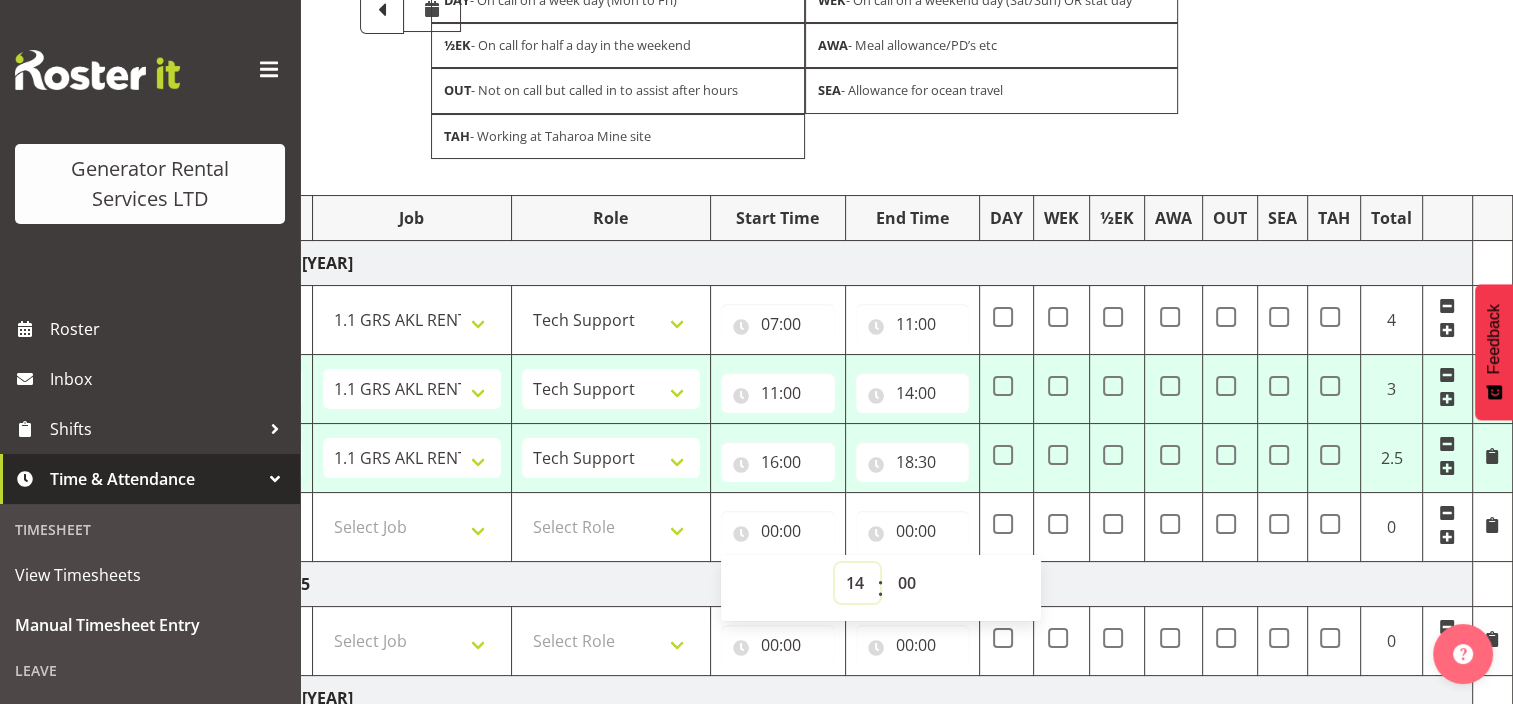 click on "00   01   02   03   04   05   06   07   08   09   10   11   12   13   14   15   16   17   18   19   20   21   22   23" at bounding box center (857, 583) 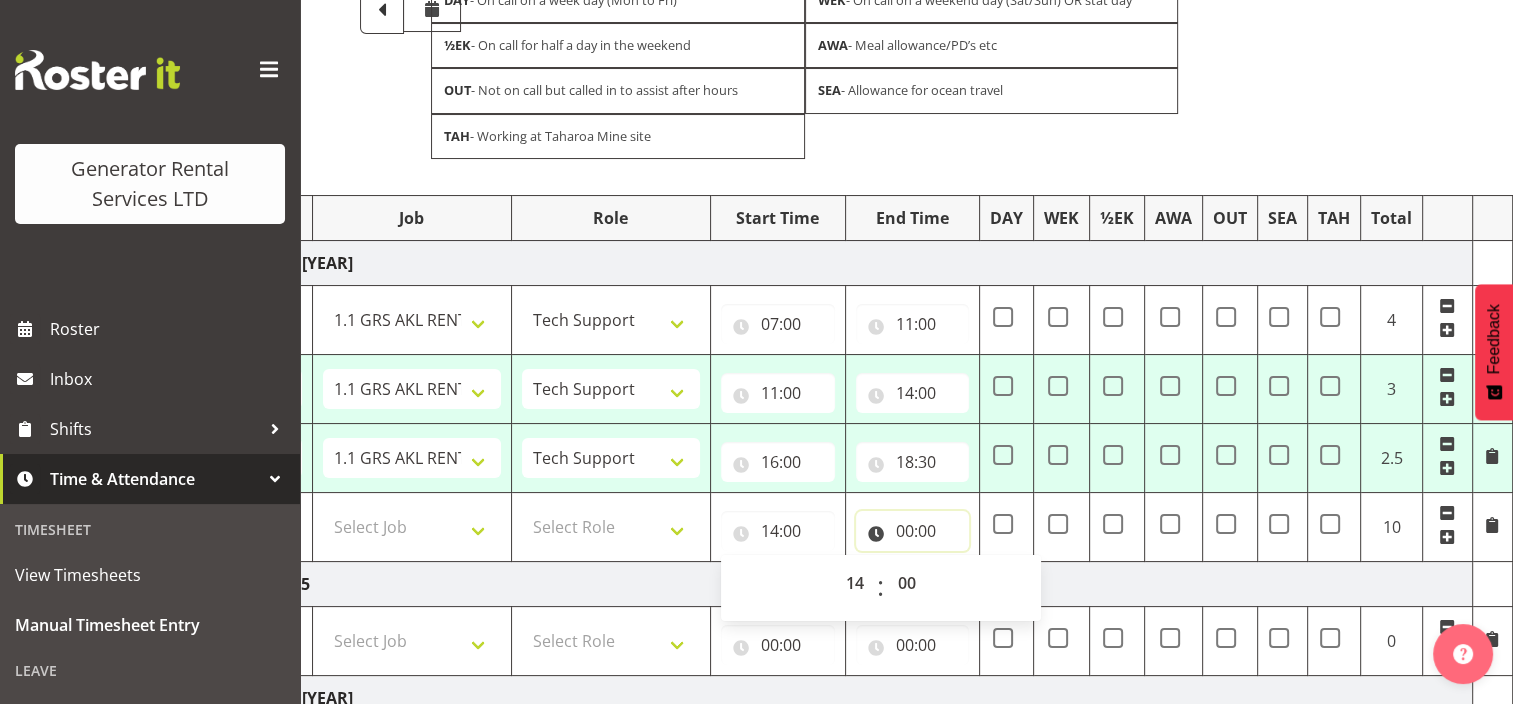 click on "00:00" at bounding box center [913, 531] 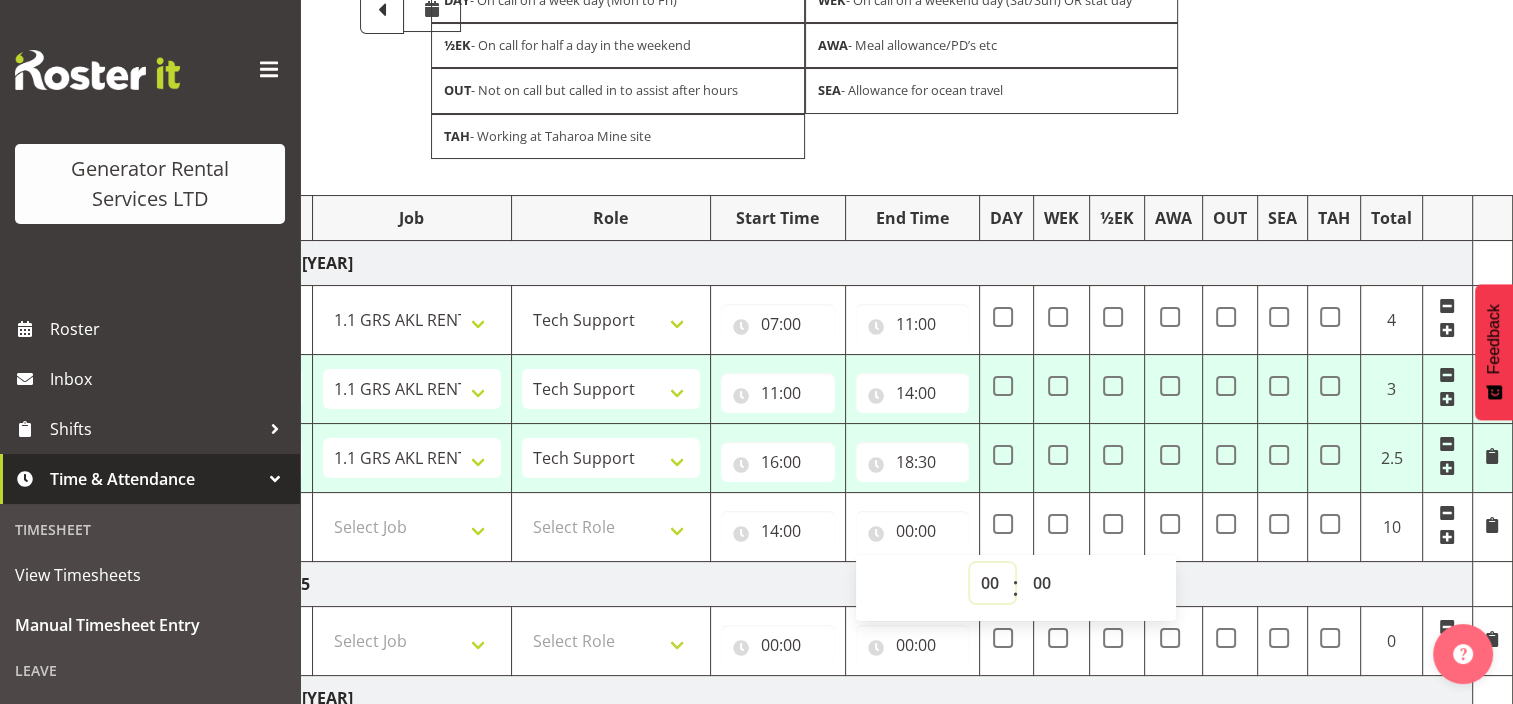 drag, startPoint x: 985, startPoint y: 584, endPoint x: 987, endPoint y: 558, distance: 26.076809 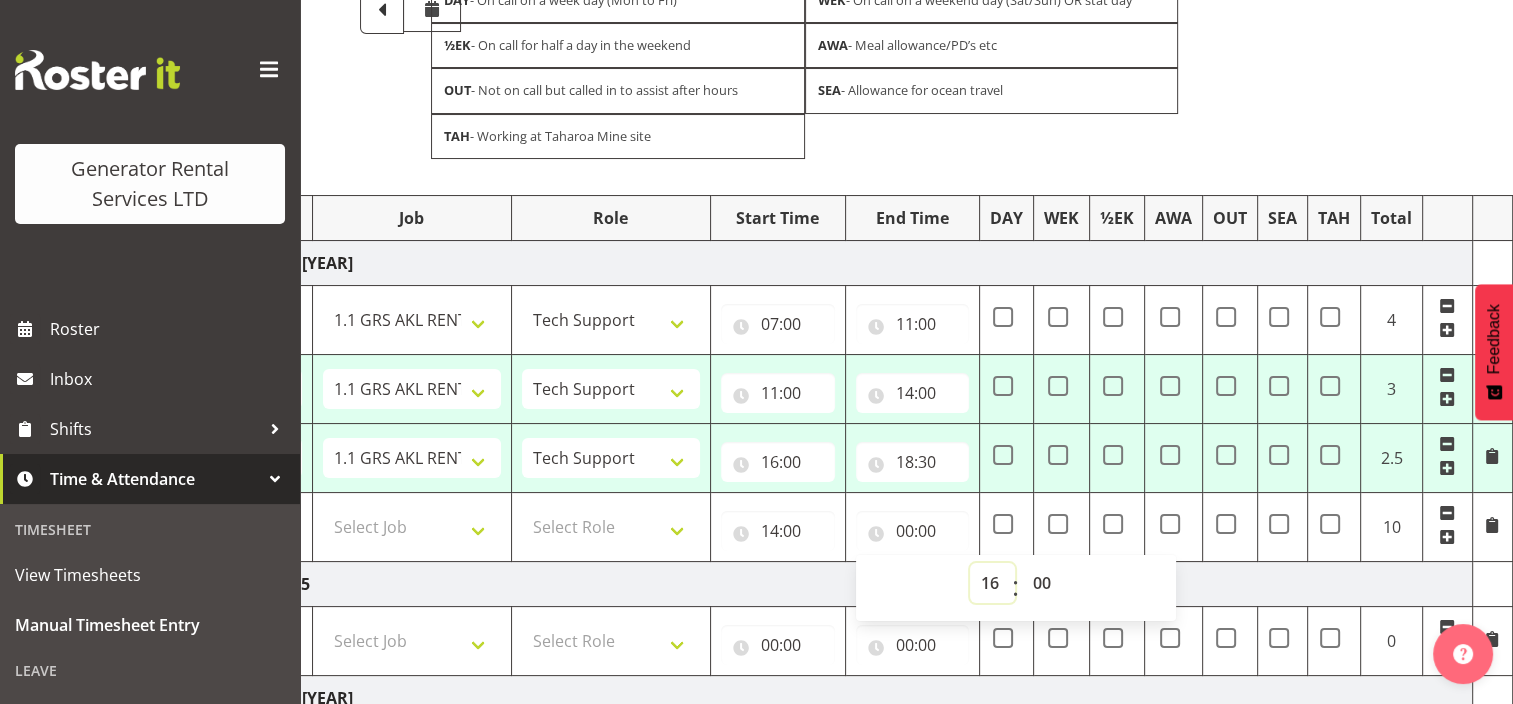 click on "00   01   02   03   04   05   06   07   08   09   10   11   12   13   14   15   16   17   18   19   20   21   22   23" at bounding box center (992, 583) 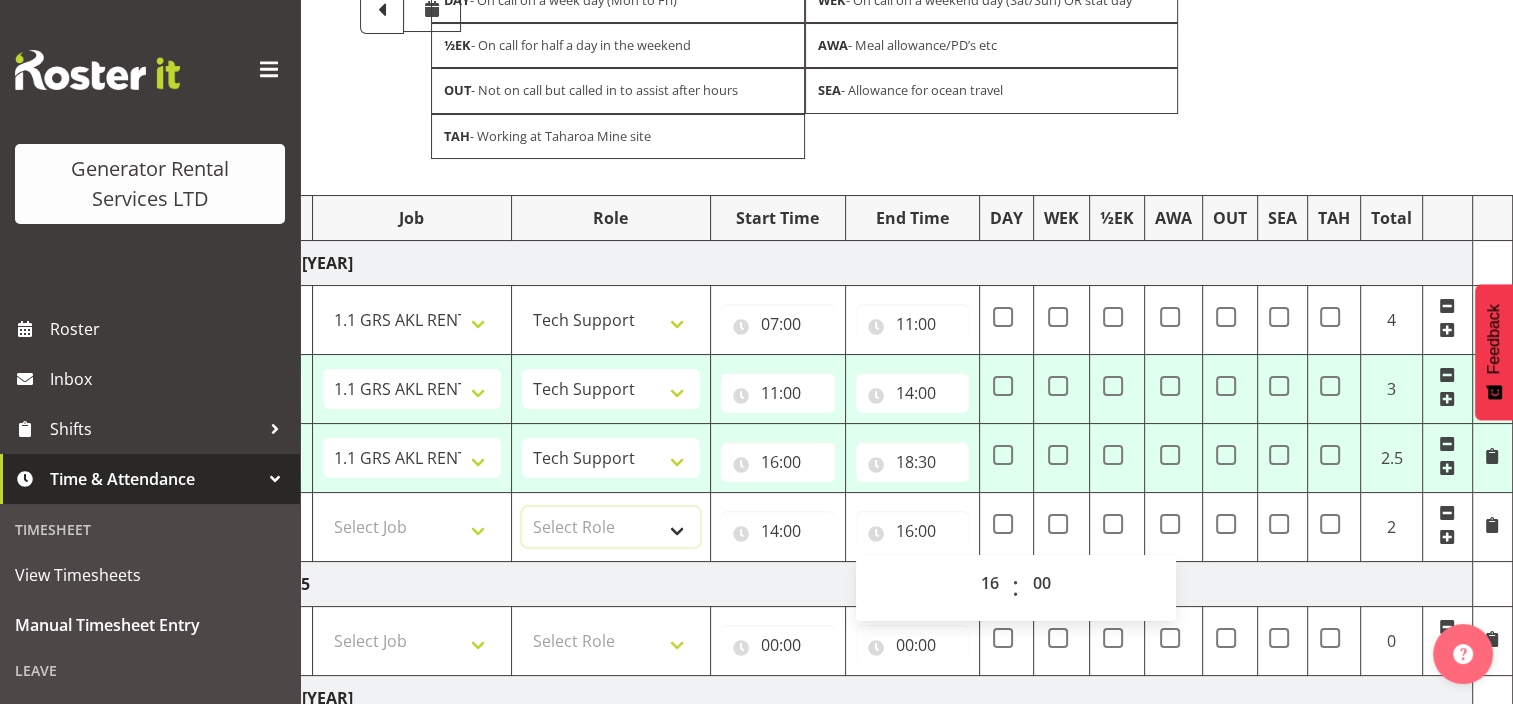 click on "Select Role  Tech Support Yard / workshop" at bounding box center (611, 527) 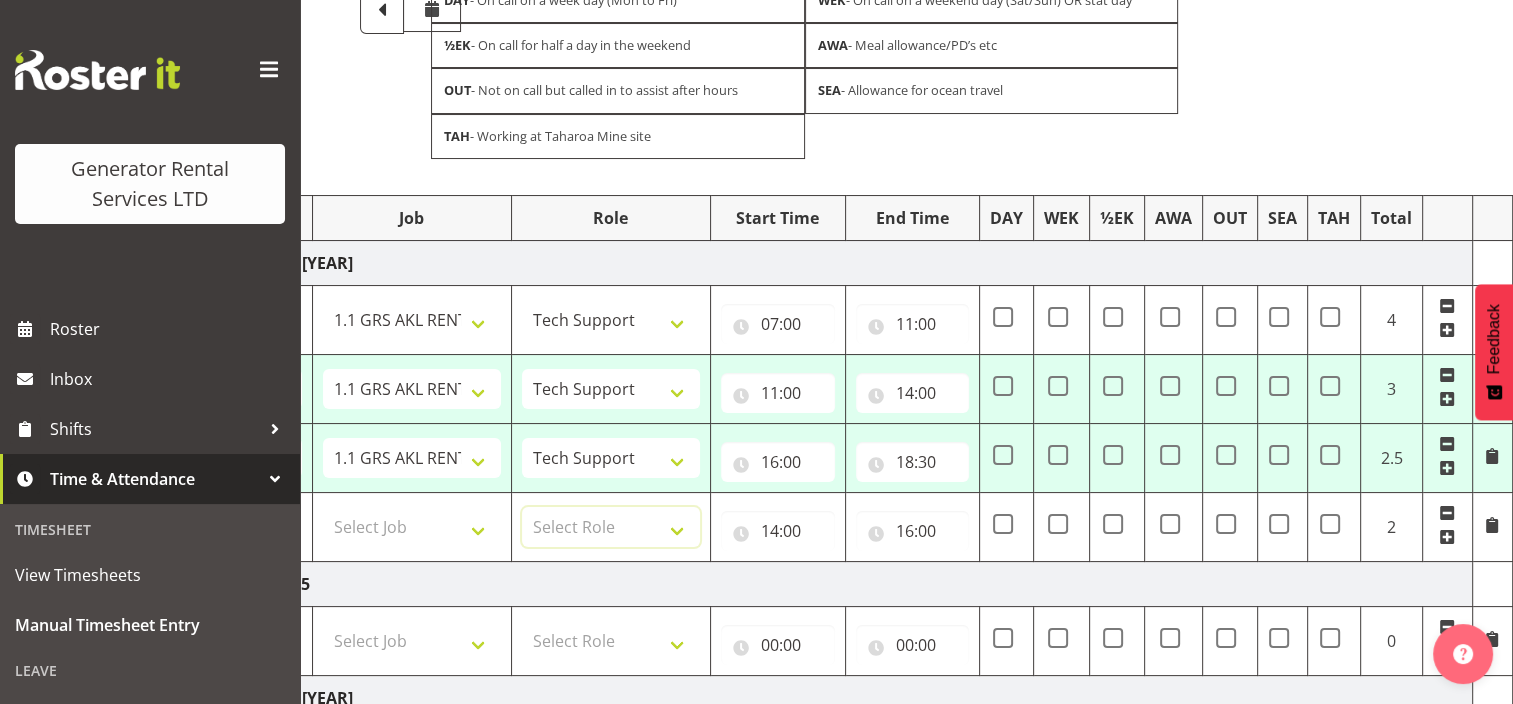select on "20" 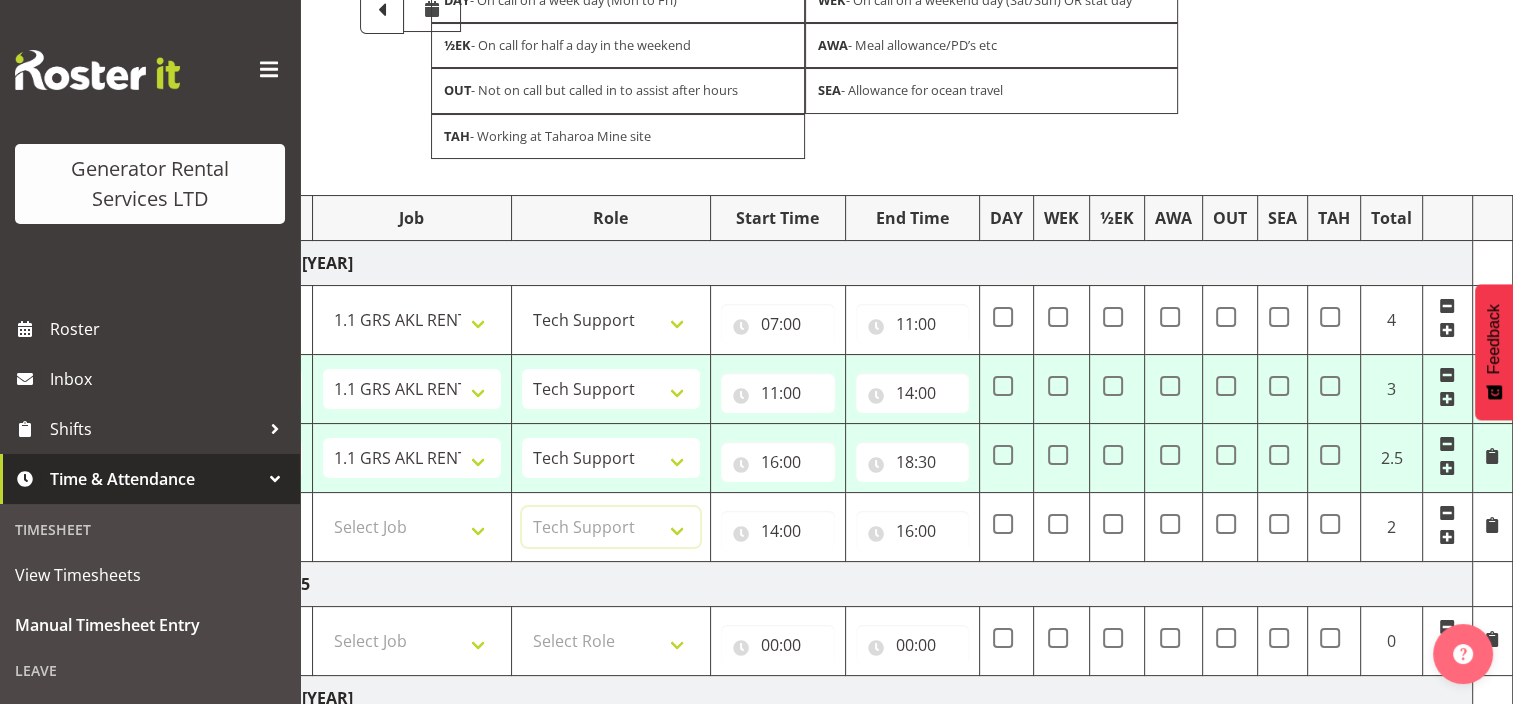 click on "Select Role  Tech Support Yard / workshop" at bounding box center (611, 527) 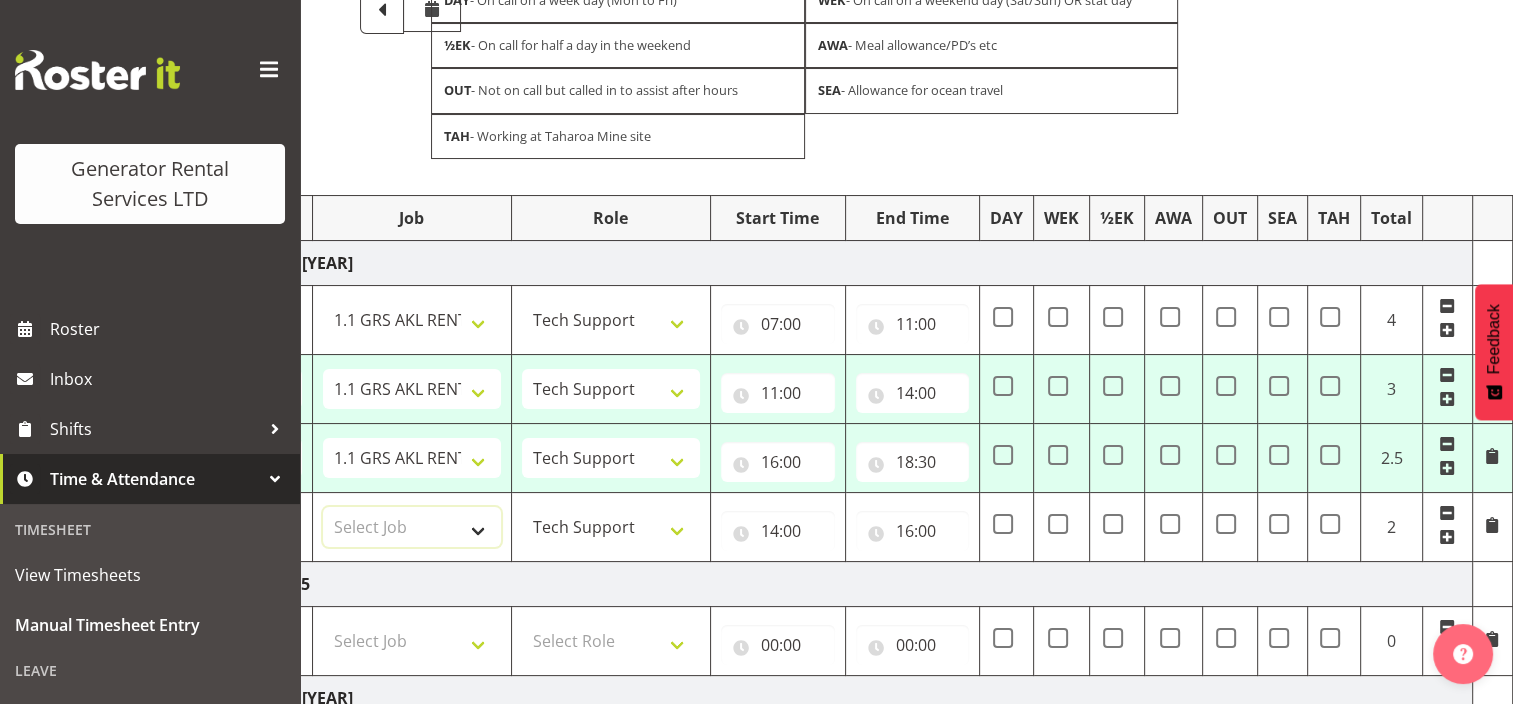 click on "Select Job  1.1 GRS AKL RENTALS 1.1 GRS AKL RENTALS AC 1.1 GRS AKL RENTALS CT 1.1 GRS AKL RENTALS DW 1.1 GRS AKL RENTALS HM 1.1 GRS AKL RENTALS KP 1.1 GRS AKL RENTALS SP 1.1 GRS AKL RENTALS ZS 1.1 GRS AKL RENTALS ZT 1.2 GRS AKL SALES WORK 1.3 GRS TAHAROA WORK 1.4 GRS AKL ADMIN WORK 1.5 GRS AKL ENGINEERING WORK 1.6 GRS CALL OUT WORK 1.7 AKL STAND DOWN 2.1 GRS TGA RENTALS WORK 2.2 GRS TGA SALES WORK 2.3 GRS TGA ADMIN WORK 3.1 GRS NPE RENTALS WORK 3.2 GRS NPE SALES WORK KIWI RAIL Solomon Island Servicing tbc" at bounding box center (412, 527) 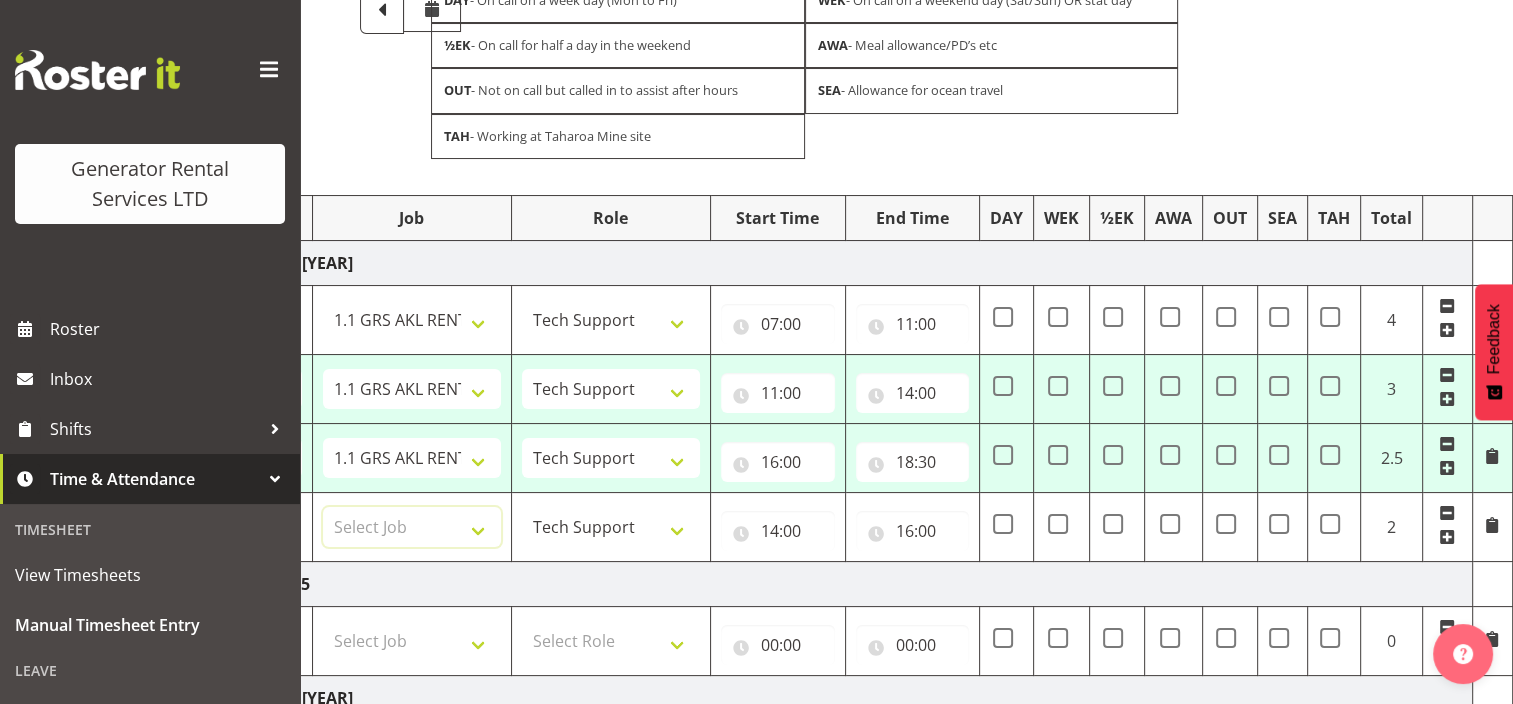 select on "9" 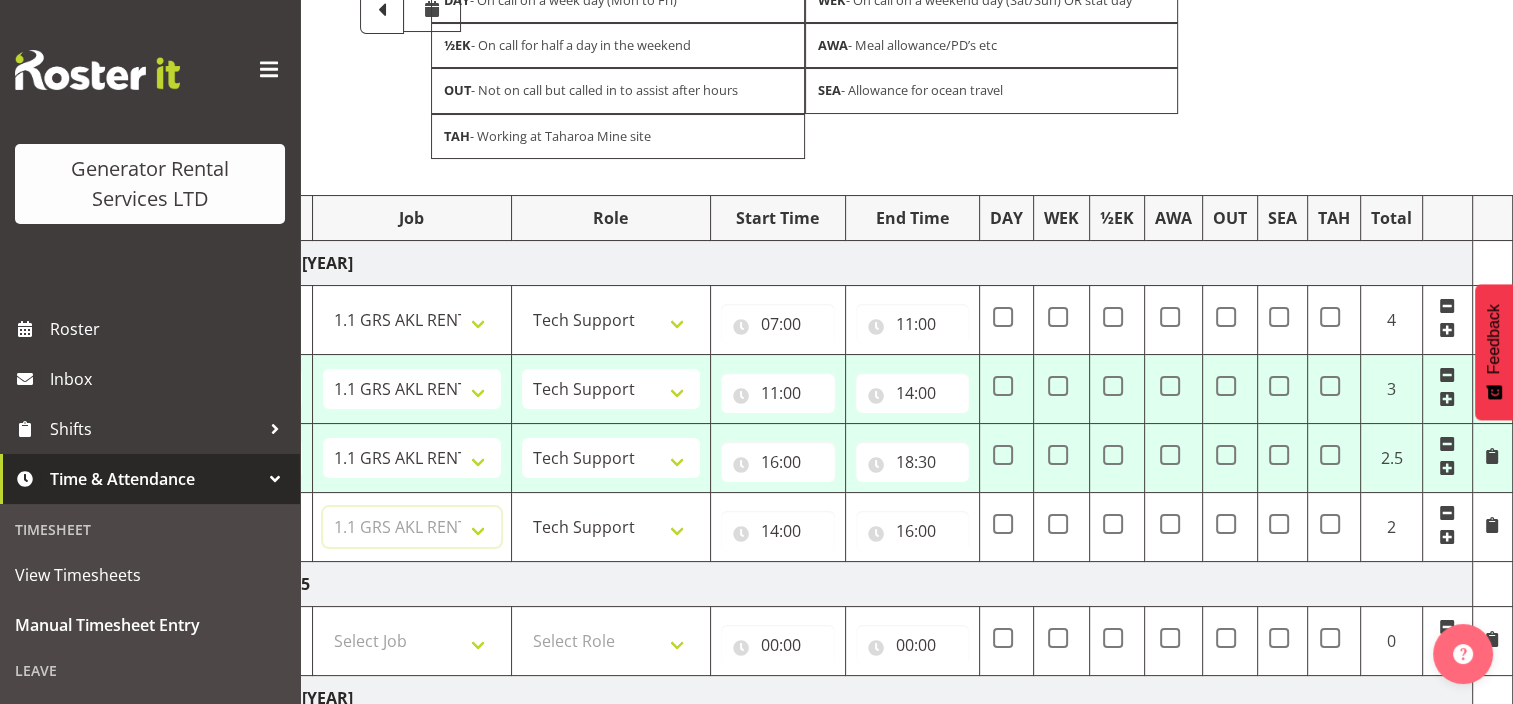click on "Select Job  1.1 GRS AKL RENTALS 1.1 GRS AKL RENTALS AC 1.1 GRS AKL RENTALS CT 1.1 GRS AKL RENTALS DW 1.1 GRS AKL RENTALS HM 1.1 GRS AKL RENTALS KP 1.1 GRS AKL RENTALS SP 1.1 GRS AKL RENTALS ZS 1.1 GRS AKL RENTALS ZT 1.2 GRS AKL SALES WORK 1.3 GRS TAHAROA WORK 1.4 GRS AKL ADMIN WORK 1.5 GRS AKL ENGINEERING WORK 1.6 GRS CALL OUT WORK 1.7 AKL STAND DOWN 2.1 GRS TGA RENTALS WORK 2.2 GRS TGA SALES WORK 2.3 GRS TGA ADMIN WORK 3.1 GRS NPE RENTALS WORK 3.2 GRS NPE SALES WORK KIWI RAIL Solomon Island Servicing tbc" at bounding box center (412, 527) 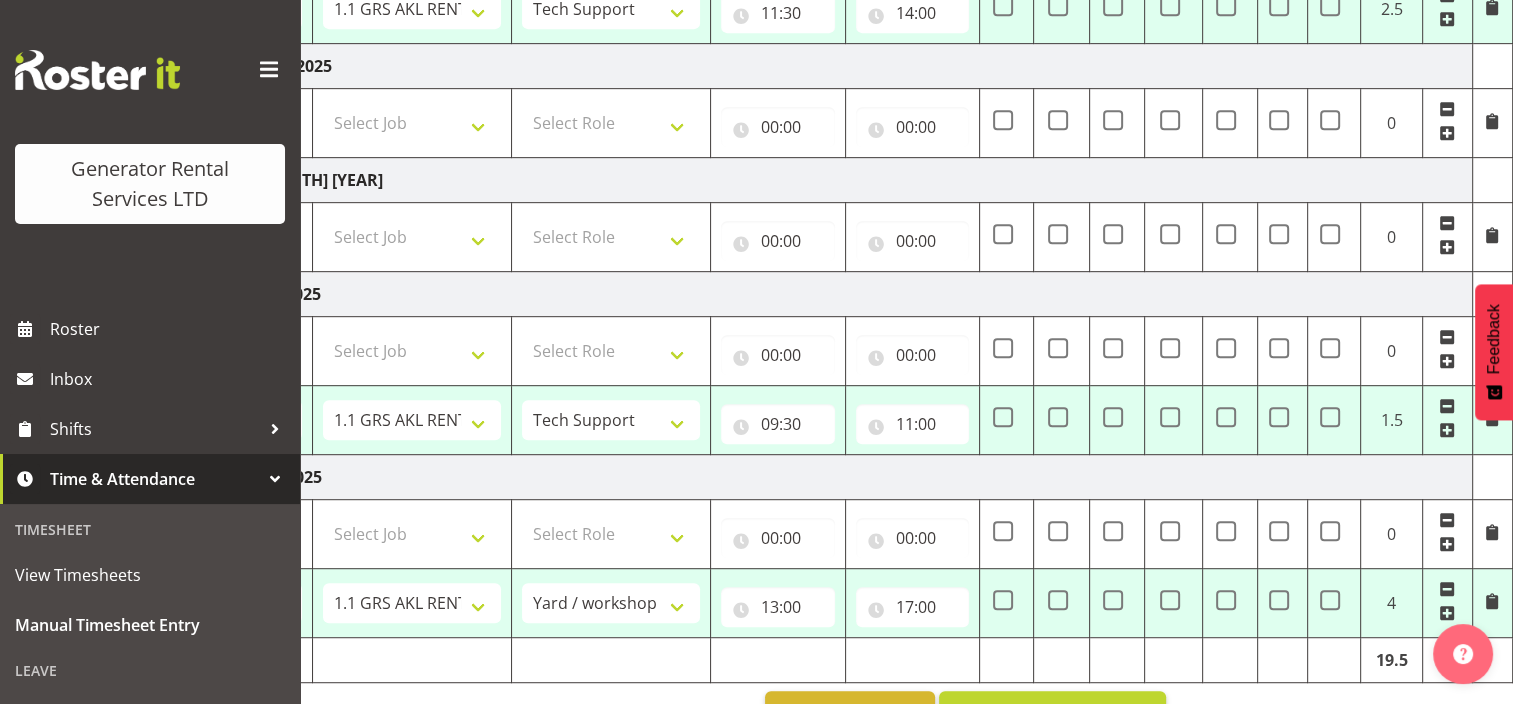 scroll, scrollTop: 1057, scrollLeft: 0, axis: vertical 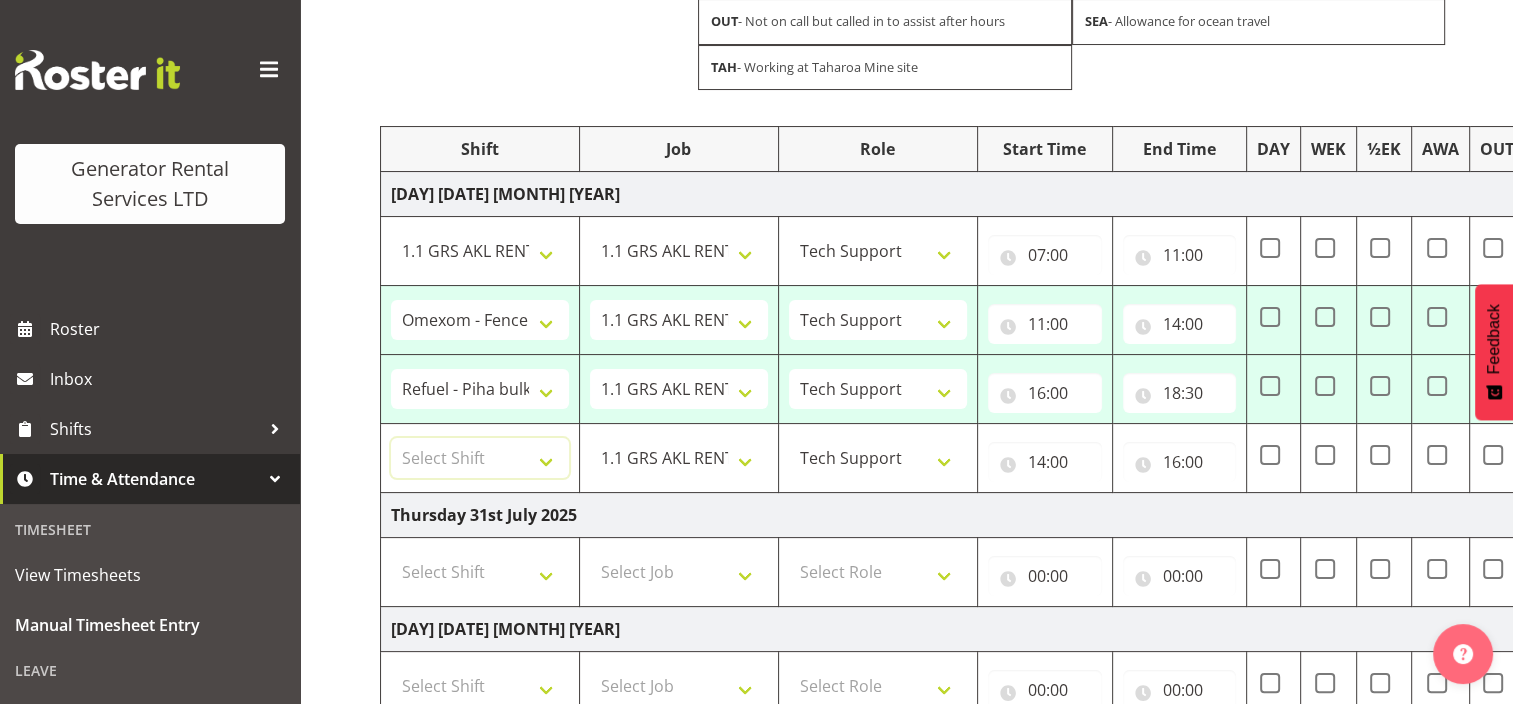 drag, startPoint x: 500, startPoint y: 453, endPoint x: 515, endPoint y: 500, distance: 49.335587 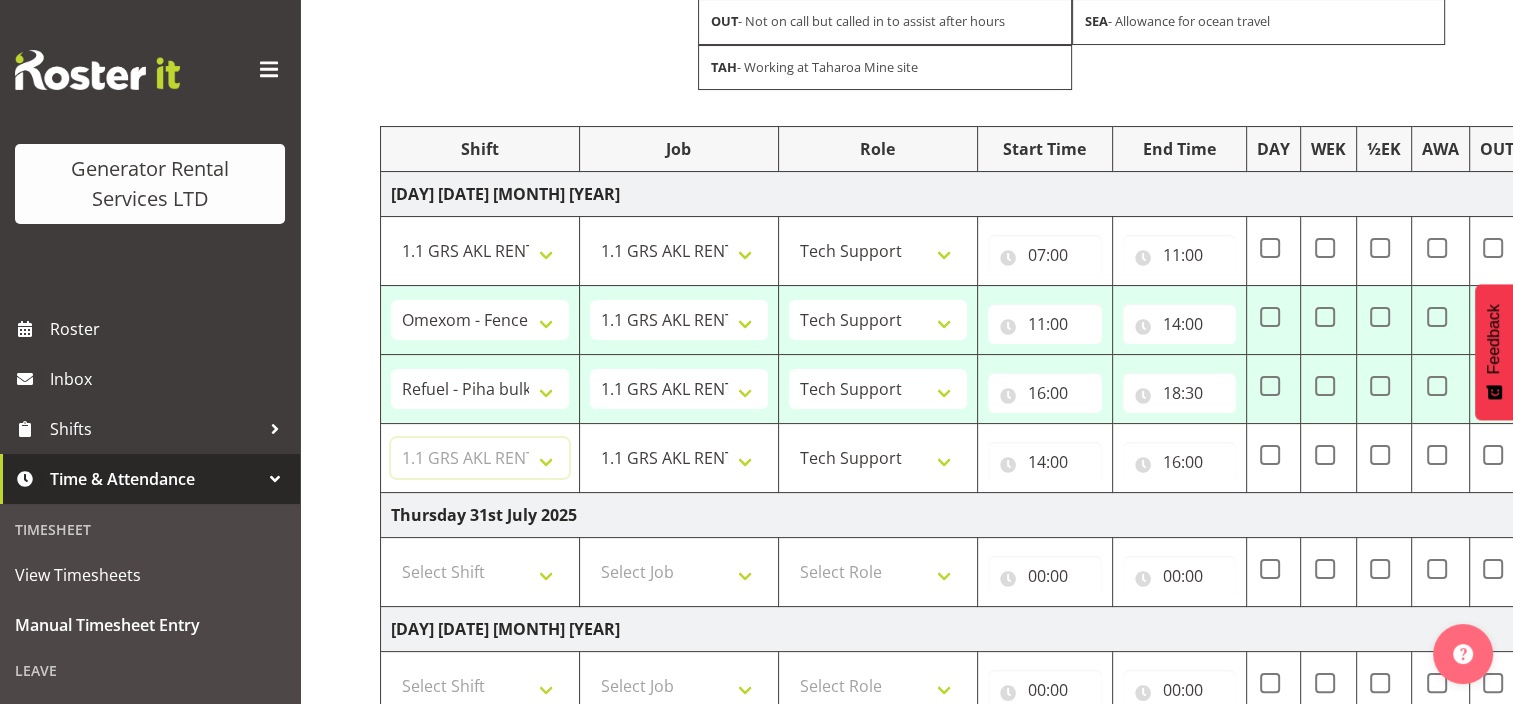 click on "Select Shift  #105 e cert #112 Delivery to V8 boneyard #1250-3 - Take load bank to Cummins Wiri and load up #1250-3 so Cummins can find leaks etc. Time TBC #1265 - Remove both VSD's and test and fit 16amp and light timer to make it Taharoa spec going back down on monday #1284 - Tear down rocker assembly and clean parts. #402 - Service , load test , remove second set of tails , wash/ tidy up   going out long term hire 2 months #510 - Repair Powerlocks #515 - Reset back to 415V / 50Hz #515 - requires converting to 60hz 1.1 GRS AKL RENTALS WORK 1.3 GRS TAHAROA WORK 1.30pm Finish - [PERSON] [LASTNAME] 1.6 GRS AKL CALL OUT WORK 1.7 GRS AKL STAND DOWN 10am Site visit in Hobsonville with [PERSON] [LASTNAME]. 1262 - 4 Hour Loadbank 1267 Alternator finish - Going back to taharoa 1288 - 4 Hour Load Test 12pm finish - [PERSON] [LASTNAME] 12pm finish - [PERSON] [LASTNAME] 12pm finish - [PERSON] [LASTNAME] 12pm start - [PERSON] [LASTNAME] (Court) 1405-121 Alternator re-installation 18 x cube lights towers  + 6 ld's check over and make sure all work ready for delivery Meatstock/latern fest 4 pm finish" at bounding box center [480, 458] 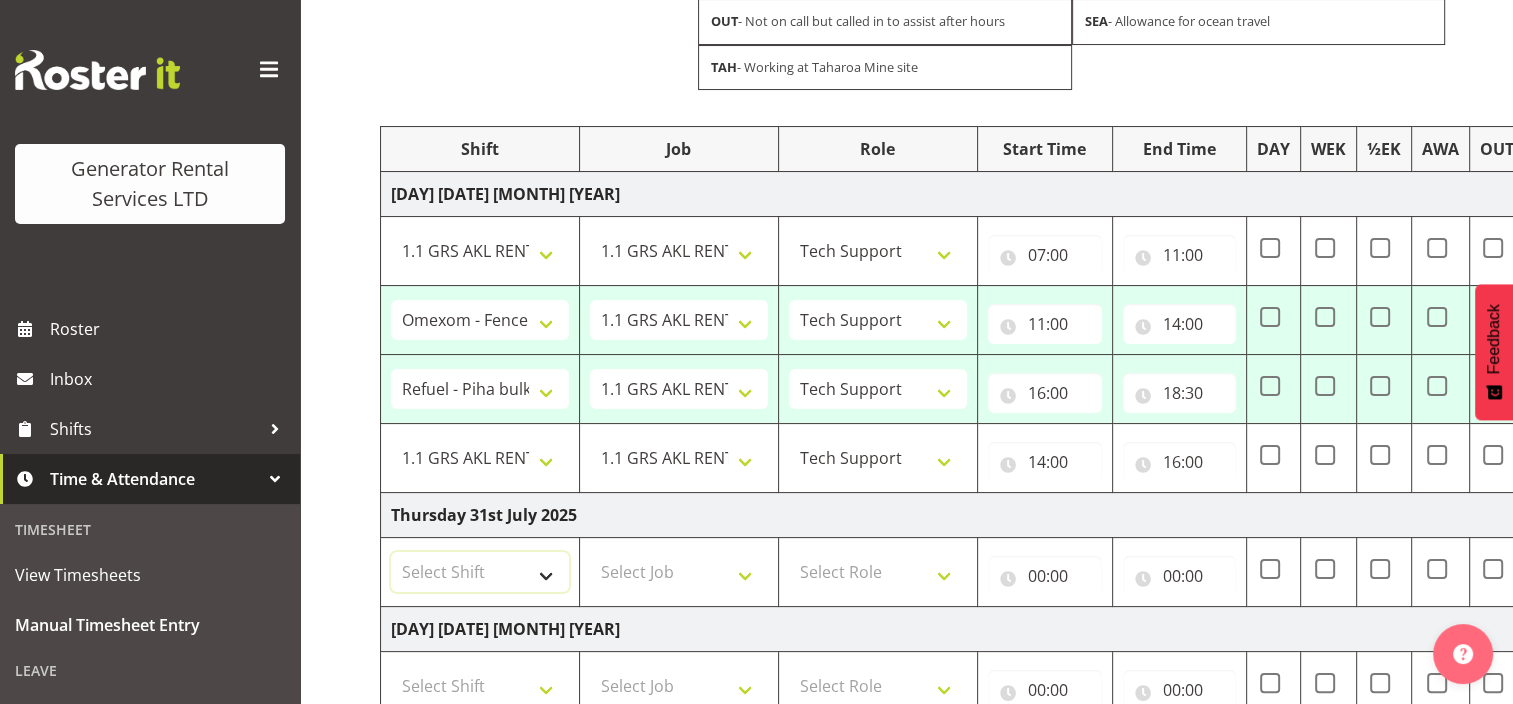 click on "Select Shift  #105 e cert #112 Delivery to V8 boneyard #1250-3 - Take load bank to Cummins Wiri and load up #1250-3 so Cummins can find leaks etc. Time TBC #1265 - Remove both VSD's and test and fit 16amp and light timer to make it Taharoa spec going back down on monday #1284 - Tear down rocker assembly and clean parts. #402 - Service , load test , remove second set of tails , wash/ tidy up   going out long term hire 2 months #510 - Repair Powerlocks #515 - Reset back to 415V / 50Hz #515 - requires converting to 60hz 1.1 GRS AKL RENTALS WORK 1.3 GRS TAHAROA WORK 1.30pm Finish - [PERSON] [LASTNAME] 1.6 GRS AKL CALL OUT WORK 1.7 GRS AKL STAND DOWN 10am Site visit in Hobsonville with [PERSON] [LASTNAME]. 1262 - 4 Hour Loadbank 1267 Alternator finish - Going back to taharoa 1288 - 4 Hour Load Test 12pm finish - [PERSON] [LASTNAME] 12pm finish - [PERSON] [LASTNAME] 12pm finish - [PERSON] [LASTNAME] 12pm start - [PERSON] [LASTNAME] (Court) 1405-121 Alternator re-installation 18 x cube lights towers  + 6 ld's check over and make sure all work ready for delivery Meatstock/latern fest 4 pm finish" at bounding box center (480, 572) 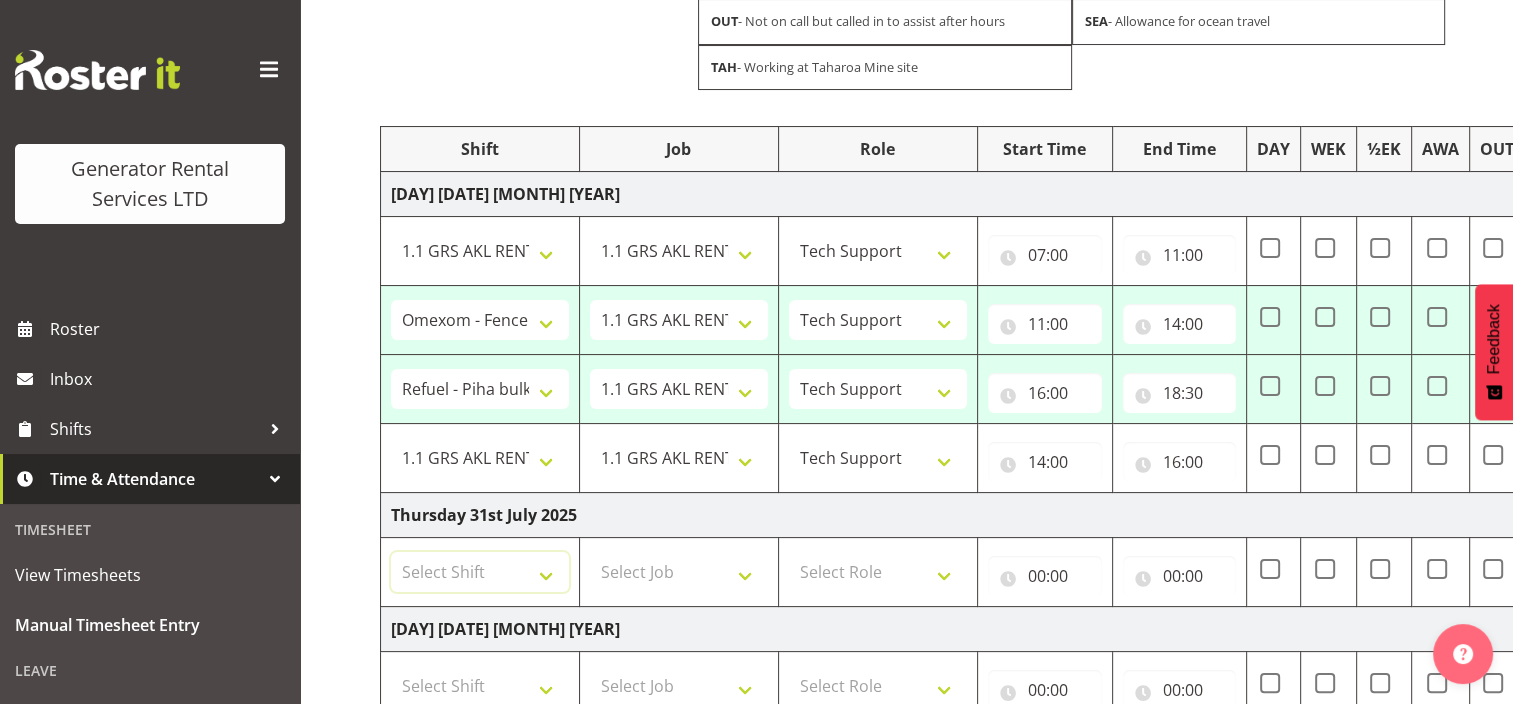select on "6063" 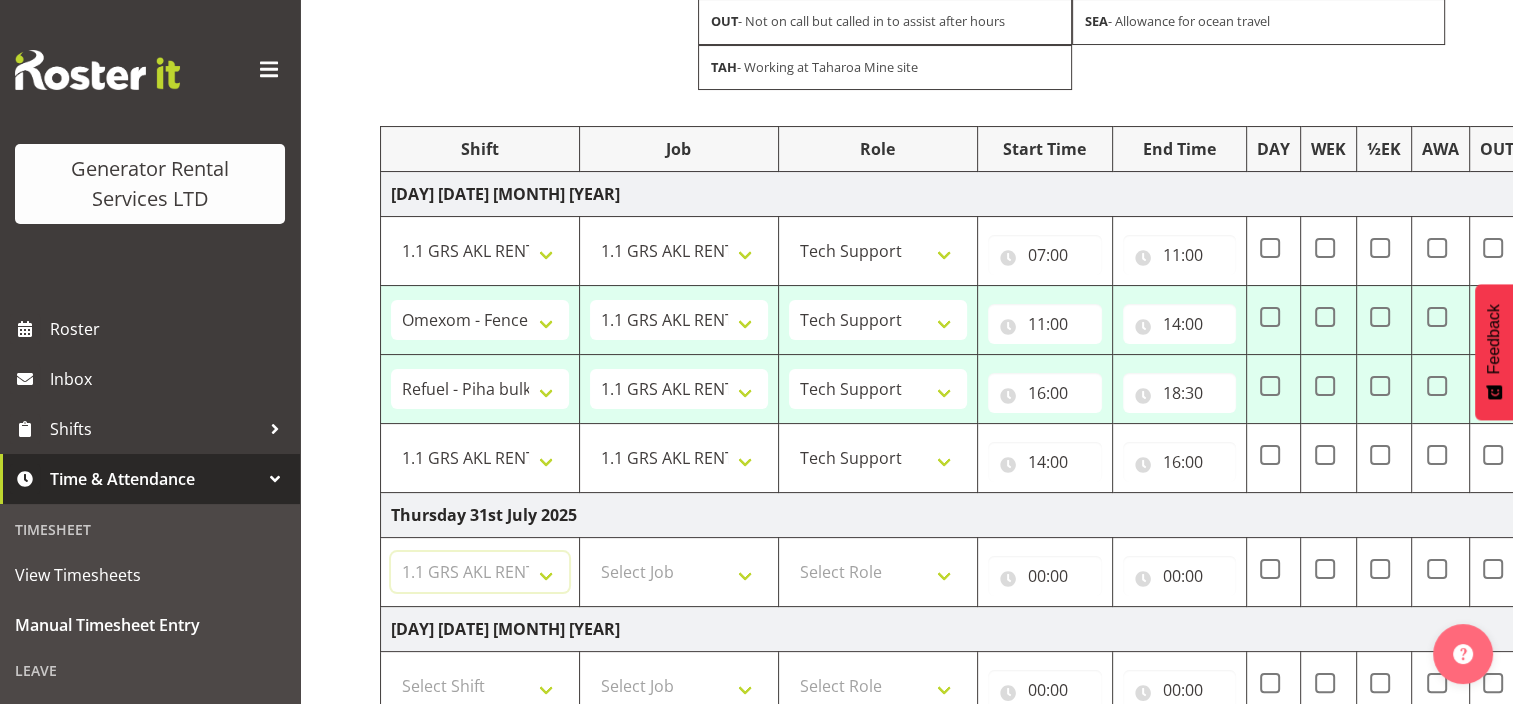 click on "Select Shift  #105 e cert #112 Delivery to V8 boneyard #1250-3 - Take load bank to Cummins Wiri and load up #1250-3 so Cummins can find leaks etc. Time TBC #1265 - Remove both VSD's and test and fit 16amp and light timer to make it Taharoa spec going back down on monday #1284 - Tear down rocker assembly and clean parts. #402 - Service , load test , remove second set of tails , wash/ tidy up   going out long term hire 2 months #510 - Repair Powerlocks #515 - Reset back to 415V / 50Hz #515 - requires converting to 60hz 1.1 GRS AKL RENTALS WORK 1.3 GRS TAHAROA WORK 1.30pm Finish - [PERSON] [LASTNAME] 1.6 GRS AKL CALL OUT WORK 1.7 GRS AKL STAND DOWN 10am Site visit in Hobsonville with [PERSON] [LASTNAME]. 1262 - 4 Hour Loadbank 1267 Alternator finish - Going back to taharoa 1288 - 4 Hour Load Test 12pm finish - [PERSON] [LASTNAME] 12pm finish - [PERSON] [LASTNAME] 12pm finish - [PERSON] [LASTNAME] 12pm start - [PERSON] [LASTNAME] (Court) 1405-121 Alternator re-installation 18 x cube lights towers  + 6 ld's check over and make sure all work ready for delivery Meatstock/latern fest 4 pm finish" at bounding box center [480, 572] 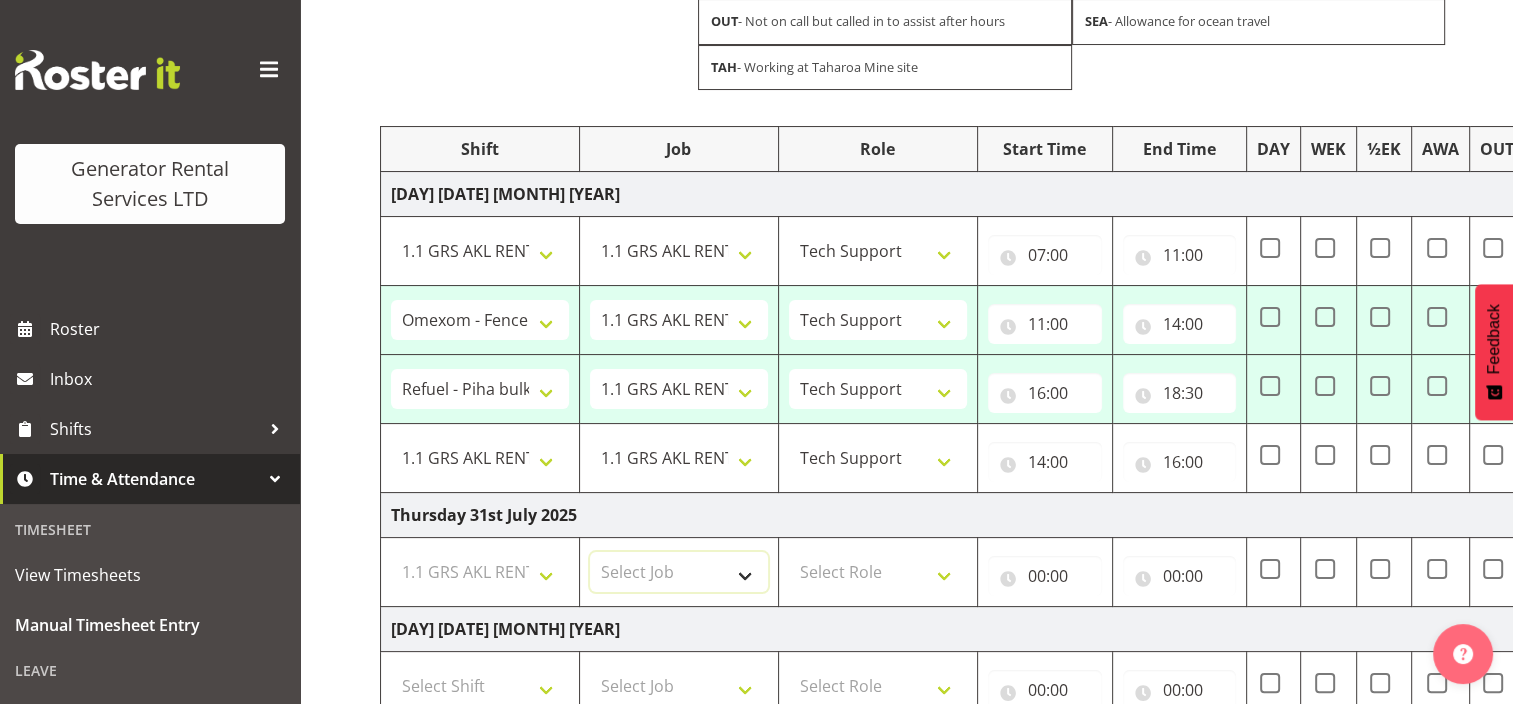 click on "Select Job  1.1 GRS AKL RENTALS 1.1 GRS AKL RENTALS AC 1.1 GRS AKL RENTALS CT 1.1 GRS AKL RENTALS DW 1.1 GRS AKL RENTALS HM 1.1 GRS AKL RENTALS KP 1.1 GRS AKL RENTALS SP 1.1 GRS AKL RENTALS ZS 1.1 GRS AKL RENTALS ZT 1.2 GRS AKL SALES WORK 1.3 GRS TAHAROA WORK 1.4 GRS AKL ADMIN WORK 1.5 GRS AKL ENGINEERING WORK 1.6 GRS CALL OUT WORK 1.7 AKL STAND DOWN 2.1 GRS TGA RENTALS WORK 2.2 GRS TGA SALES WORK 2.3 GRS TGA ADMIN WORK 3.1 GRS NPE RENTALS WORK 3.2 GRS NPE SALES WORK KIWI RAIL Solomon Island Servicing tbc" at bounding box center (679, 572) 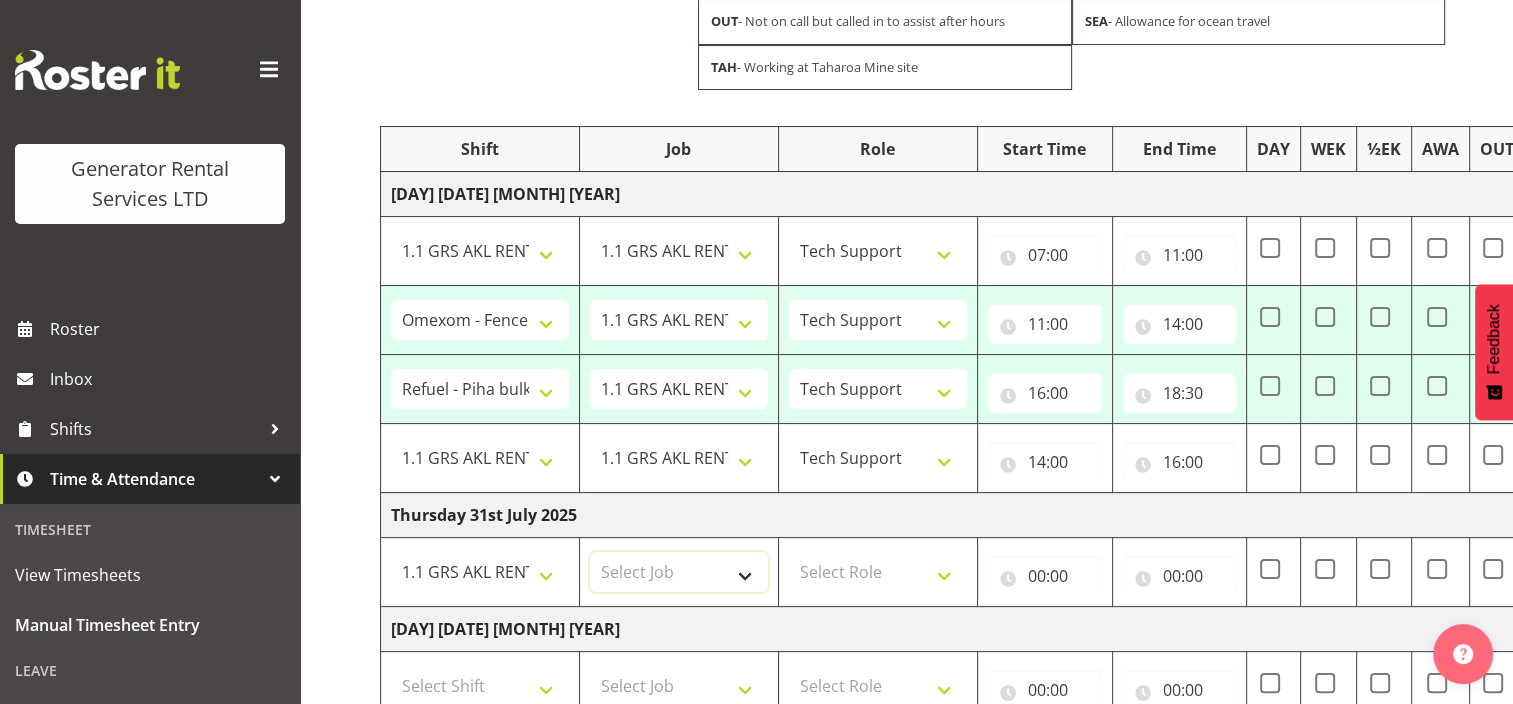 select on "9" 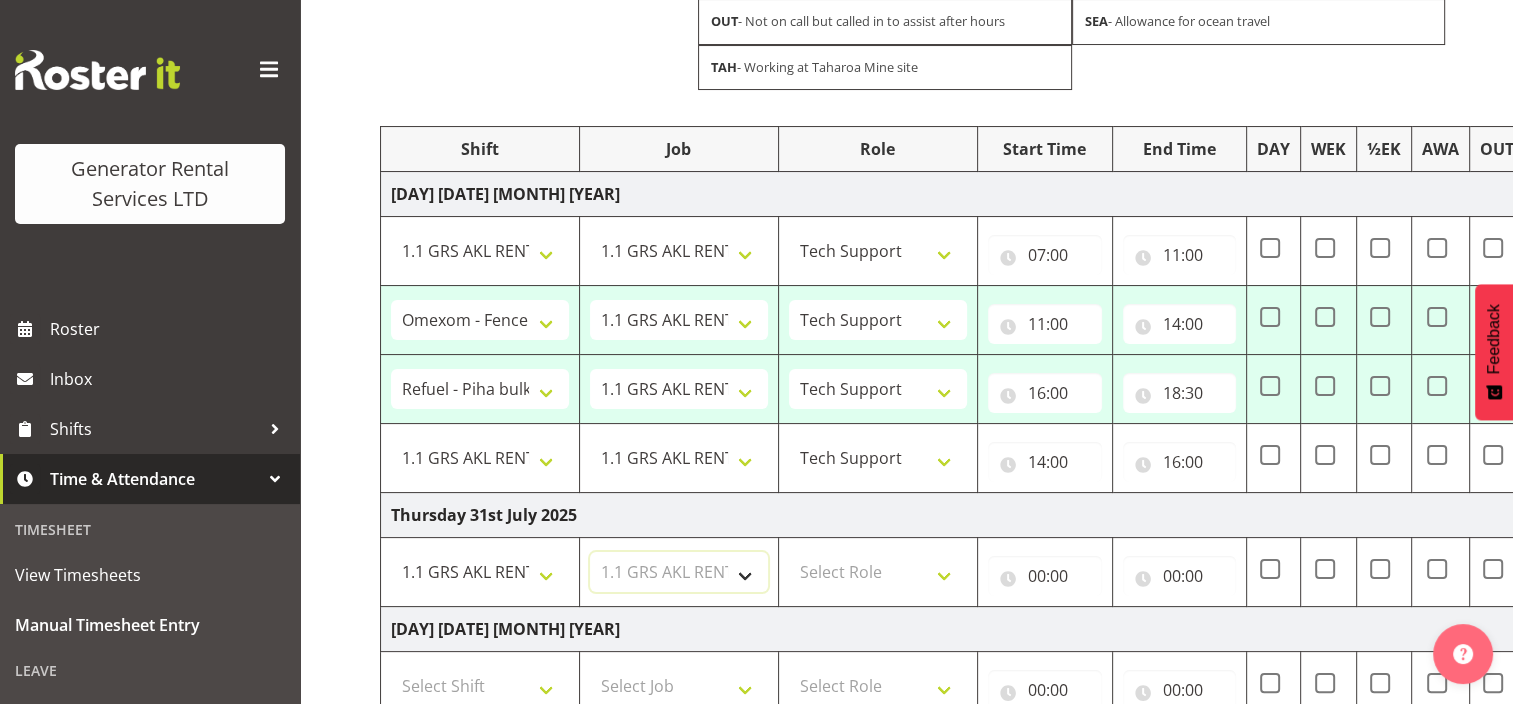 click on "Select Job  1.1 GRS AKL RENTALS 1.1 GRS AKL RENTALS AC 1.1 GRS AKL RENTALS CT 1.1 GRS AKL RENTALS DW 1.1 GRS AKL RENTALS HM 1.1 GRS AKL RENTALS KP 1.1 GRS AKL RENTALS SP 1.1 GRS AKL RENTALS ZS 1.1 GRS AKL RENTALS ZT 1.2 GRS AKL SALES WORK 1.3 GRS TAHAROA WORK 1.4 GRS AKL ADMIN WORK 1.5 GRS AKL ENGINEERING WORK 1.6 GRS CALL OUT WORK 1.7 AKL STAND DOWN 2.1 GRS TGA RENTALS WORK 2.2 GRS TGA SALES WORK 2.3 GRS TGA ADMIN WORK 3.1 GRS NPE RENTALS WORK 3.2 GRS NPE SALES WORK KIWI RAIL Solomon Island Servicing tbc" at bounding box center [679, 572] 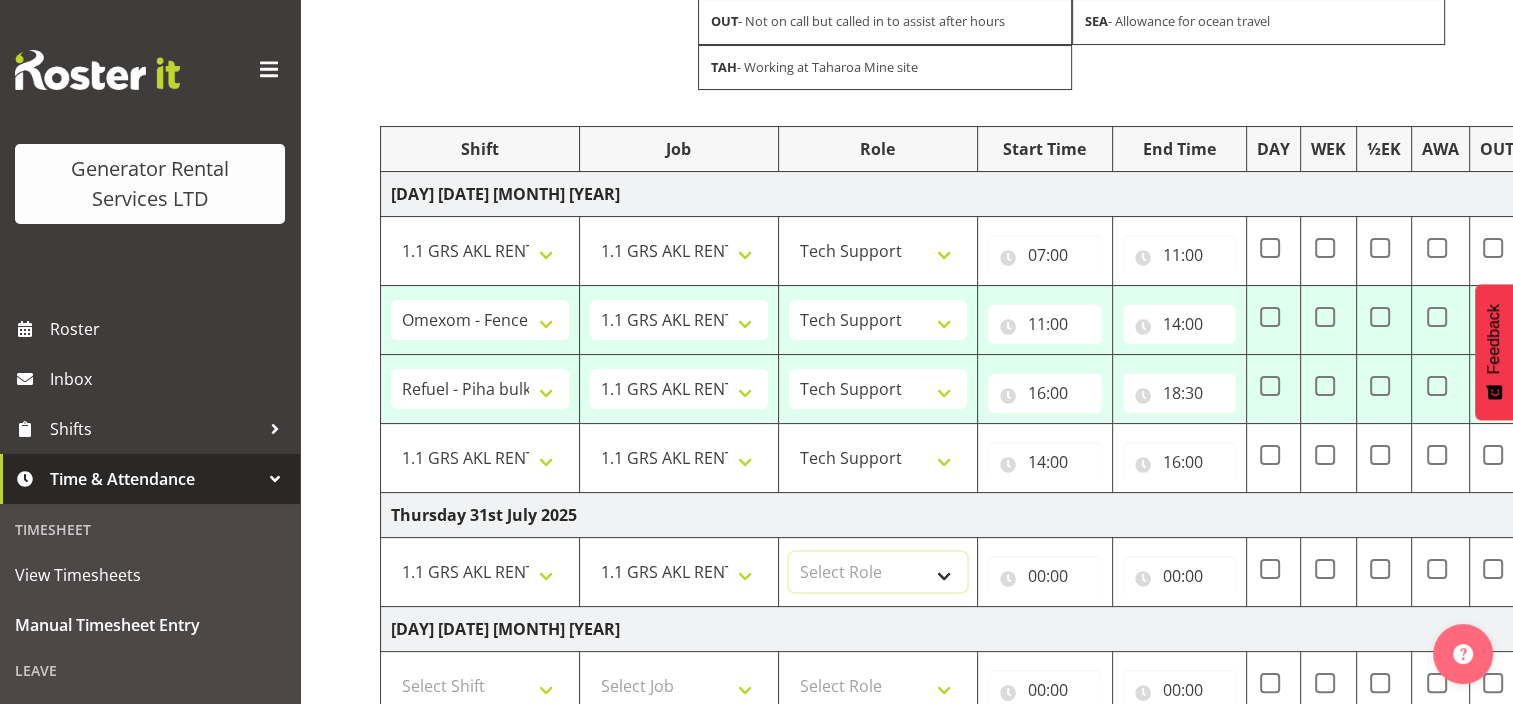click on "Select Role  Tech Support Yard / workshop" at bounding box center (878, 572) 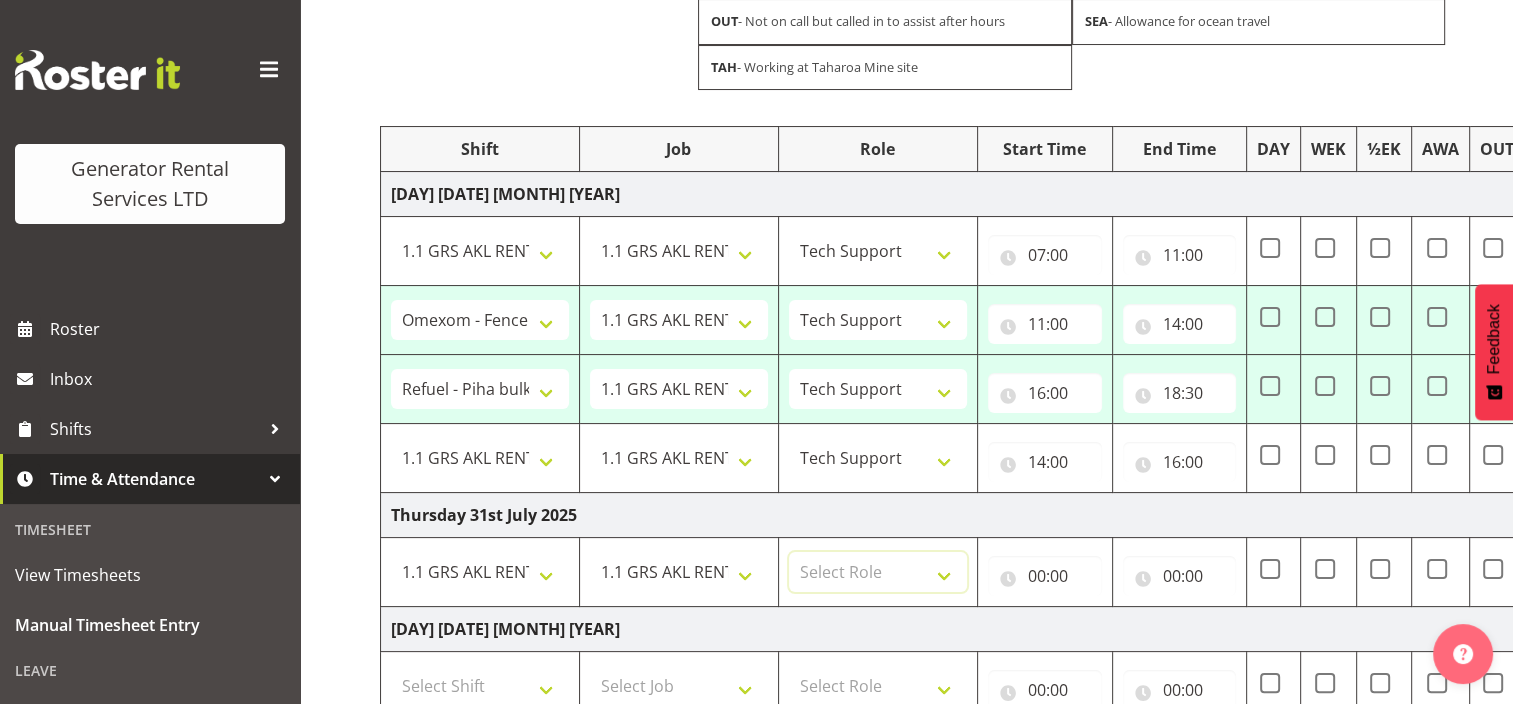 select on "285" 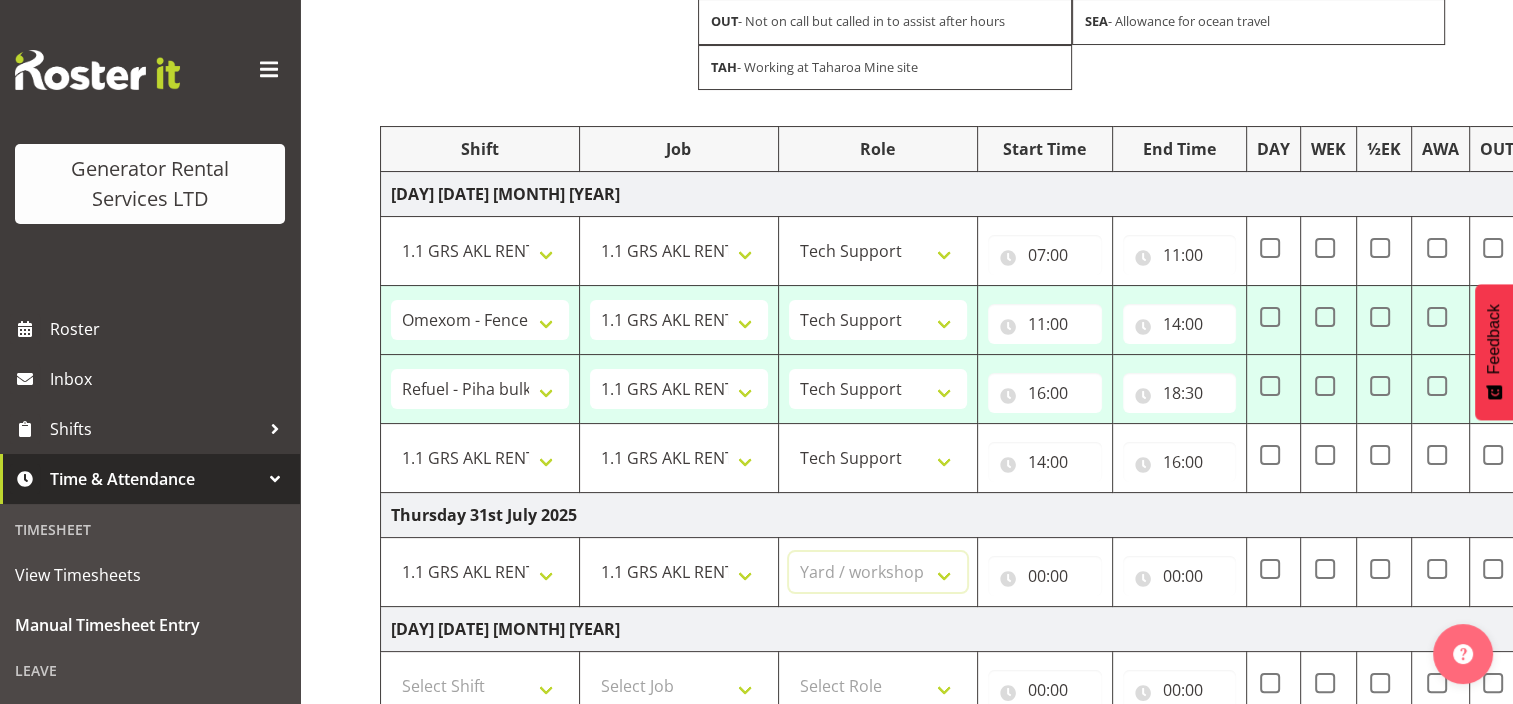click on "Select Role  Tech Support Yard / workshop" at bounding box center [878, 572] 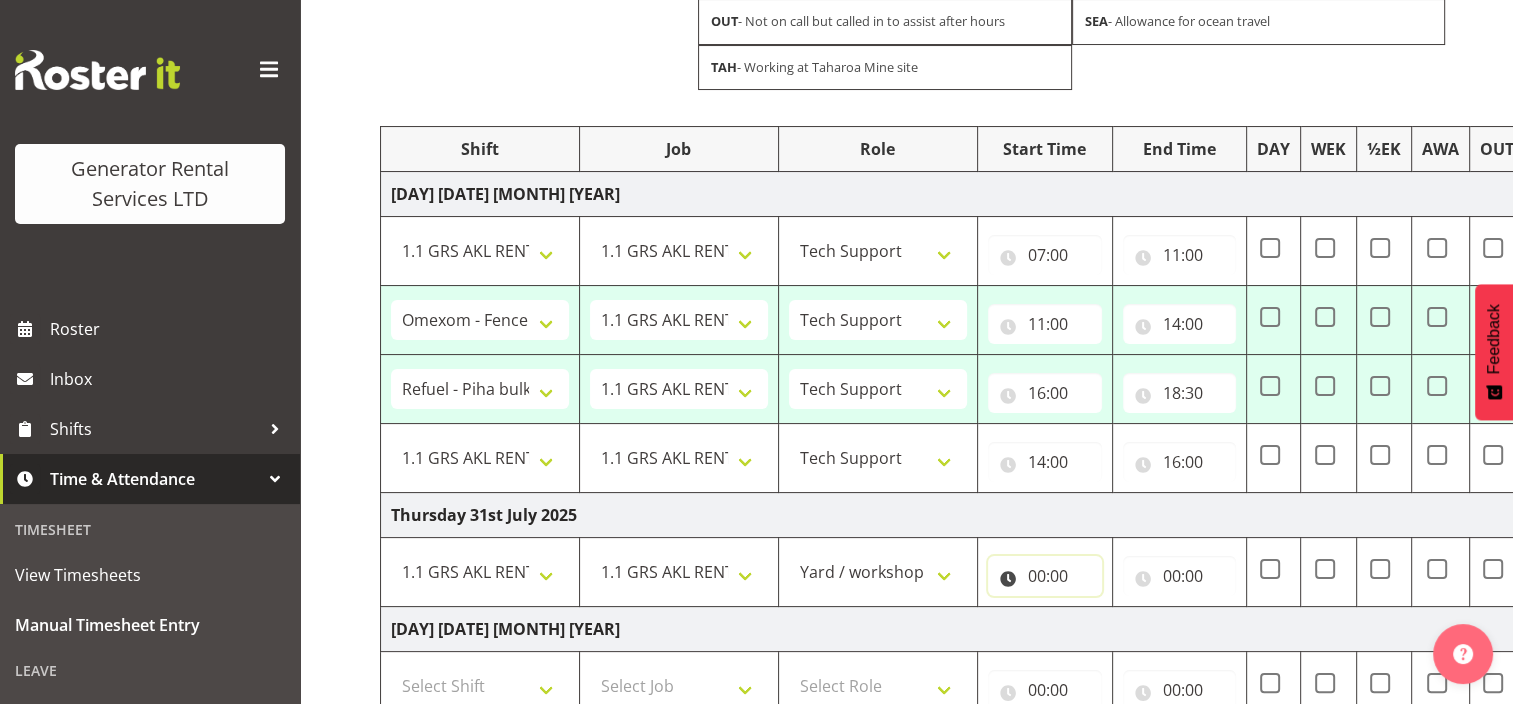 click on "00:00" at bounding box center (1045, 576) 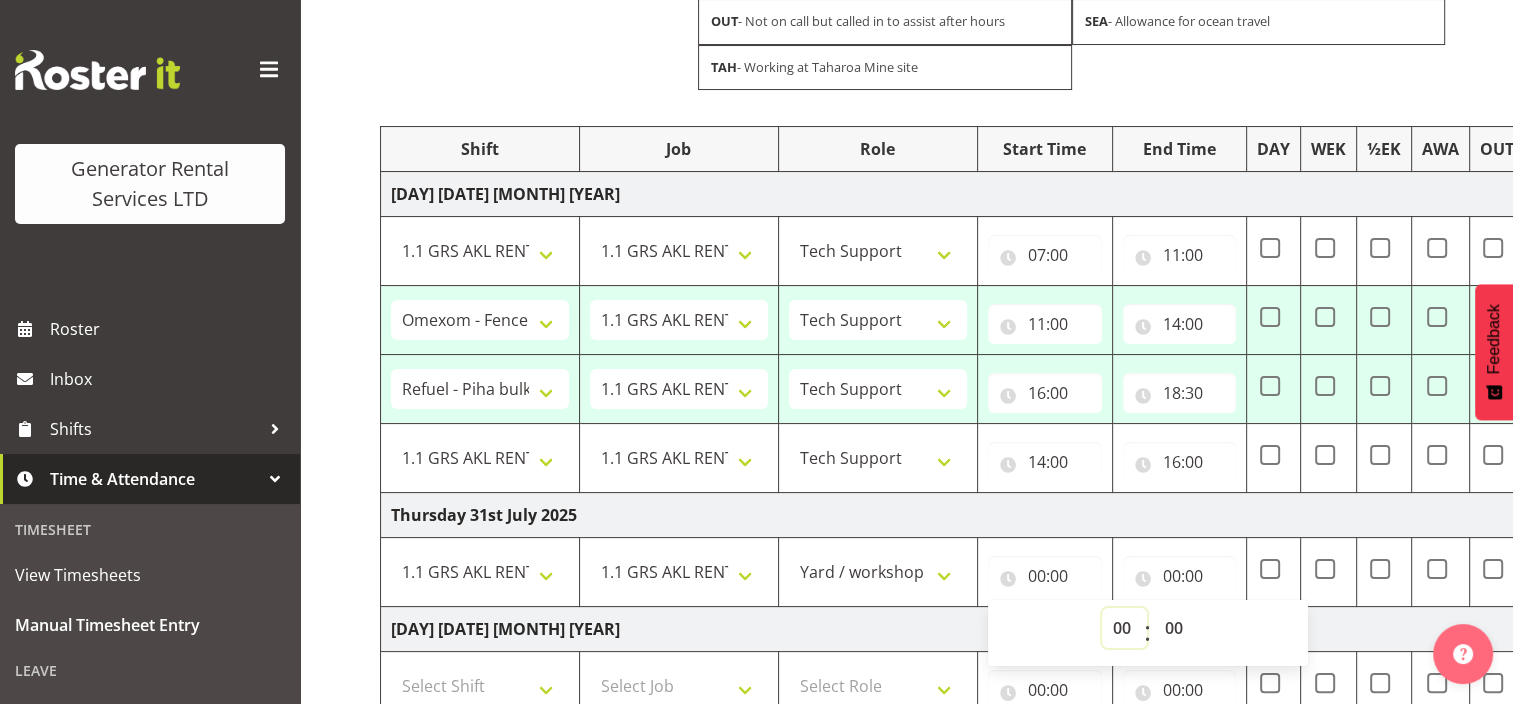 click on "00   01   02   03   04   05   06   07   08   09   10   11   12   13   14   15   16   17   18   19   20   21   22   23" at bounding box center (1124, 628) 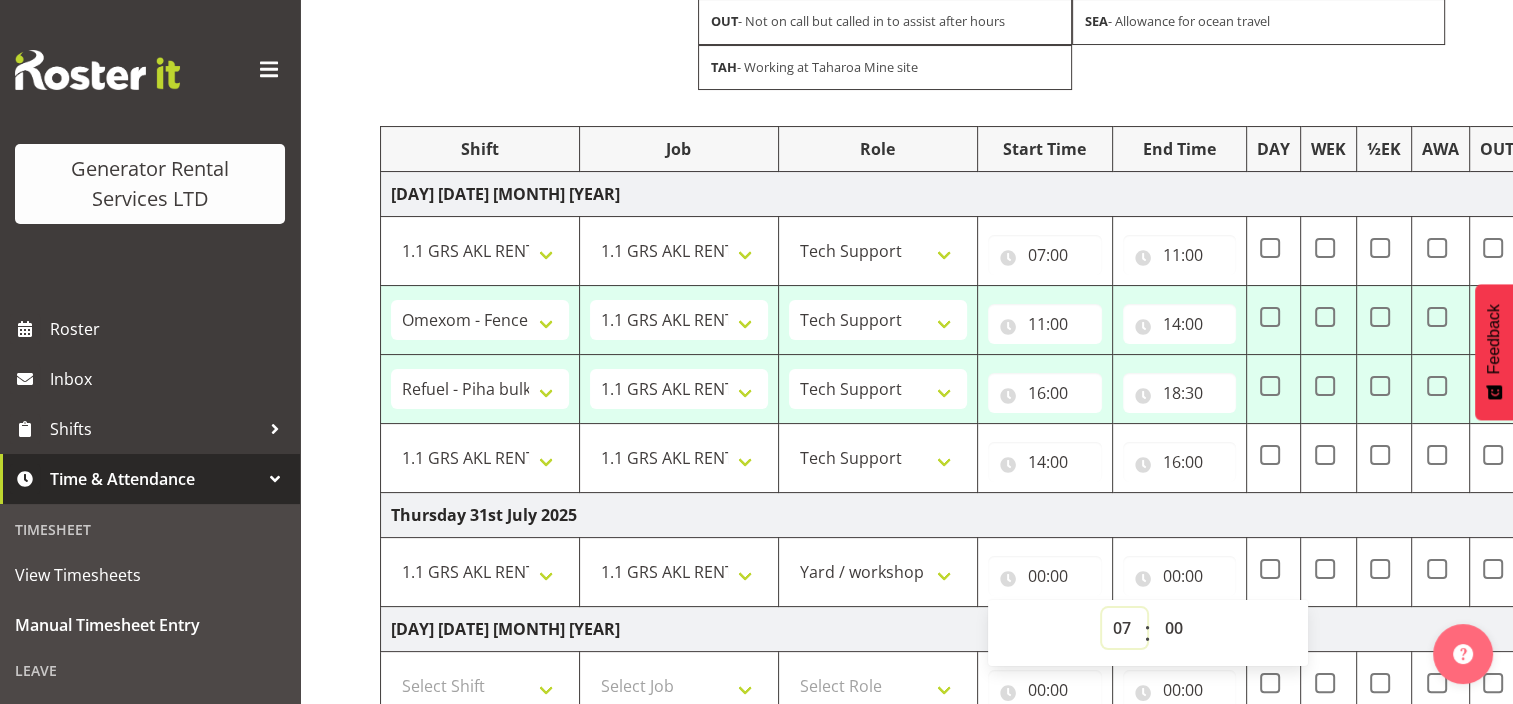 click on "00   01   02   03   04   05   06   07   08   09   10   11   12   13   14   15   16   17   18   19   20   21   22   23" at bounding box center [1124, 628] 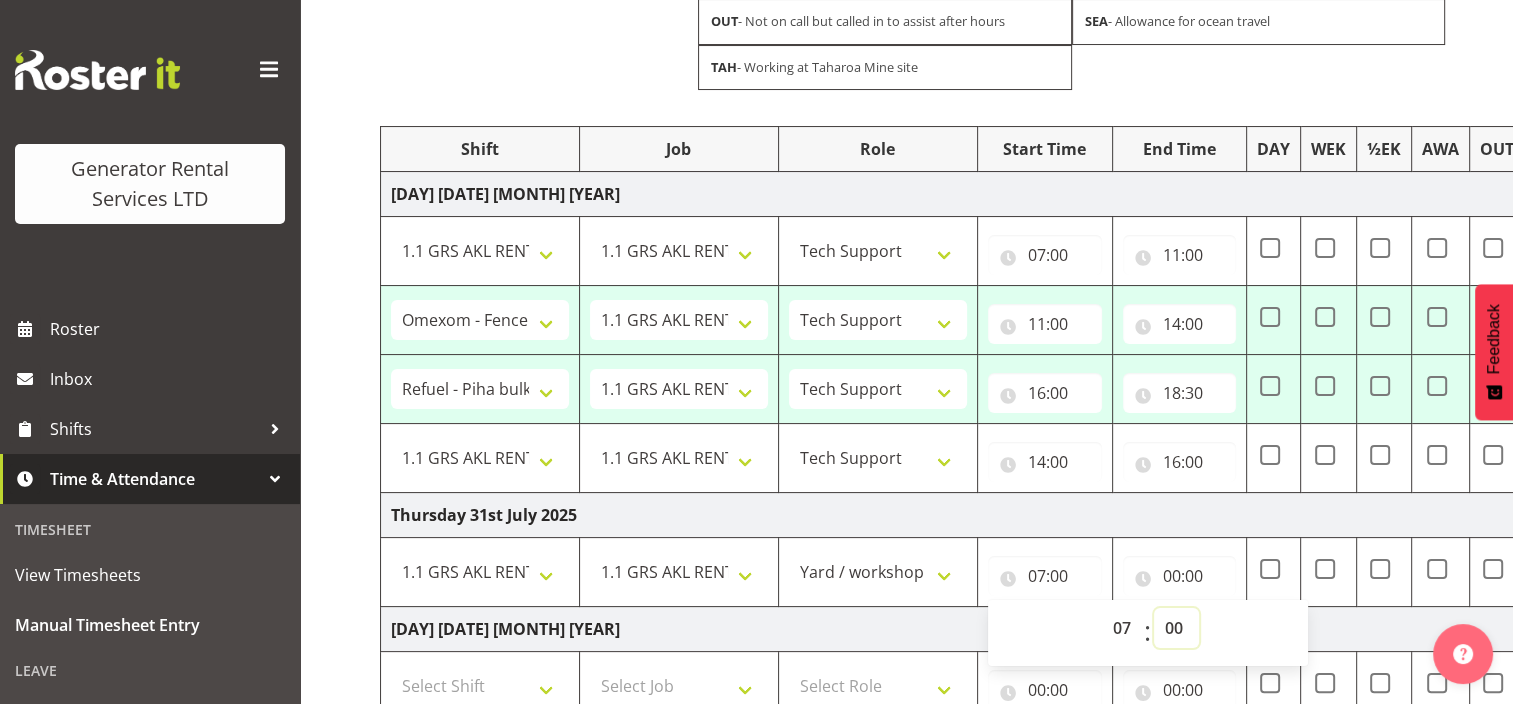 click on "00   01   02   03   04   05   06   07   08   09   10   11   12   13   14   15   16   17   18   19   20   21   22   23   24   25   26   27   28   29   30   31   32   33   34   35   36   37   38   39   40   41   42   43   44   45   46   47   48   49   50   51   52   53   54   55   56   57   58   59" at bounding box center [1176, 628] 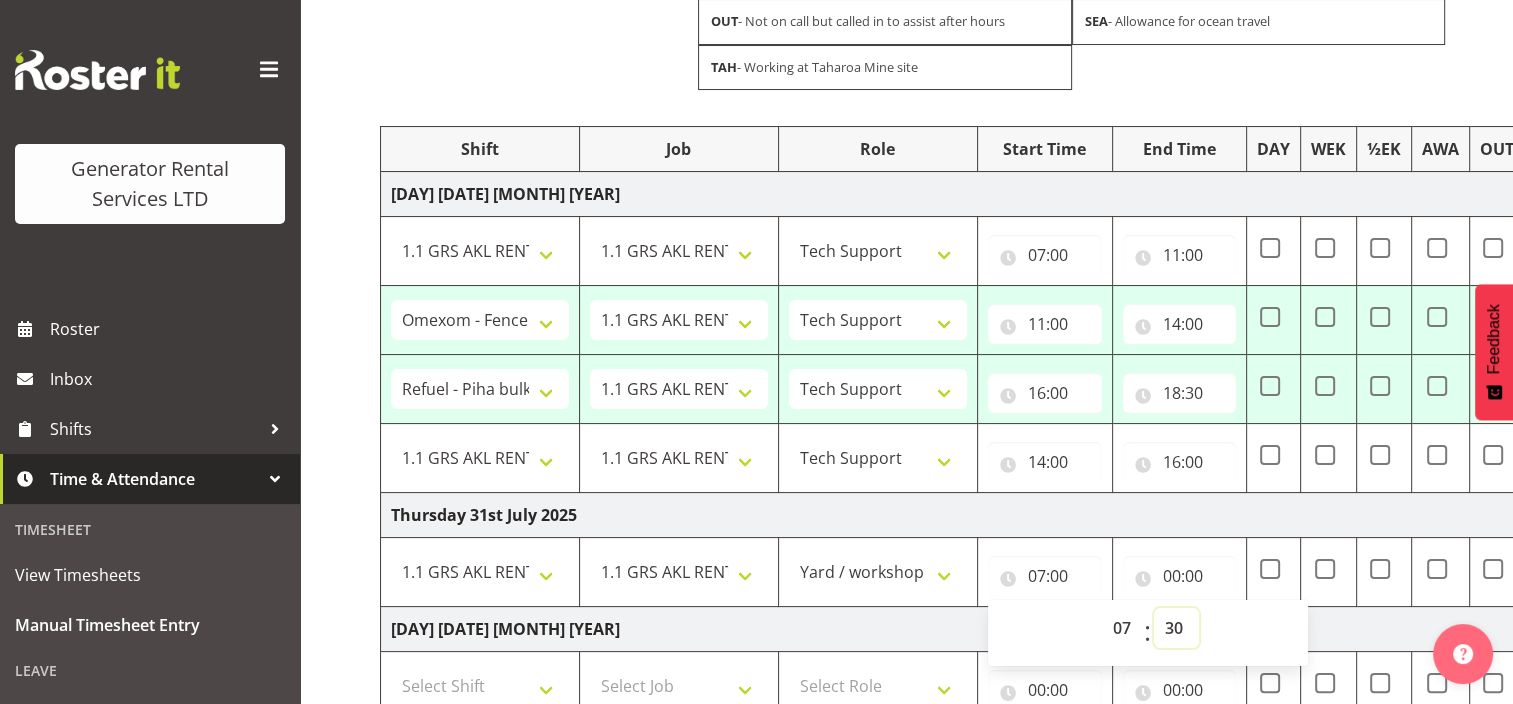 click on "00   01   02   03   04   05   06   07   08   09   10   11   12   13   14   15   16   17   18   19   20   21   22   23   24   25   26   27   28   29   30   31   32   33   34   35   36   37   38   39   40   41   42   43   44   45   46   47   48   49   50   51   52   53   54   55   56   57   58   59" at bounding box center (1176, 628) 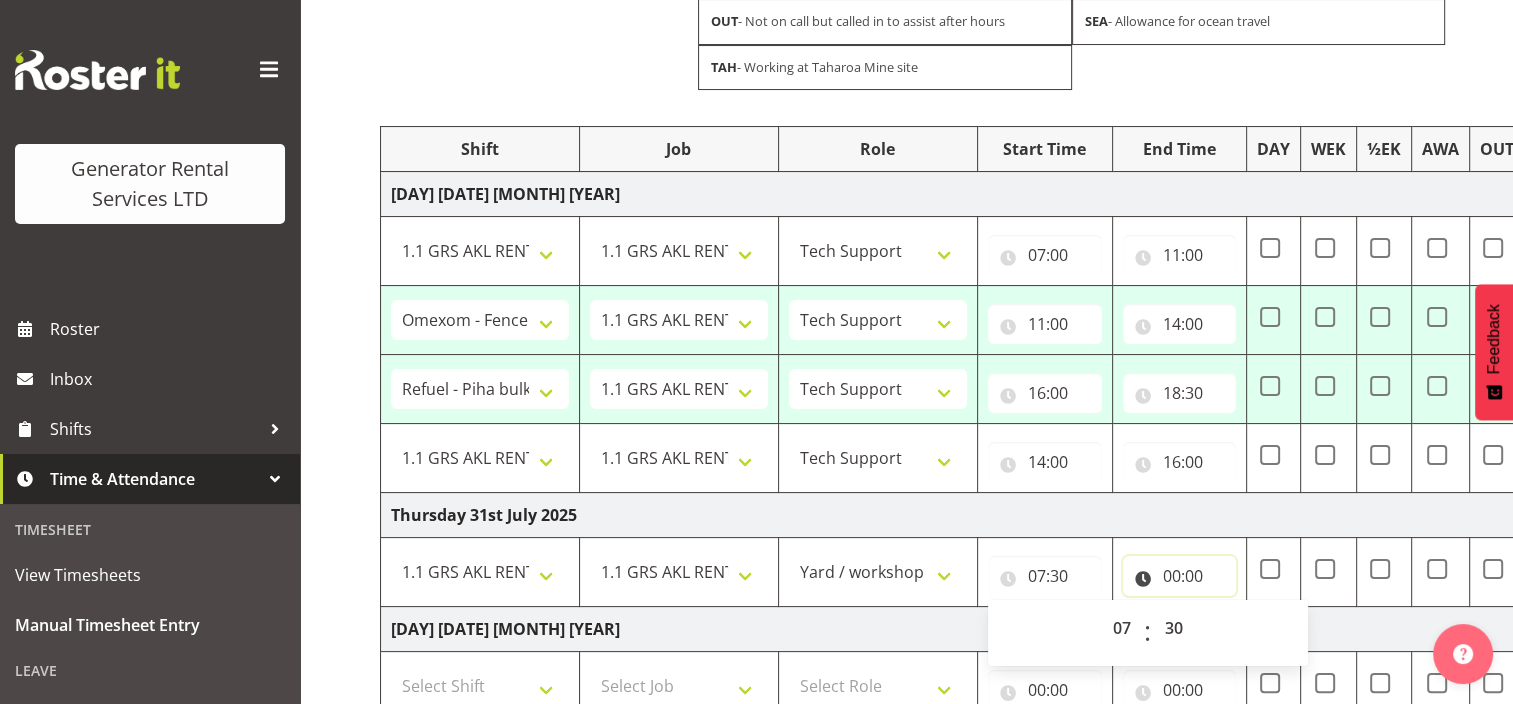 click on "00:00" at bounding box center [1180, 576] 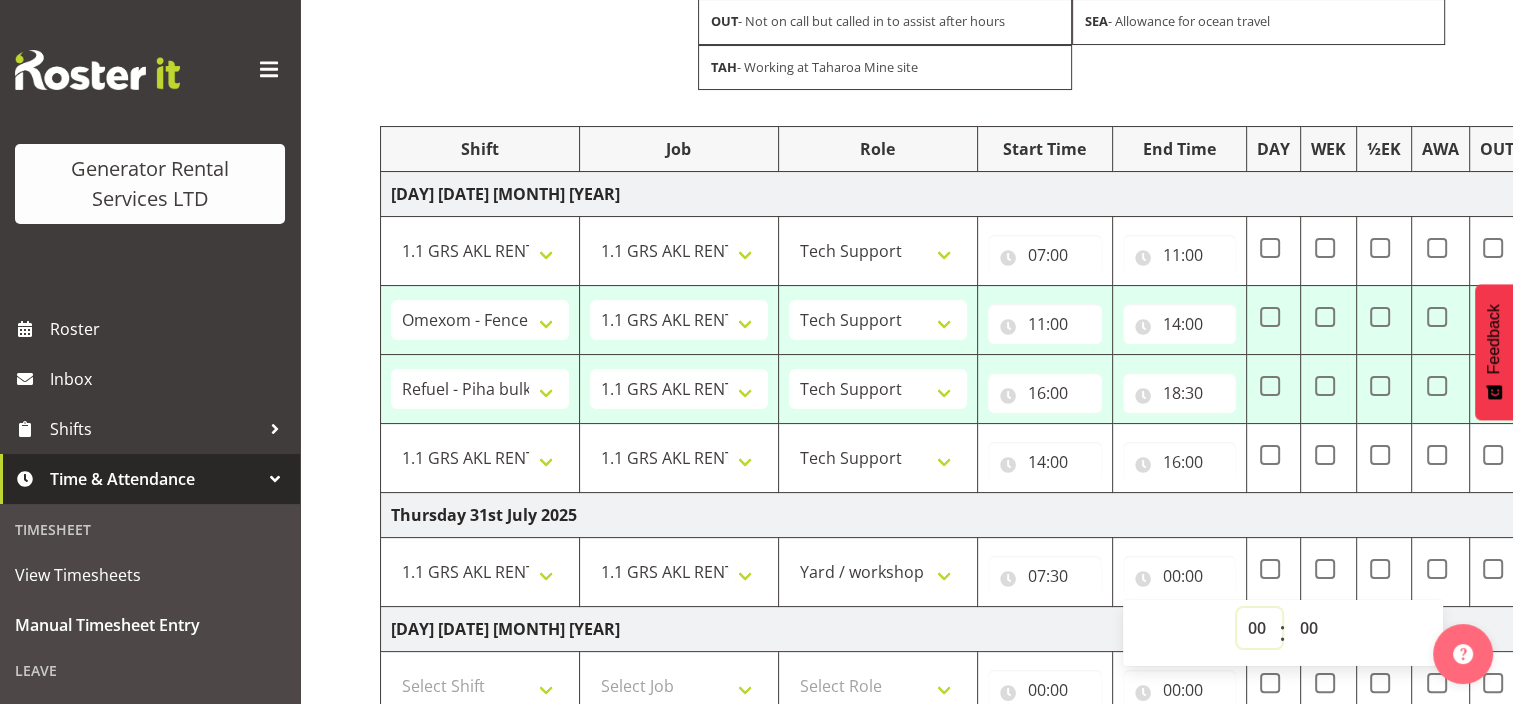 click on "00   01   02   03   04   05   06   07   08   09   10   11   12   13   14   15   16   17   18   19   20   21   22   23" at bounding box center (1259, 628) 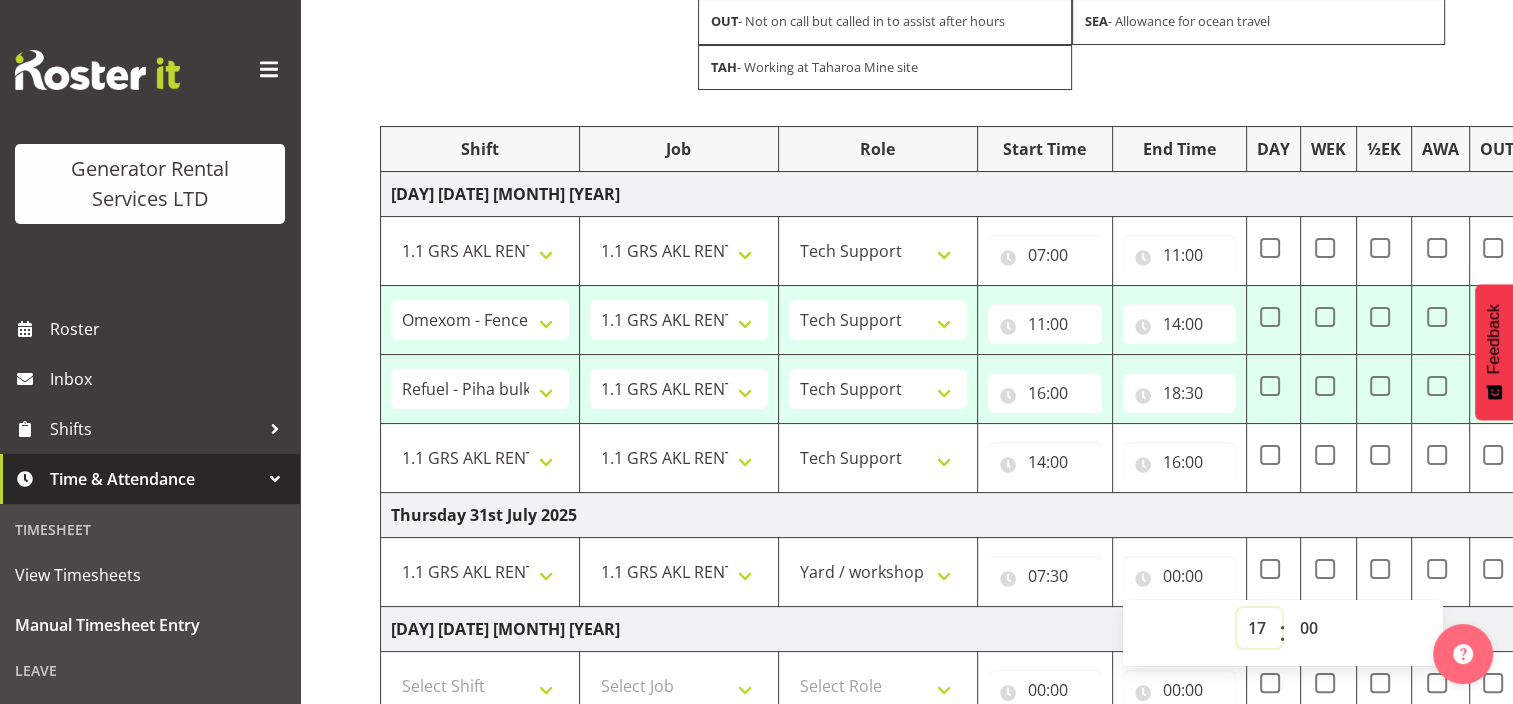 click on "00   01   02   03   04   05   06   07   08   09   10   11   12   13   14   15   16   17   18   19   20   21   22   23" at bounding box center (1259, 628) 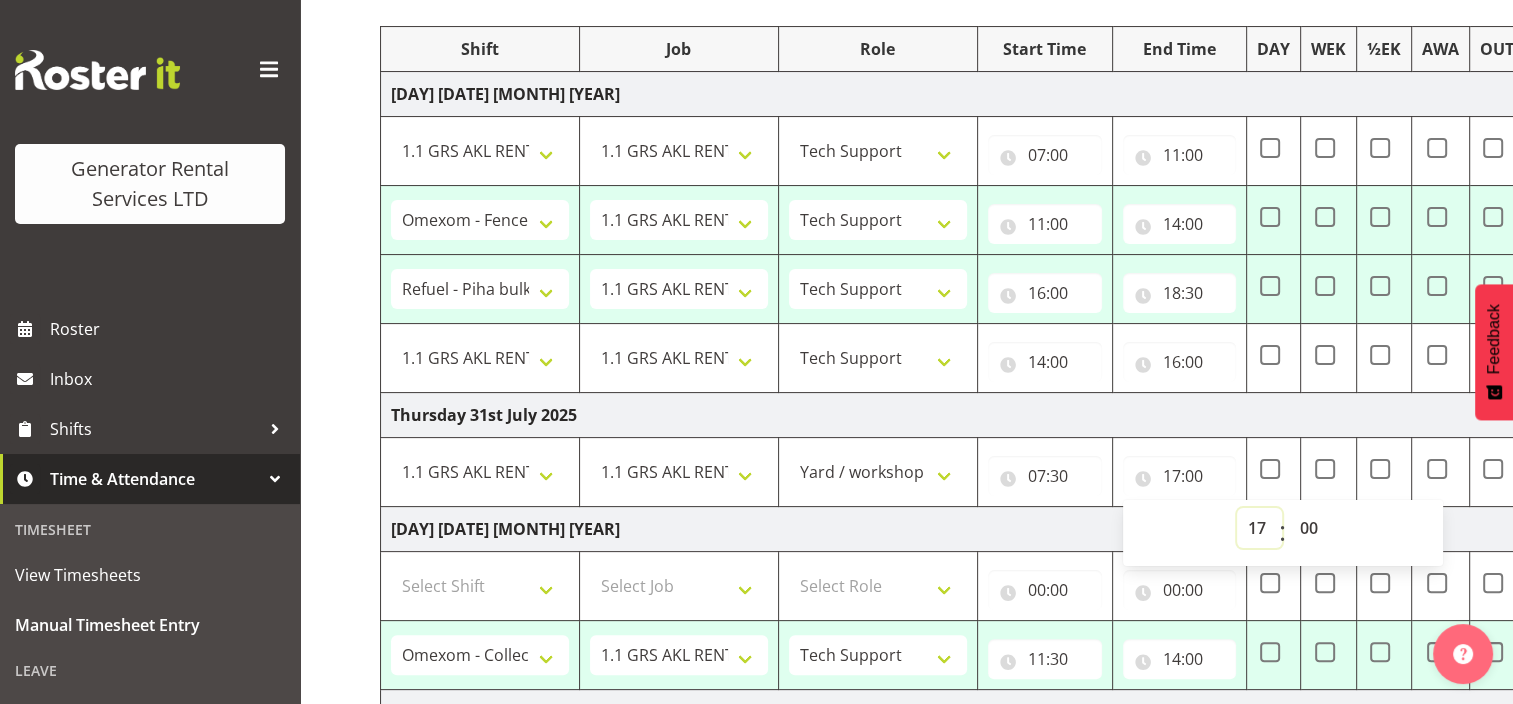 scroll, scrollTop: 557, scrollLeft: 0, axis: vertical 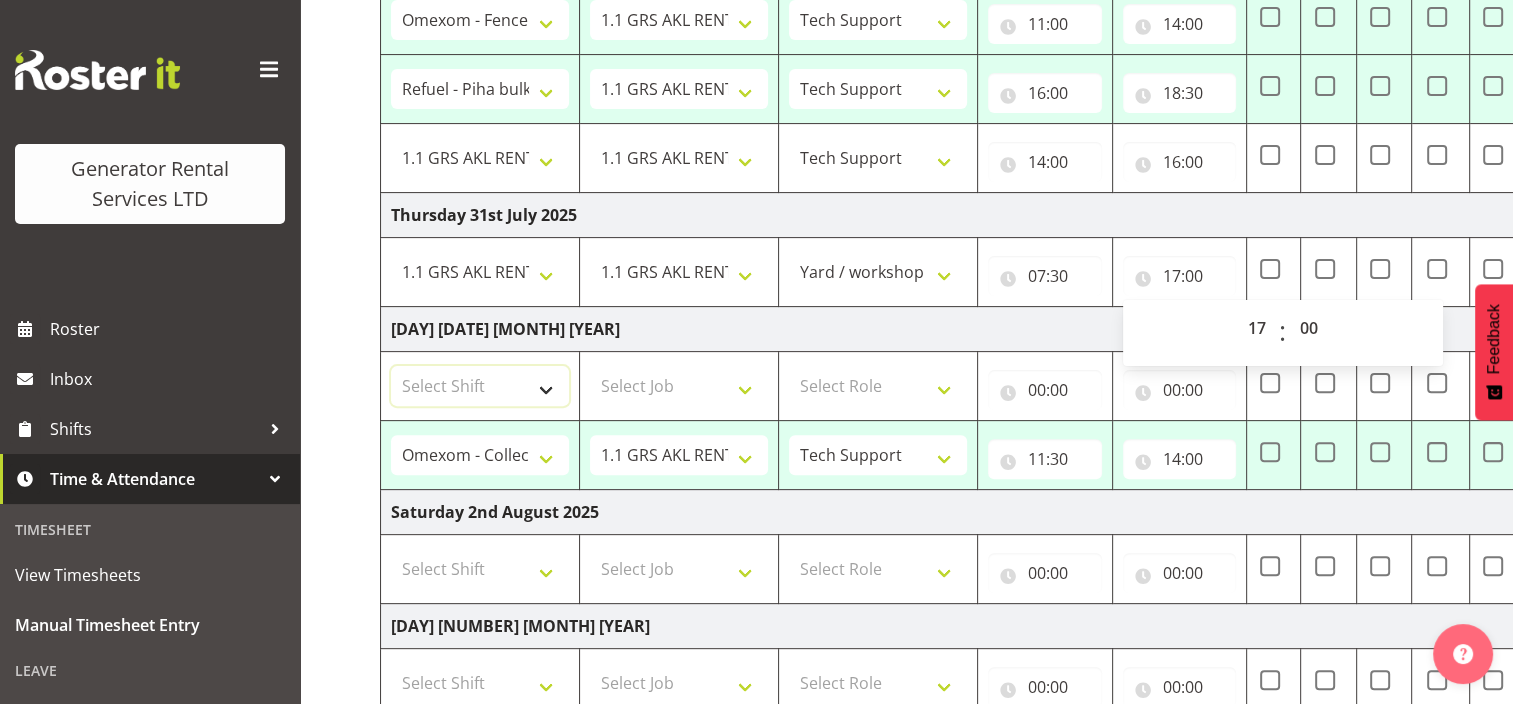 click on "Select Shift  #105 e cert #112 Delivery to V8 boneyard #1250-3 - Take load bank to Cummins Wiri and load up #1250-3 so Cummins can find leaks etc. Time TBC #1265 - Remove both VSD's and test and fit 16amp and light timer to make it Taharoa spec going back down on monday #1284 - Tear down rocker assembly and clean parts. #402 - Service , load test , remove second set of tails , wash/ tidy up   going out long term hire 2 months #510 - Repair Powerlocks #515 - Reset back to 415V / 50Hz #515 - requires converting to 60hz 1.1 GRS AKL RENTALS WORK 1.3 GRS TAHAROA WORK 1.30pm Finish - [PERSON] [LASTNAME] 1.6 GRS AKL CALL OUT WORK 1.7 GRS AKL STAND DOWN 10am Site visit in Hobsonville with [PERSON] [LASTNAME]. 1262 - 4 Hour Loadbank 1267 Alternator finish - Going back to taharoa 1288 - 4 Hour Load Test 12pm finish - [PERSON] [LASTNAME] 12pm finish - [PERSON] [LASTNAME] 12pm finish - [PERSON] [LASTNAME] 12pm start - [PERSON] [LASTNAME] (Court) 1405-121 Alternator re-installation 18 x cube lights towers  + 6 ld's check over and make sure all work ready for delivery Meatstock/latern fest 4 pm finish" at bounding box center [480, 386] 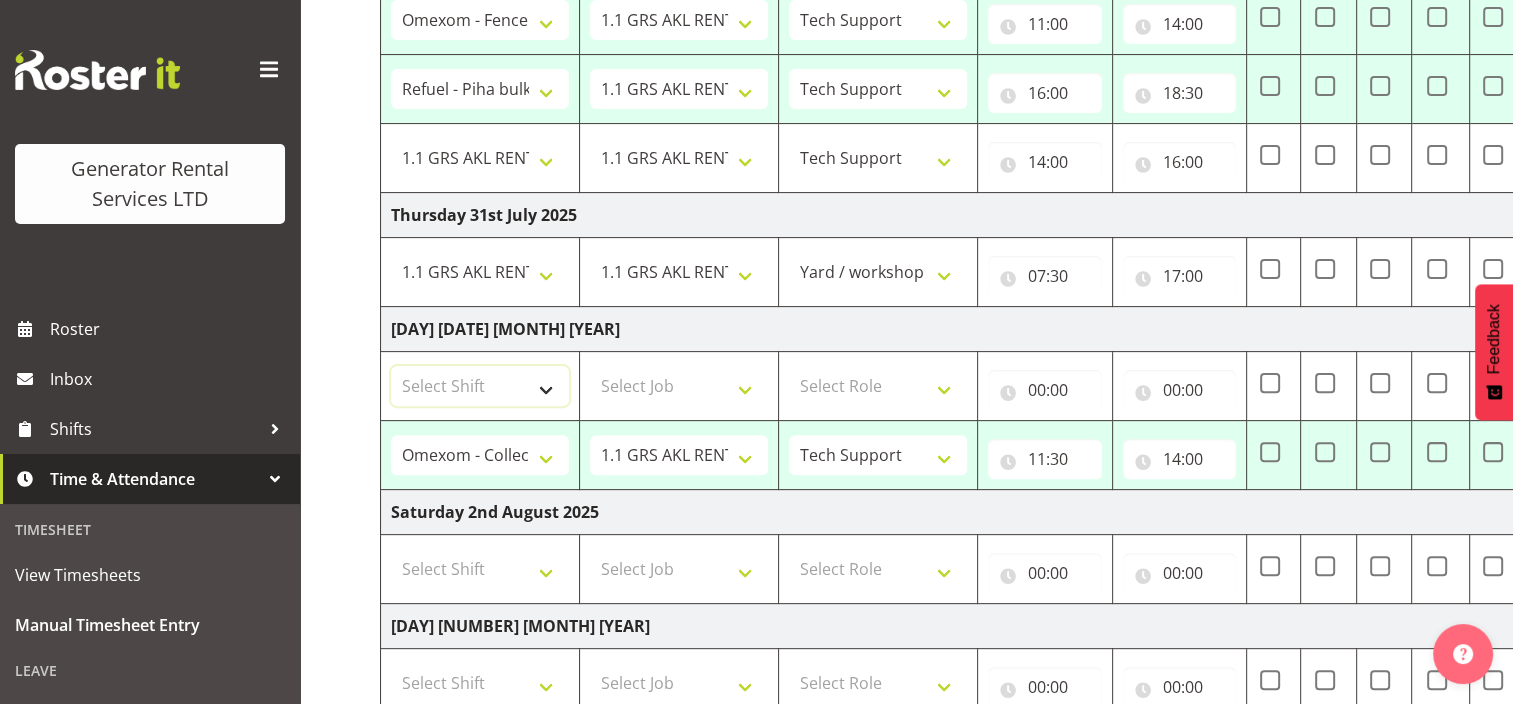 select on "6063" 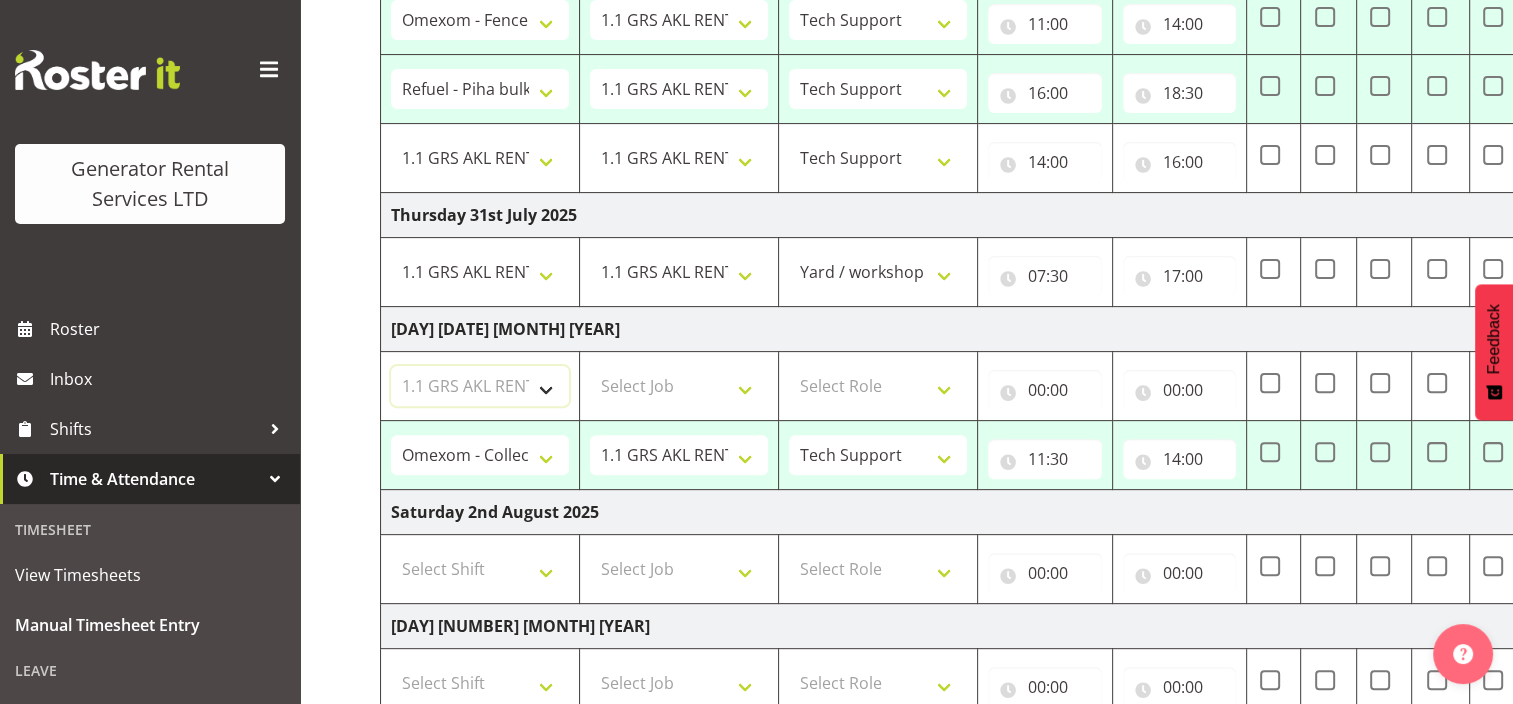 click on "Select Shift  #105 e cert #112 Delivery to V8 boneyard #1250-3 - Take load bank to Cummins Wiri and load up #1250-3 so Cummins can find leaks etc. Time TBC #1265 - Remove both VSD's and test and fit 16amp and light timer to make it Taharoa spec going back down on monday #1284 - Tear down rocker assembly and clean parts. #402 - Service , load test , remove second set of tails , wash/ tidy up   going out long term hire 2 months #510 - Repair Powerlocks #515 - Reset back to 415V / 50Hz #515 - requires converting to 60hz 1.1 GRS AKL RENTALS WORK 1.3 GRS TAHAROA WORK 1.30pm Finish - [PERSON] [LASTNAME] 1.6 GRS AKL CALL OUT WORK 1.7 GRS AKL STAND DOWN 10am Site visit in Hobsonville with [PERSON] [LASTNAME]. 1262 - 4 Hour Loadbank 1267 Alternator finish - Going back to taharoa 1288 - 4 Hour Load Test 12pm finish - [PERSON] [LASTNAME] 12pm finish - [PERSON] [LASTNAME] 12pm finish - [PERSON] [LASTNAME] 12pm start - [PERSON] [LASTNAME] (Court) 1405-121 Alternator re-installation 18 x cube lights towers  + 6 ld's check over and make sure all work ready for delivery Meatstock/latern fest 4 pm finish" at bounding box center [480, 386] 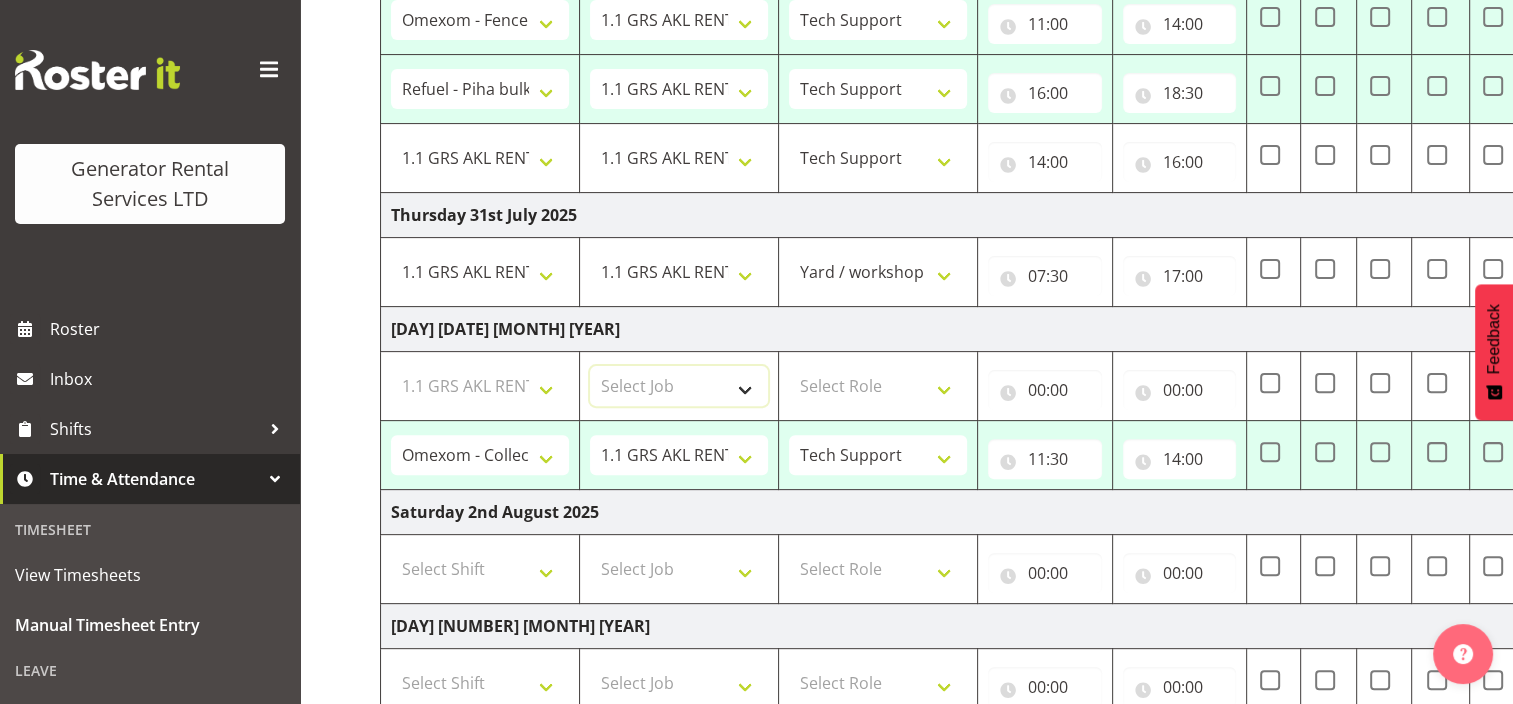 click on "Select Job  1.1 GRS AKL RENTALS 1.1 GRS AKL RENTALS AC 1.1 GRS AKL RENTALS CT 1.1 GRS AKL RENTALS DW 1.1 GRS AKL RENTALS HM 1.1 GRS AKL RENTALS KP 1.1 GRS AKL RENTALS SP 1.1 GRS AKL RENTALS ZS 1.1 GRS AKL RENTALS ZT 1.2 GRS AKL SALES WORK 1.3 GRS TAHAROA WORK 1.4 GRS AKL ADMIN WORK 1.5 GRS AKL ENGINEERING WORK 1.6 GRS CALL OUT WORK 1.7 AKL STAND DOWN 2.1 GRS TGA RENTALS WORK 2.2 GRS TGA SALES WORK 2.3 GRS TGA ADMIN WORK 3.1 GRS NPE RENTALS WORK 3.2 GRS NPE SALES WORK KIWI RAIL Solomon Island Servicing tbc" at bounding box center [679, 386] 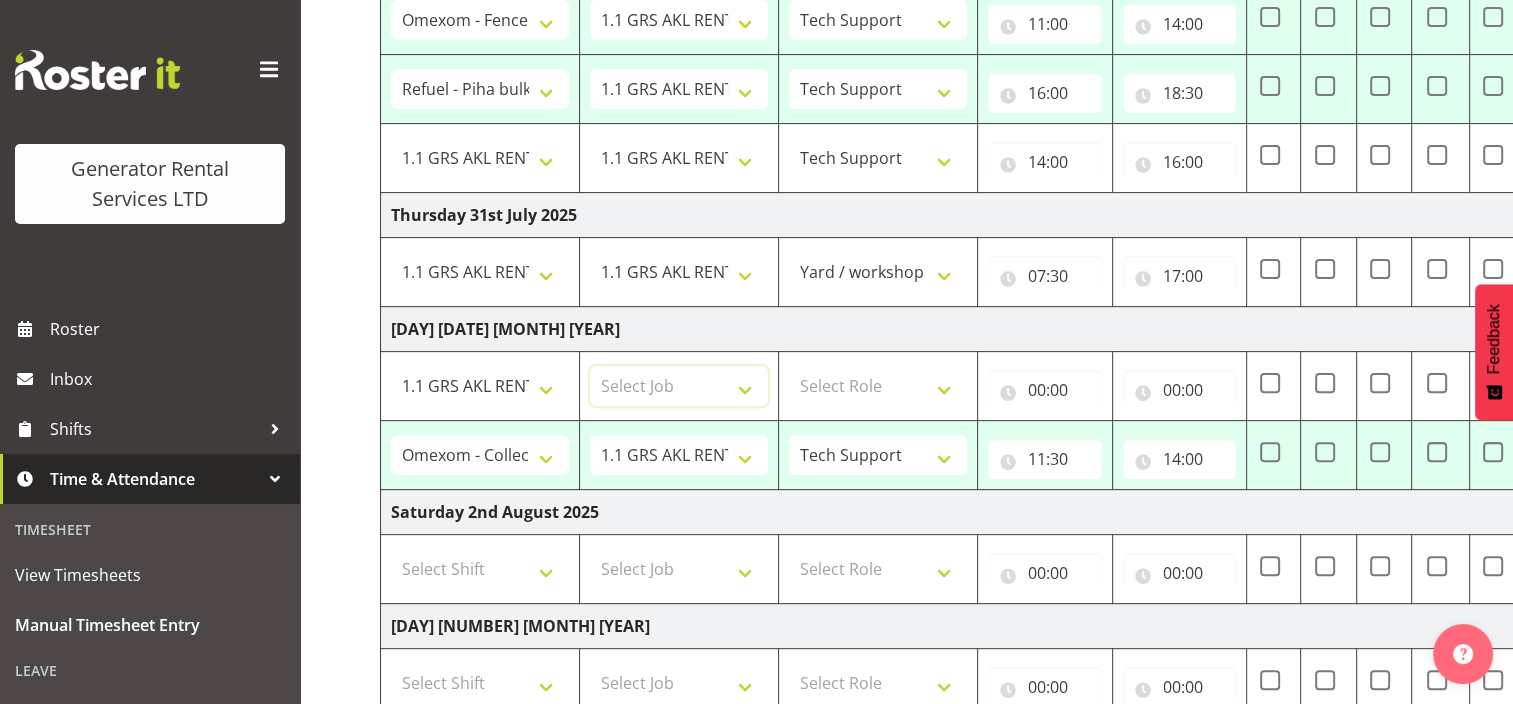 select on "9" 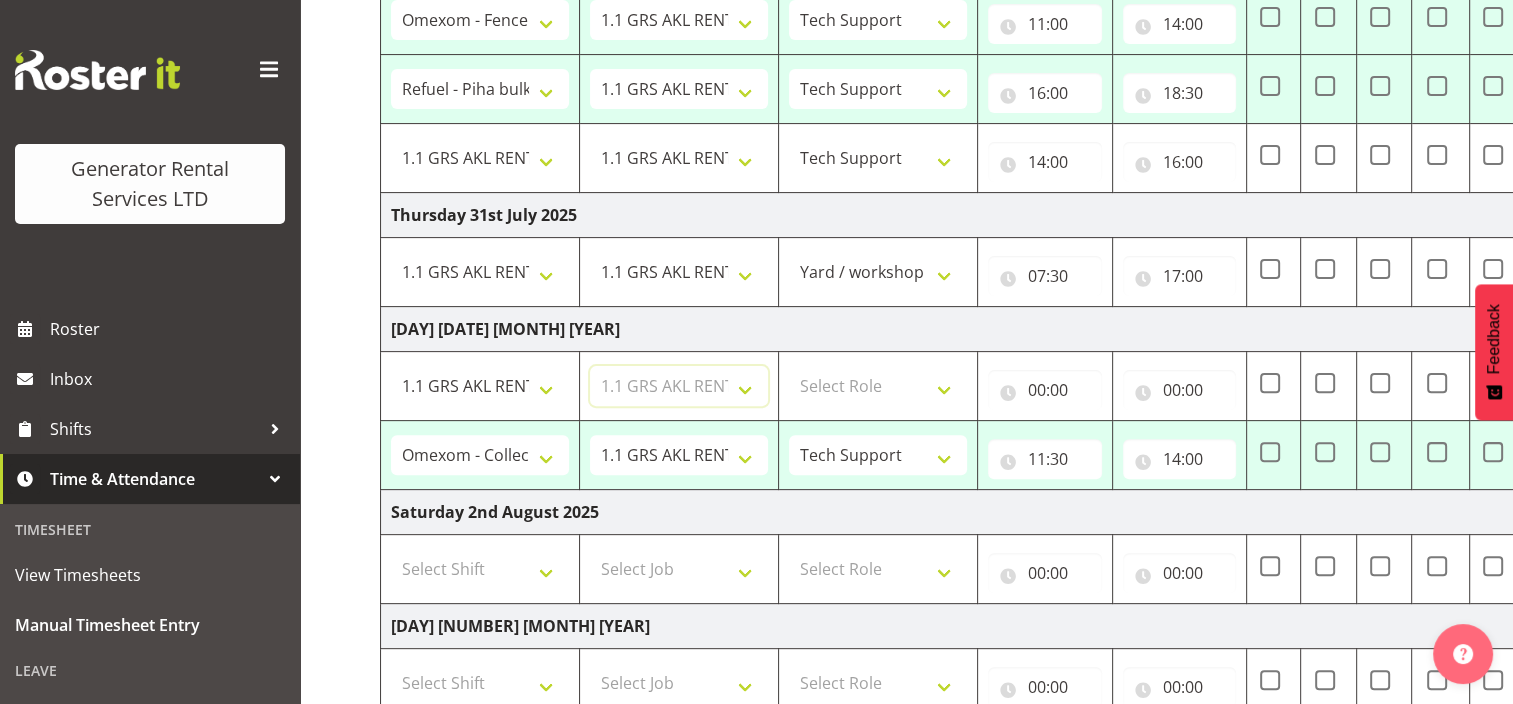 click on "Select Job  1.1 GRS AKL RENTALS 1.1 GRS AKL RENTALS AC 1.1 GRS AKL RENTALS CT 1.1 GRS AKL RENTALS DW 1.1 GRS AKL RENTALS HM 1.1 GRS AKL RENTALS KP 1.1 GRS AKL RENTALS SP 1.1 GRS AKL RENTALS ZS 1.1 GRS AKL RENTALS ZT 1.2 GRS AKL SALES WORK 1.3 GRS TAHAROA WORK 1.4 GRS AKL ADMIN WORK 1.5 GRS AKL ENGINEERING WORK 1.6 GRS CALL OUT WORK 1.7 AKL STAND DOWN 2.1 GRS TGA RENTALS WORK 2.2 GRS TGA SALES WORK 2.3 GRS TGA ADMIN WORK 3.1 GRS NPE RENTALS WORK 3.2 GRS NPE SALES WORK KIWI RAIL Solomon Island Servicing tbc" at bounding box center (679, 386) 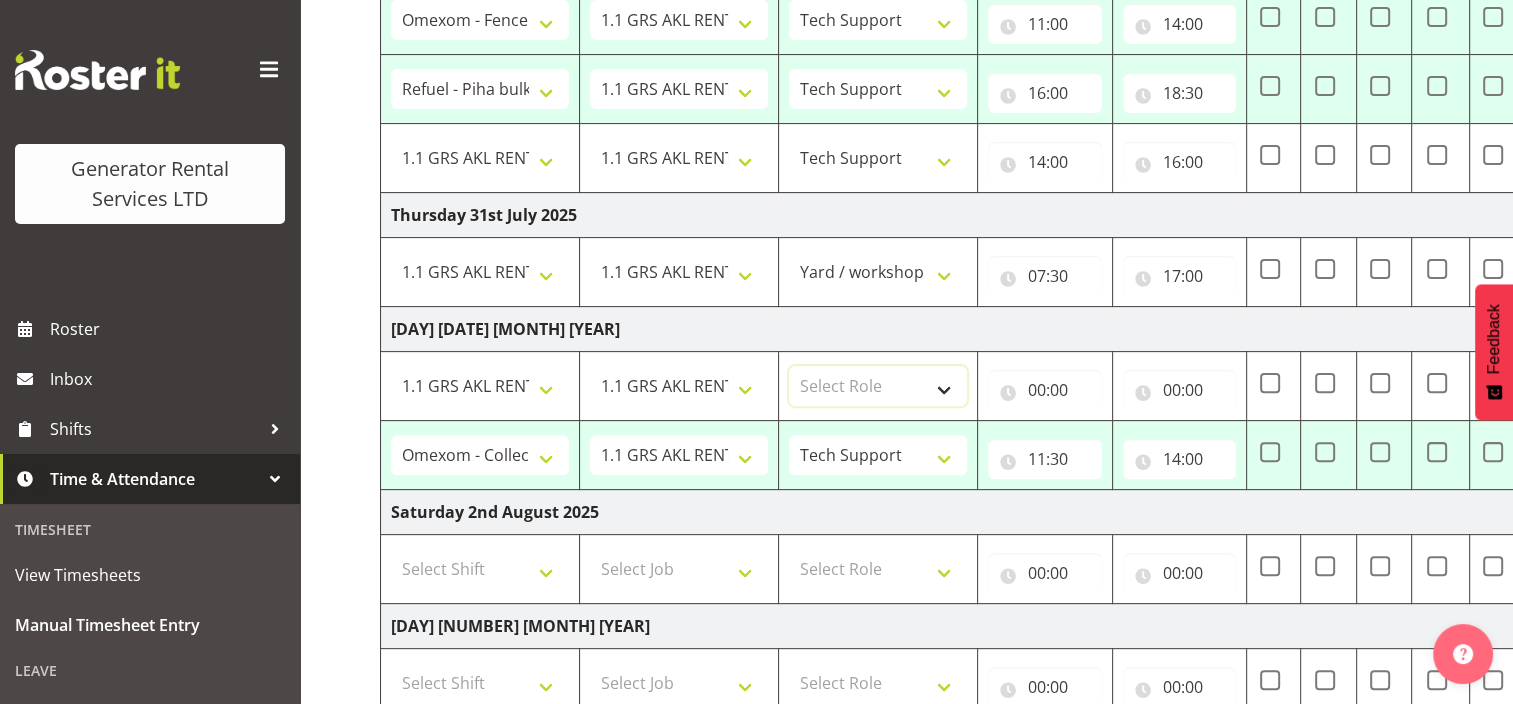 click on "Select Role  Tech Support Yard / workshop" at bounding box center (878, 386) 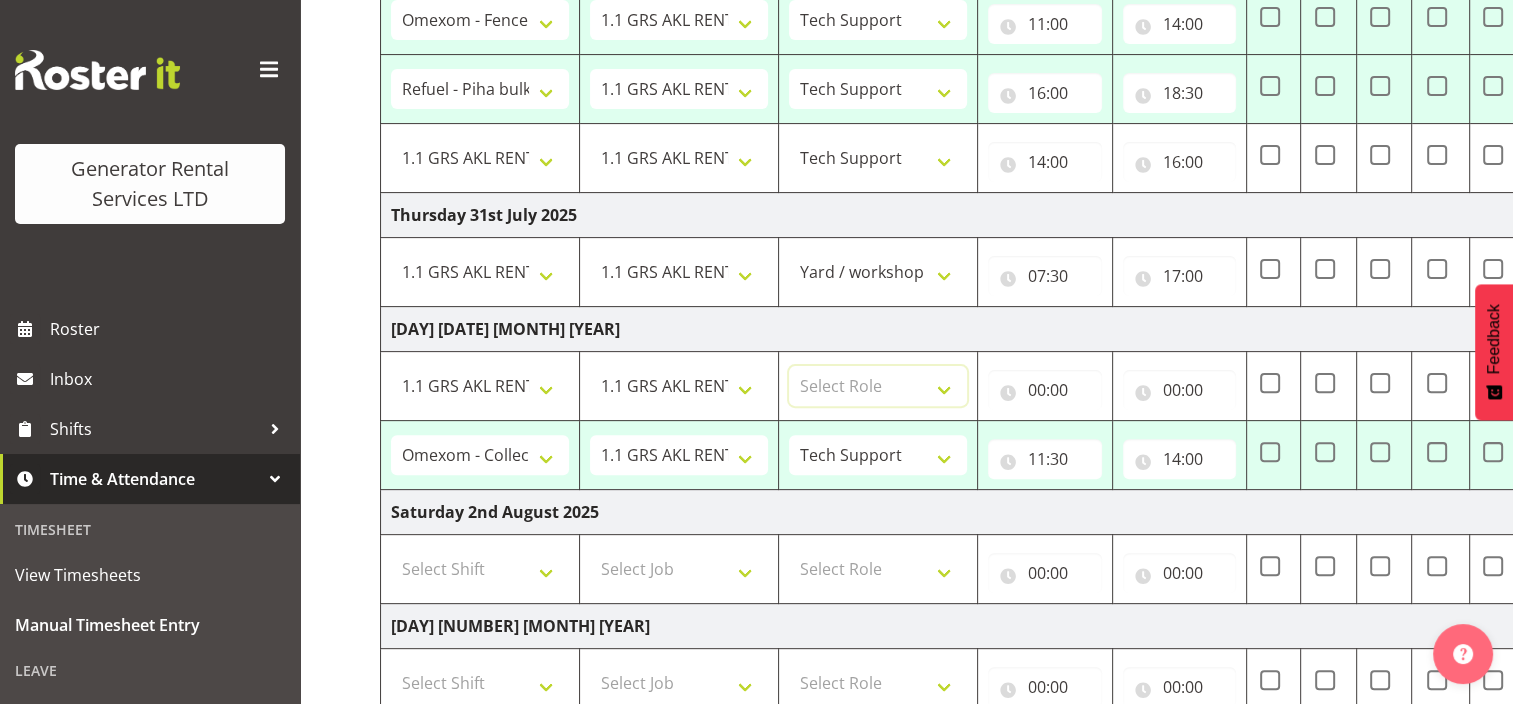 select on "285" 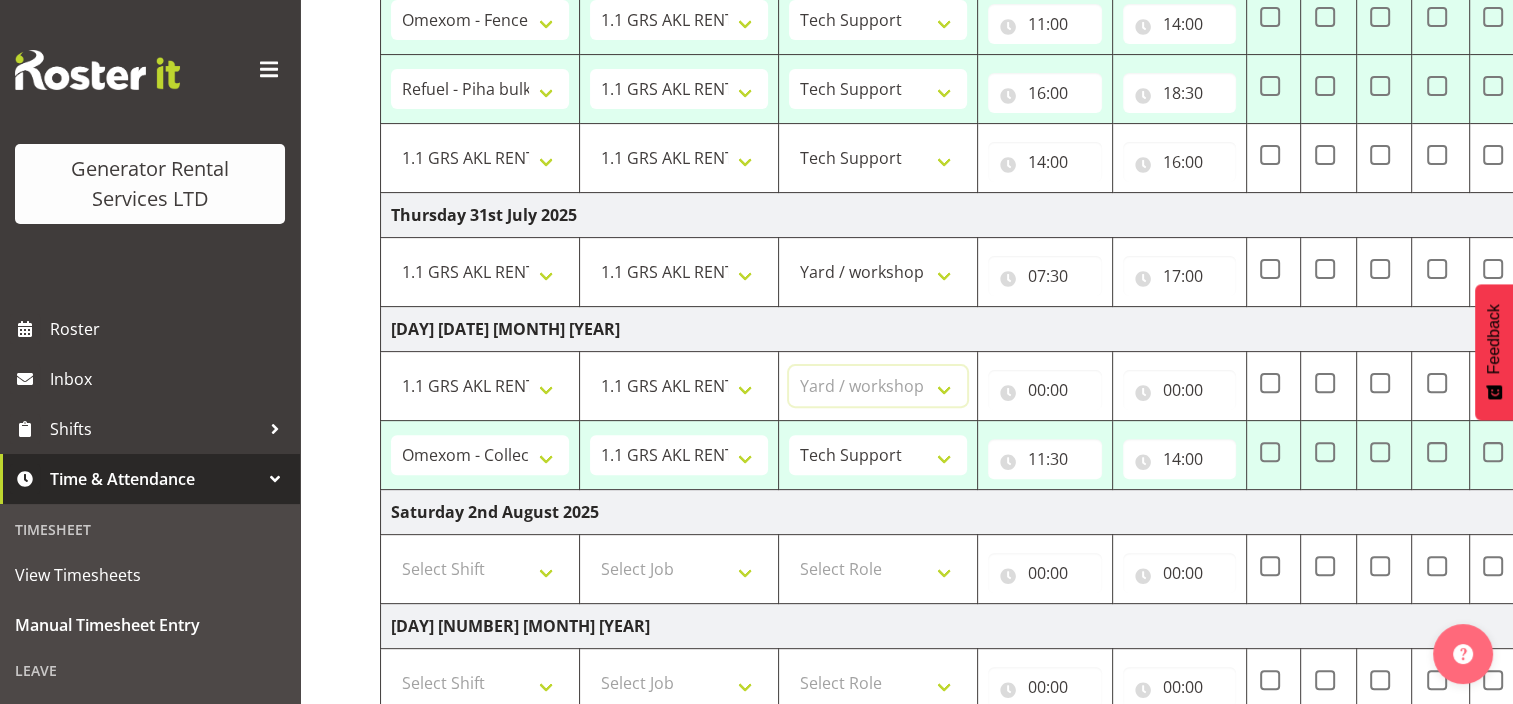 click on "Select Role  Tech Support Yard / workshop" at bounding box center [878, 386] 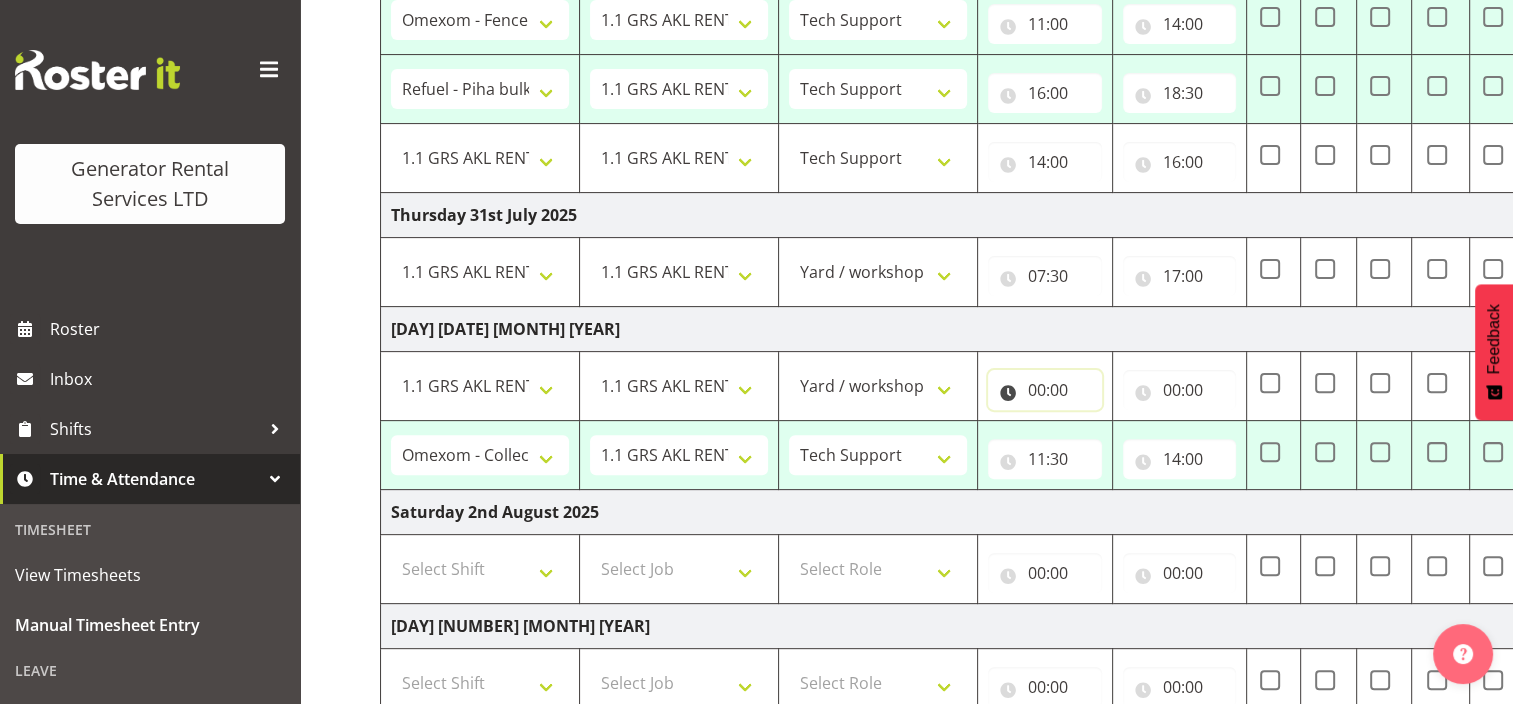 click on "00:00" at bounding box center (1045, 390) 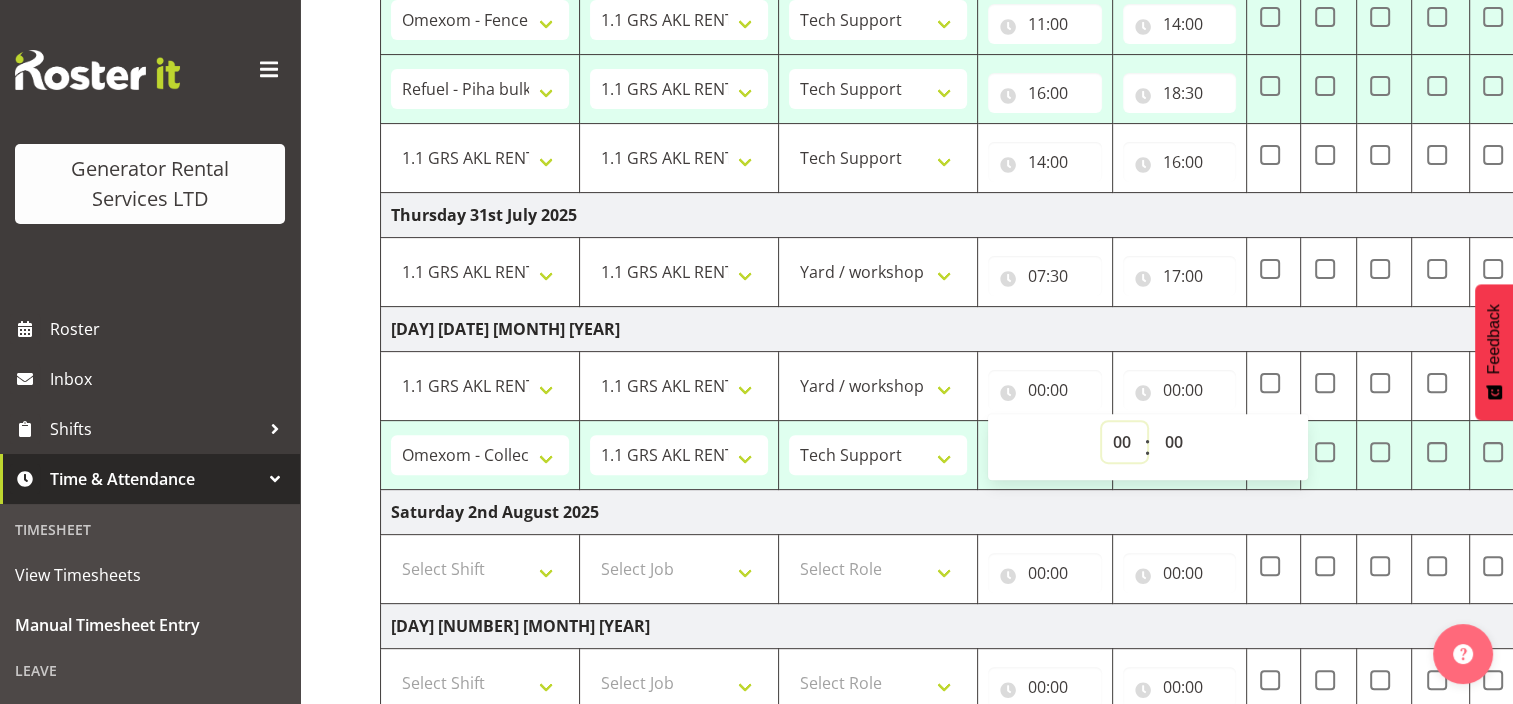 click on "00   01   02   03   04   05   06   07   08   09   10   11   12   13   14   15   16   17   18   19   20   21   22   23" at bounding box center (1124, 442) 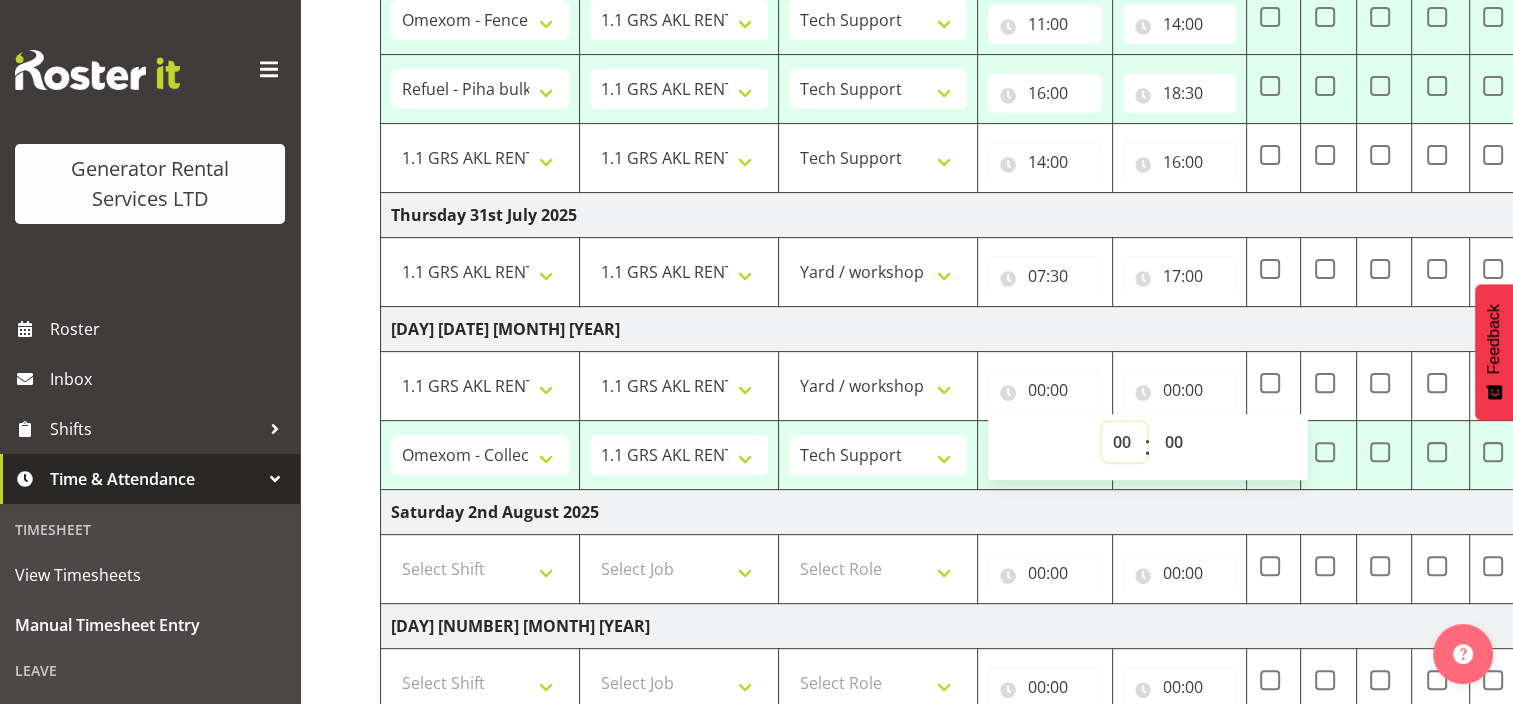 select on "7" 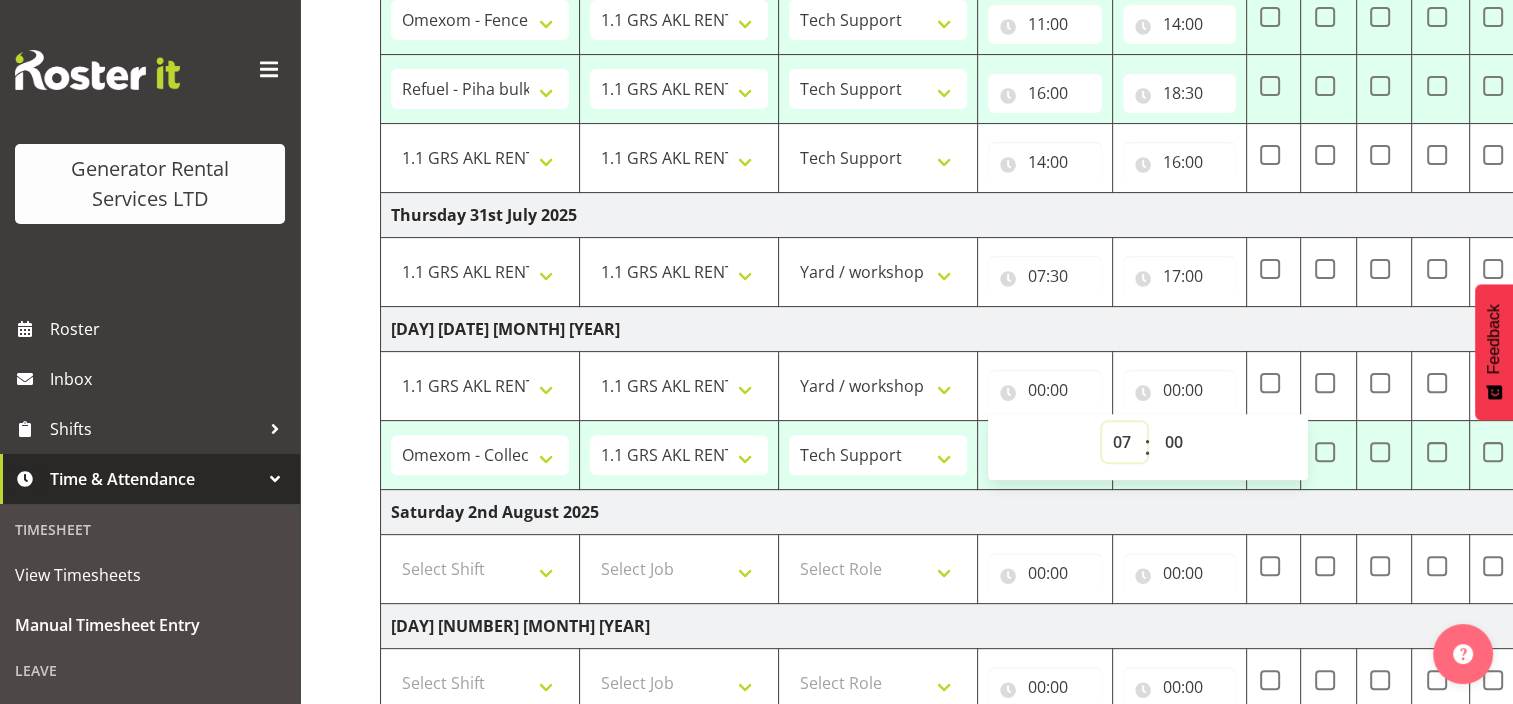 click on "00   01   02   03   04   05   06   07   08   09   10   11   12   13   14   15   16   17   18   19   20   21   22   23" at bounding box center (1124, 442) 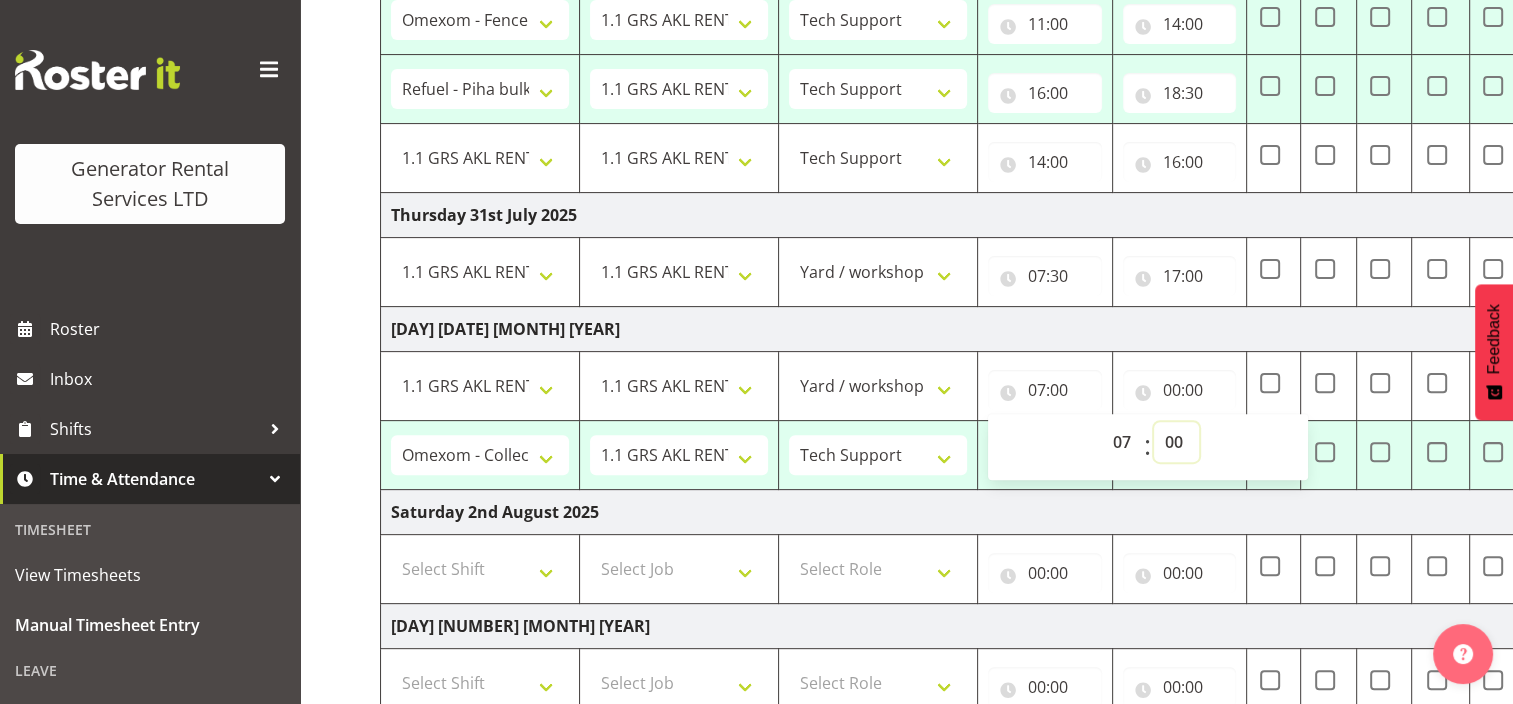 click on "00   01   02   03   04   05   06   07   08   09   10   11   12   13   14   15   16   17   18   19   20   21   22   23   24   25   26   27   28   29   30   31   32   33   34   35   36   37   38   39   40   41   42   43   44   45   46   47   48   49   50   51   52   53   54   55   56   57   58   59" at bounding box center (1176, 442) 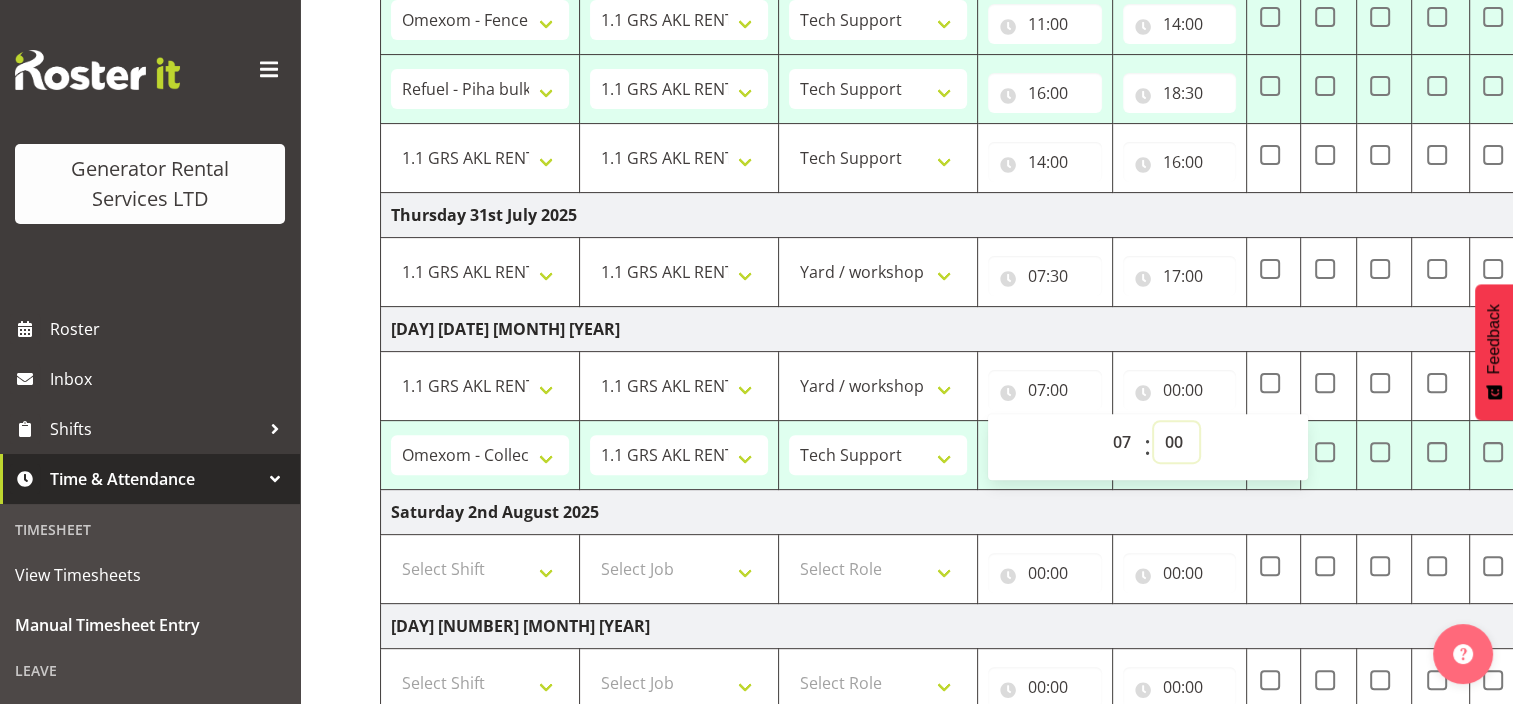 click on "00   01   02   03   04   05   06   07   08   09   10   11   12   13   14   15   16   17   18   19   20   21   22   23   24   25   26   27   28   29   30   31   32   33   34   35   36   37   38   39   40   41   42   43   44   45   46   47   48   49   50   51   52   53   54   55   56   57   58   59" at bounding box center [1176, 442] 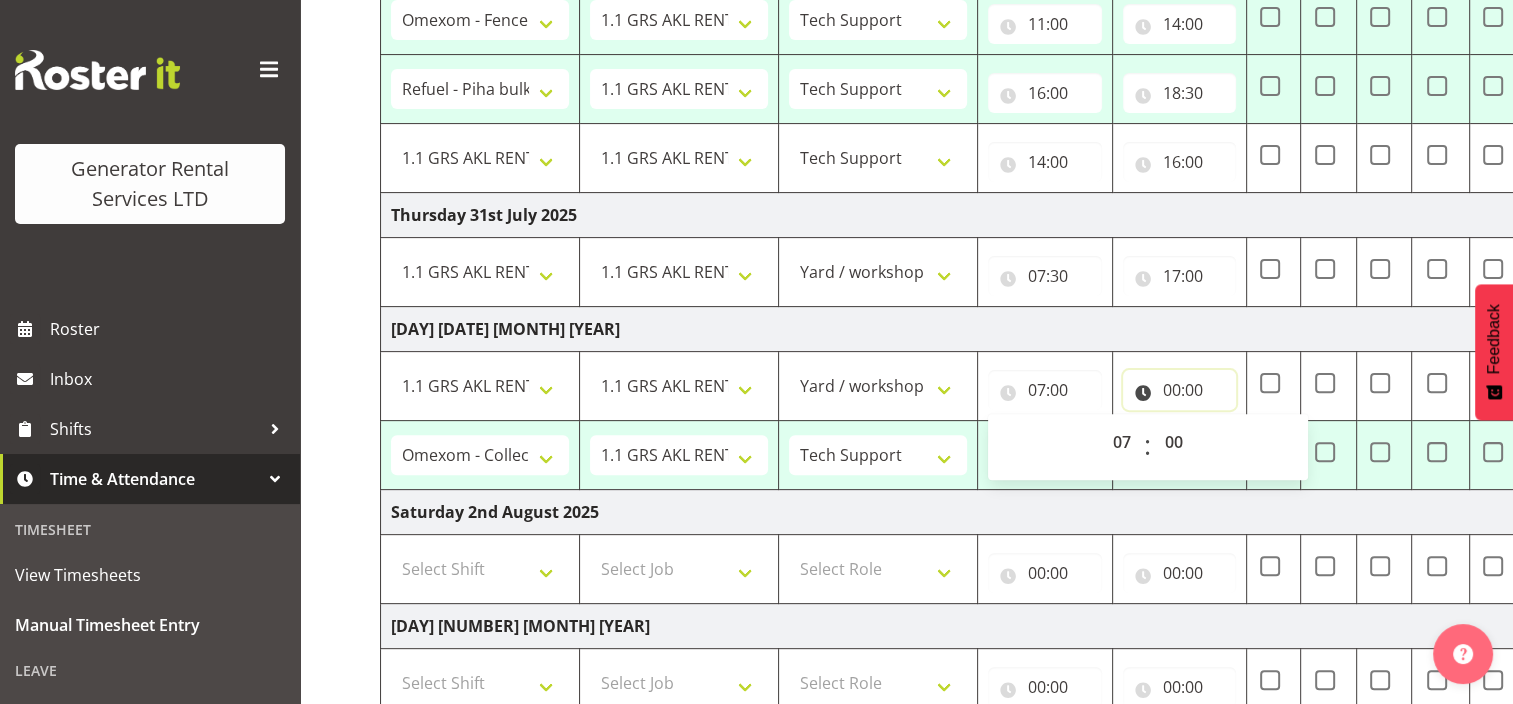 click on "00:00" at bounding box center [1180, 390] 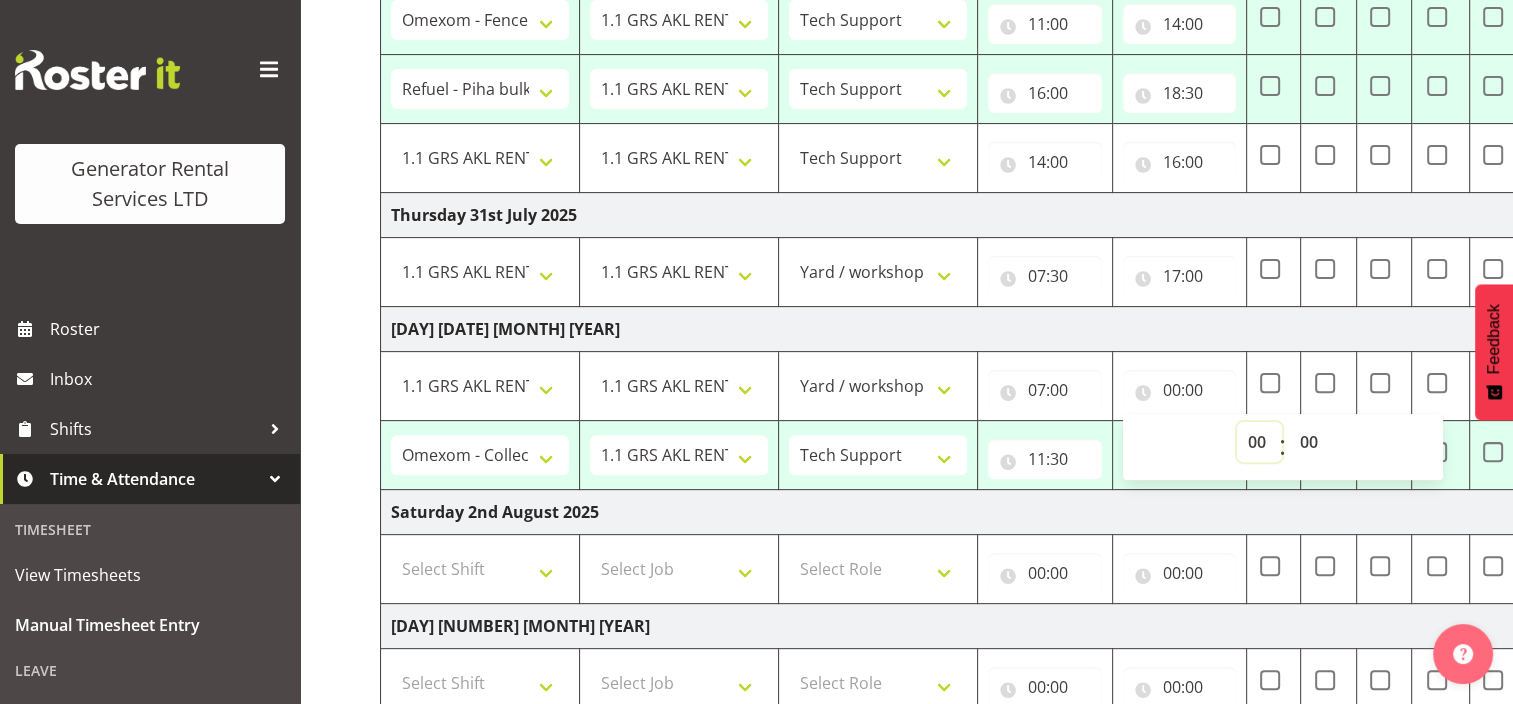 click on "00   01   02   03   04   05   06   07   08   09   10   11   12   13   14   15   16   17   18   19   20   21   22   23" at bounding box center (1259, 442) 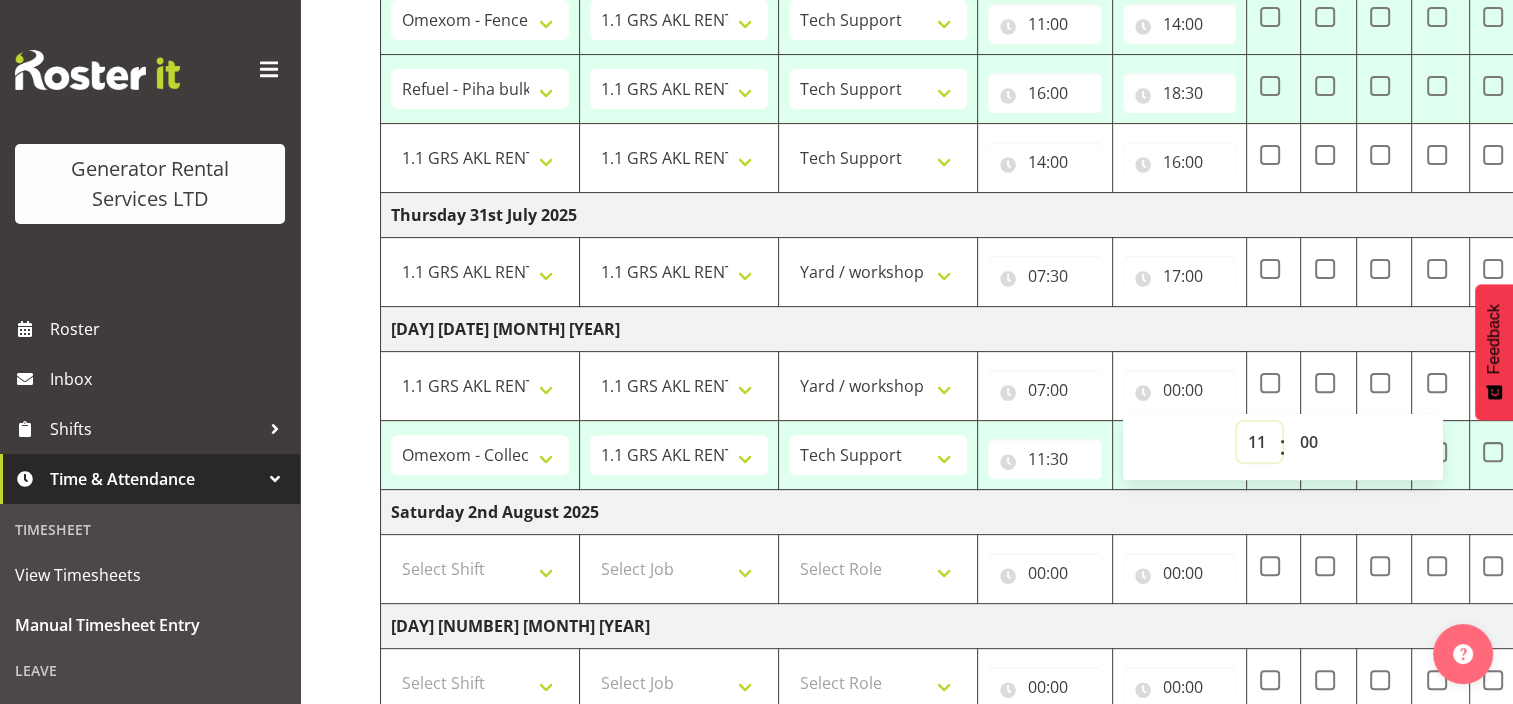 click on "00   01   02   03   04   05   06   07   08   09   10   11   12   13   14   15   16   17   18   19   20   21   22   23" at bounding box center (1259, 442) 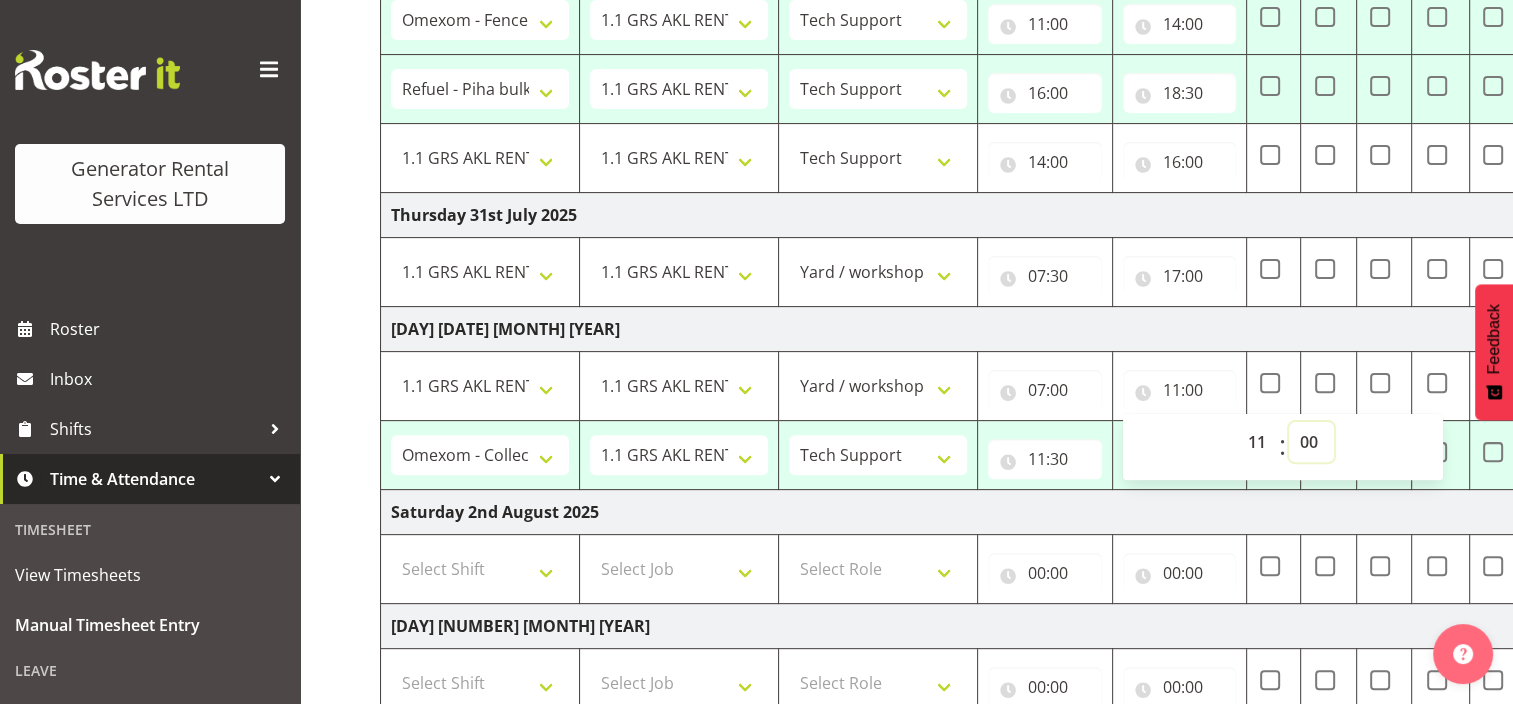 click on "00   01   02   03   04   05   06   07   08   09   10   11   12   13   14   15   16   17   18   19   20   21   22   23   24   25   26   27   28   29   30   31   32   33   34   35   36   37   38   39   40   41   42   43   44   45   46   47   48   49   50   51   52   53   54   55   56   57   58   59" at bounding box center [1311, 442] 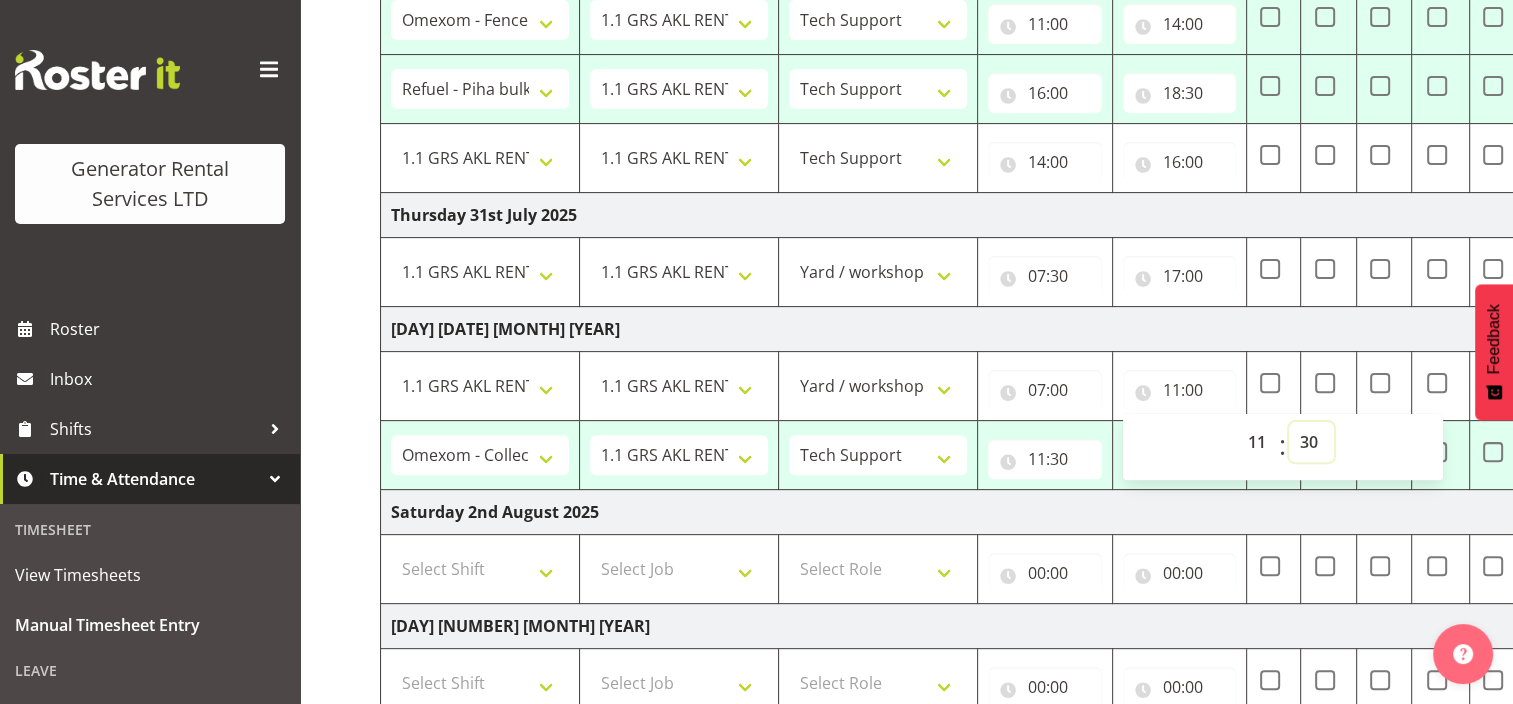 click on "00   01   02   03   04   05   06   07   08   09   10   11   12   13   14   15   16   17   18   19   20   21   22   23   24   25   26   27   28   29   30   31   32   33   34   35   36   37   38   39   40   41   42   43   44   45   46   47   48   49   50   51   52   53   54   55   56   57   58   59" at bounding box center [1311, 442] 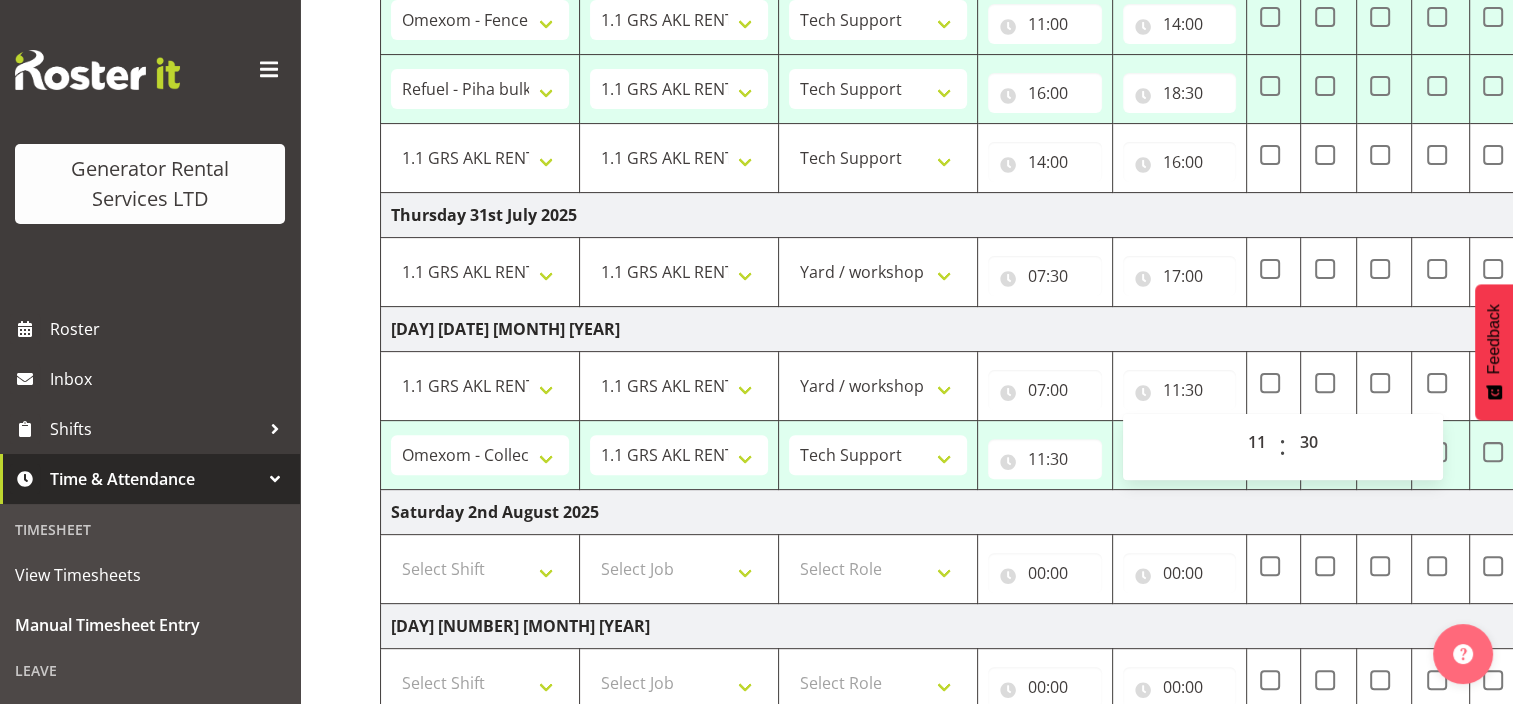 click on "Saturday 2nd August 2025" at bounding box center (1060, 511) 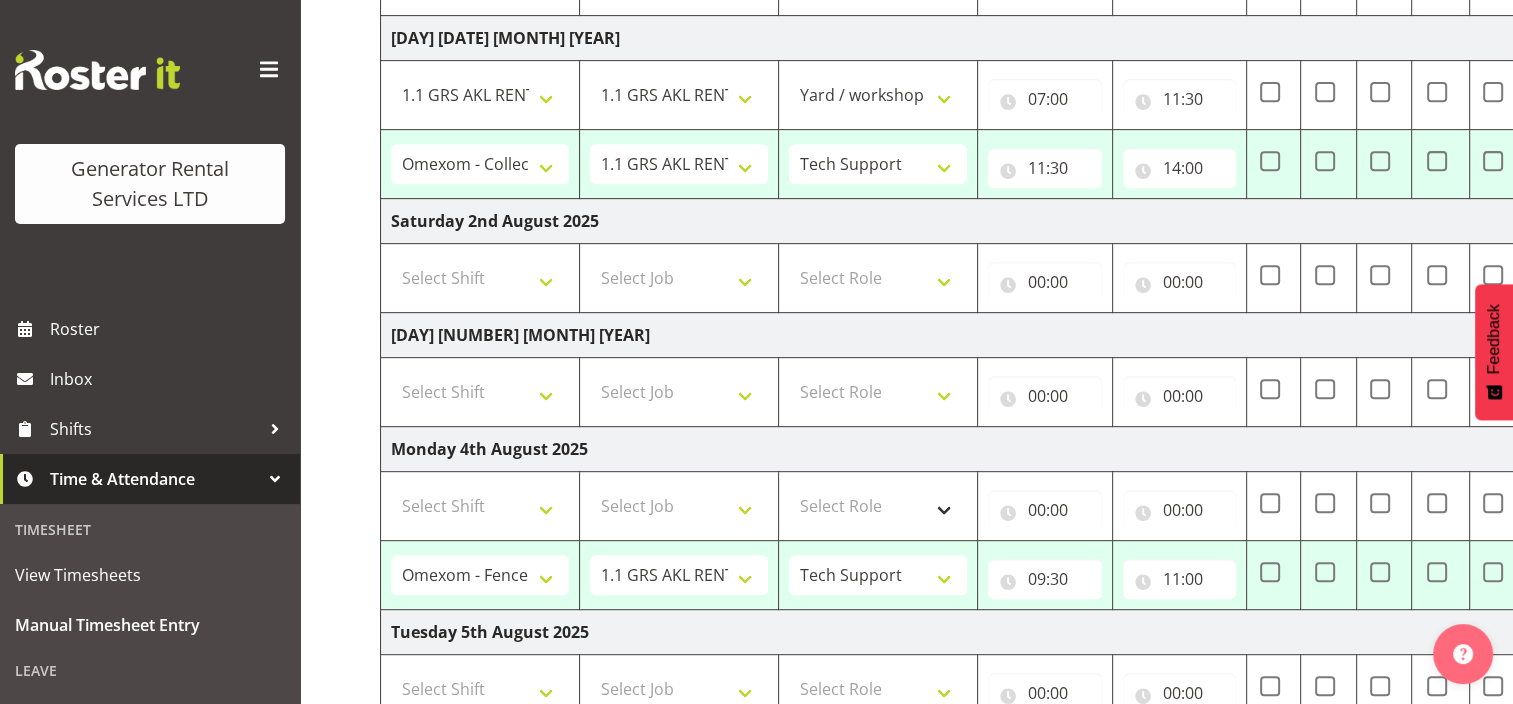 scroll, scrollTop: 1057, scrollLeft: 0, axis: vertical 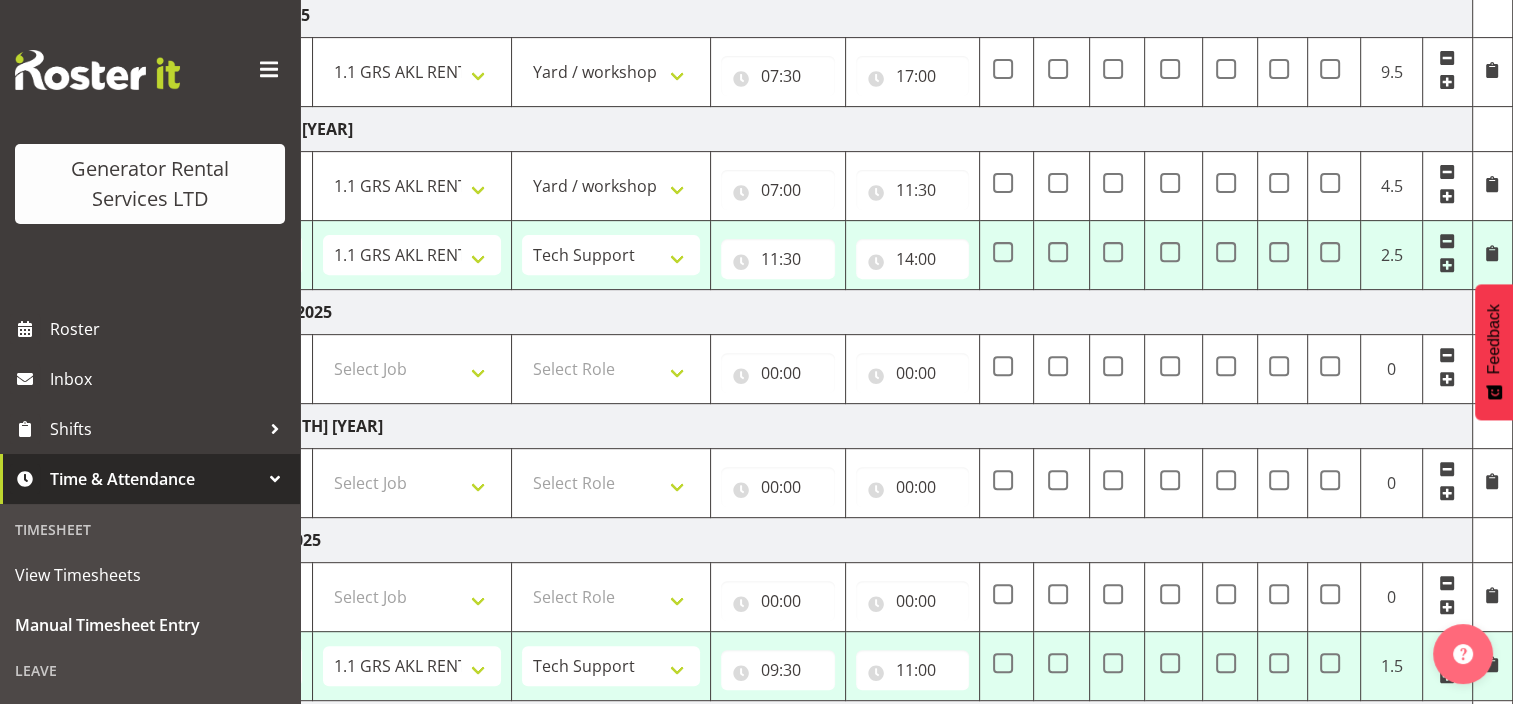 click at bounding box center (1447, 265) 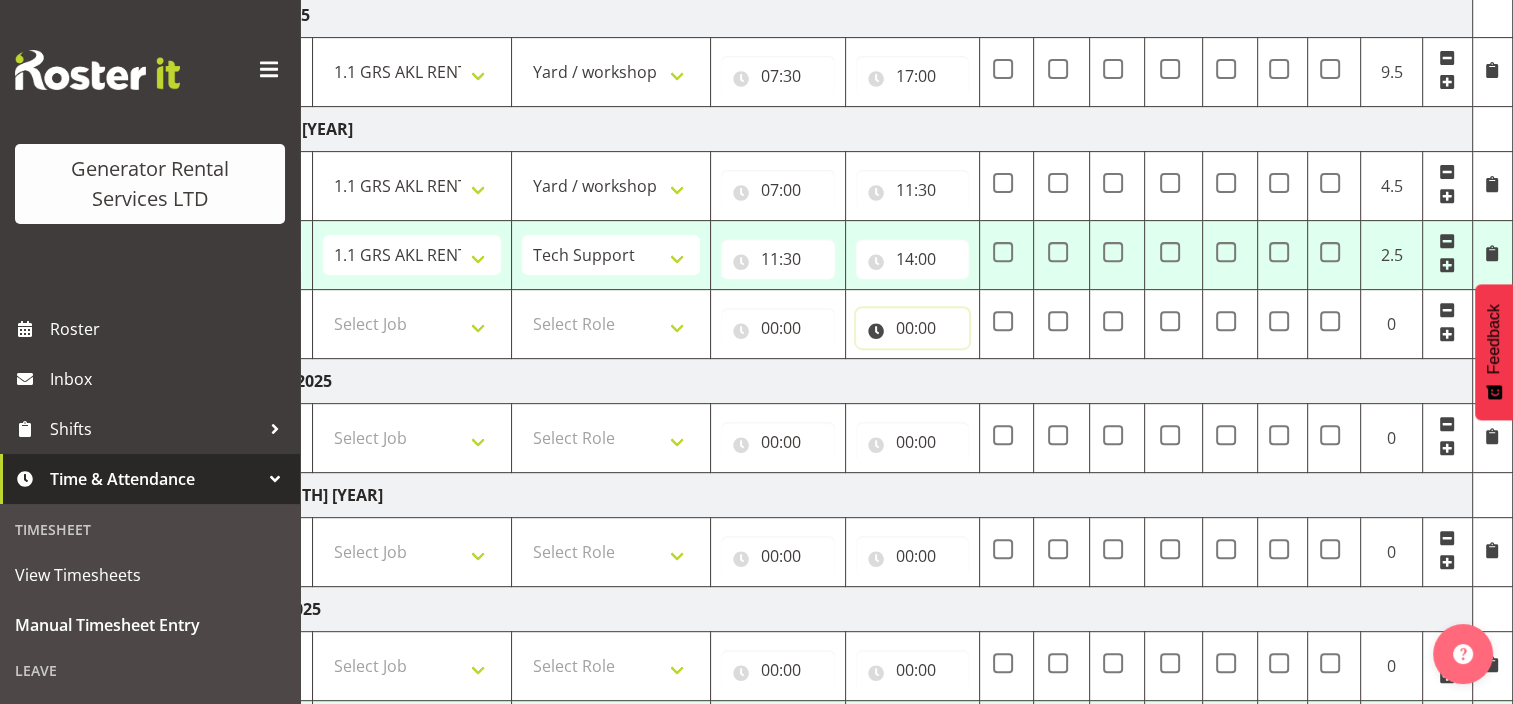 click on "00:00" at bounding box center [913, 328] 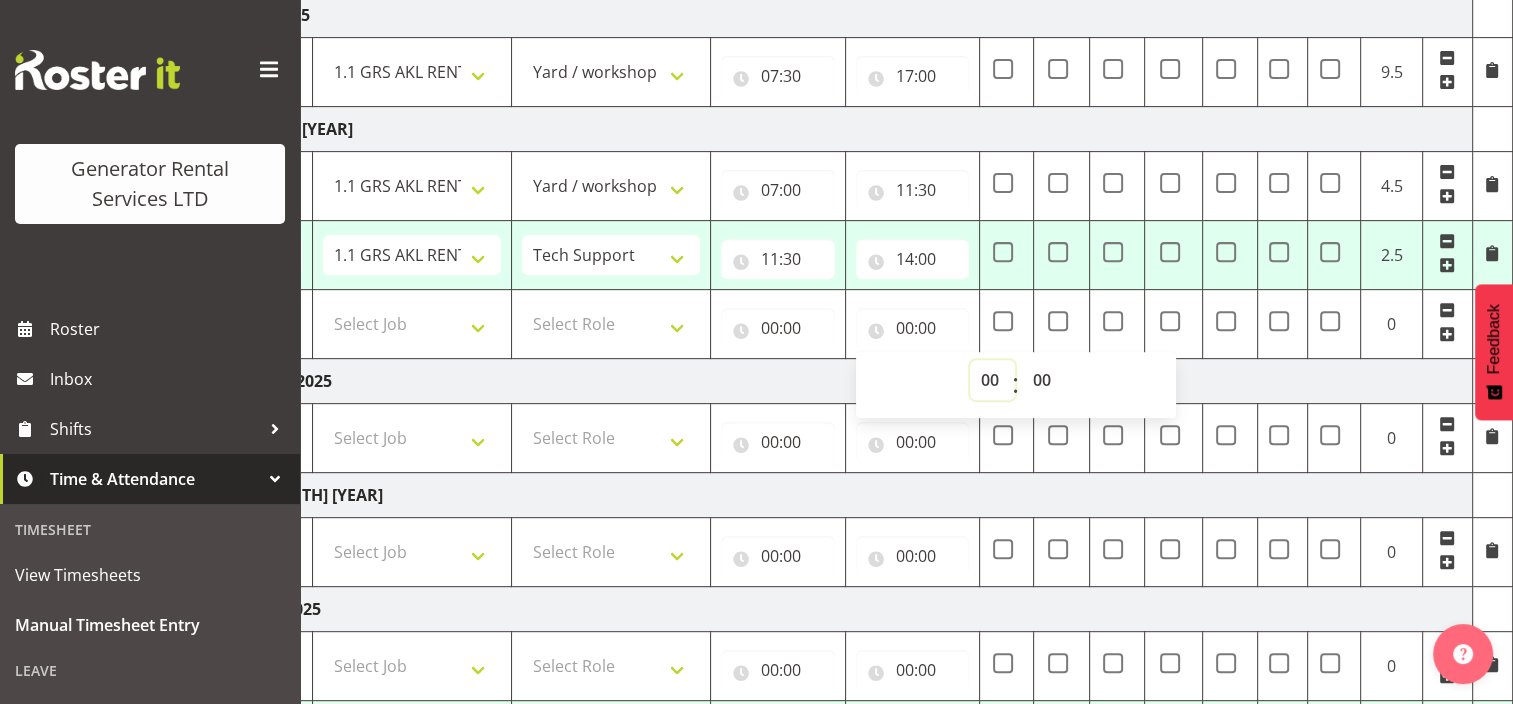 drag, startPoint x: 992, startPoint y: 388, endPoint x: 997, endPoint y: 377, distance: 12.083046 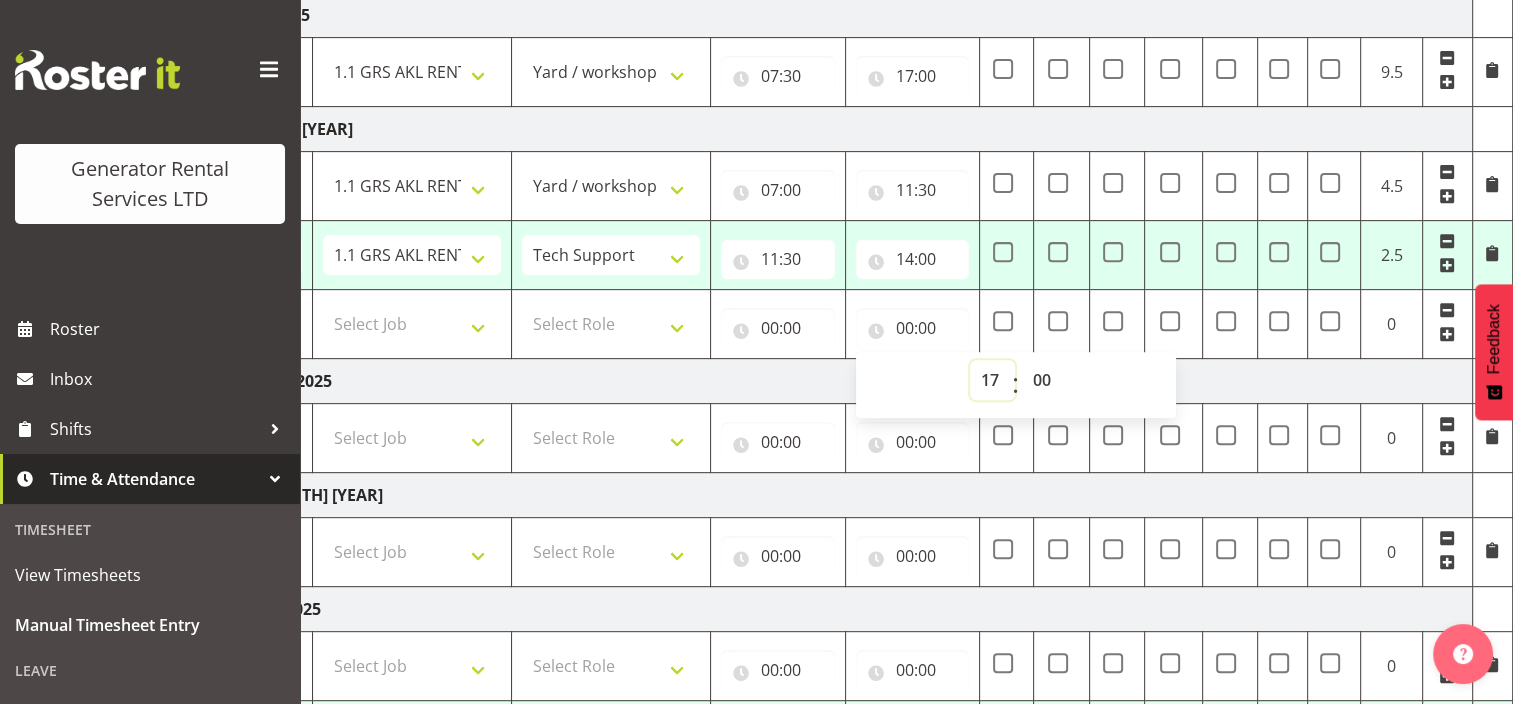 click on "00   01   02   03   04   05   06   07   08   09   10   11   12   13   14   15   16   17   18   19   20   21   22   23" at bounding box center [992, 380] 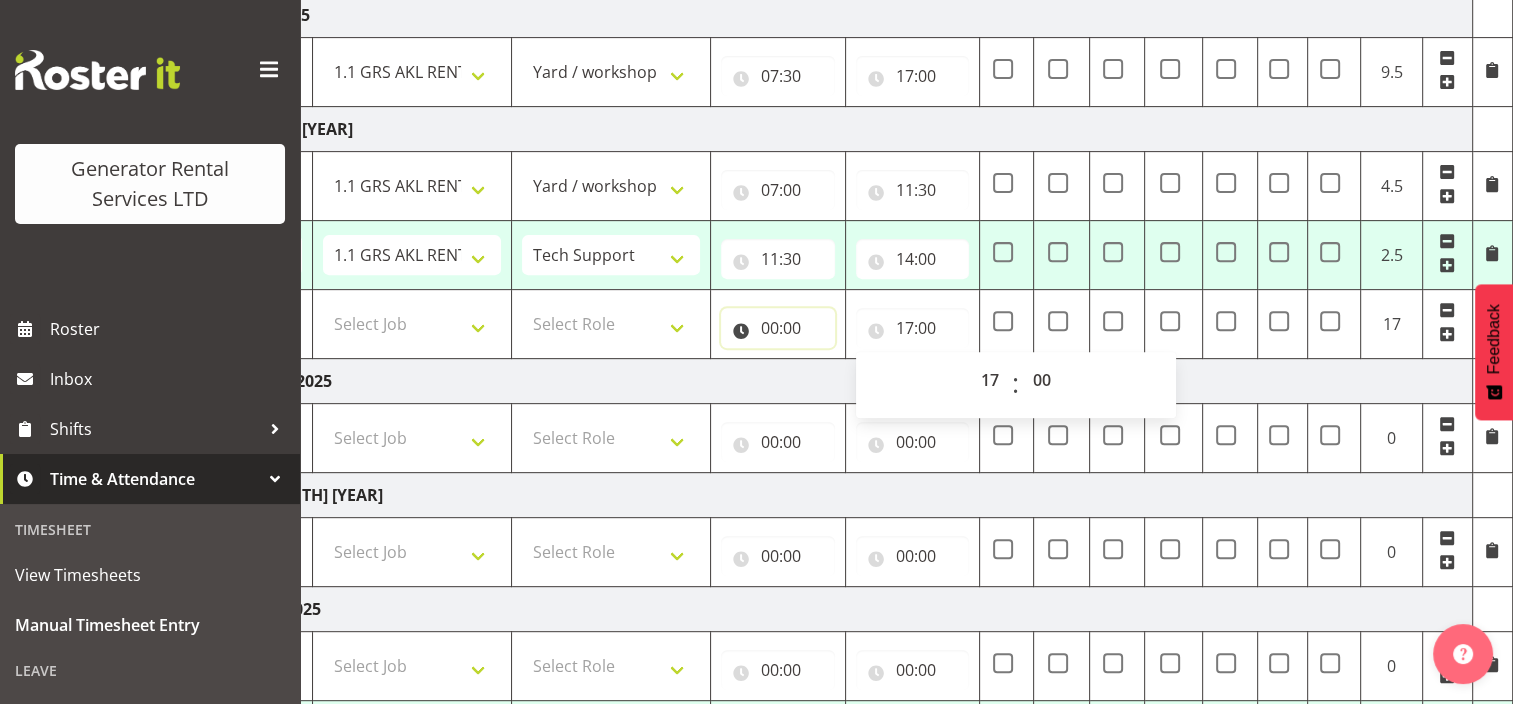 click on "00:00" at bounding box center (778, 328) 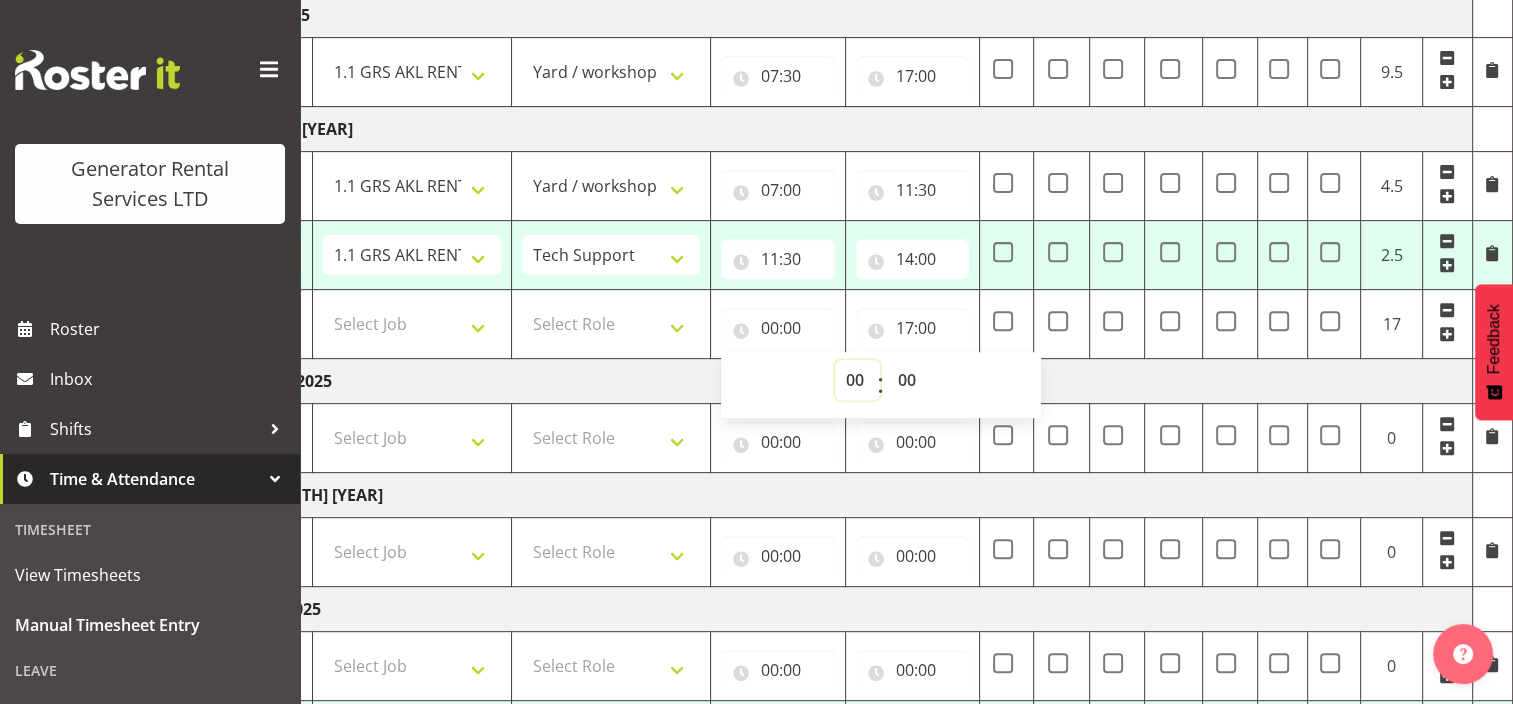 click on "00   01   02   03   04   05   06   07   08   09   10   11   12   13   14   15   16   17   18   19   20   21   22   23" at bounding box center [857, 380] 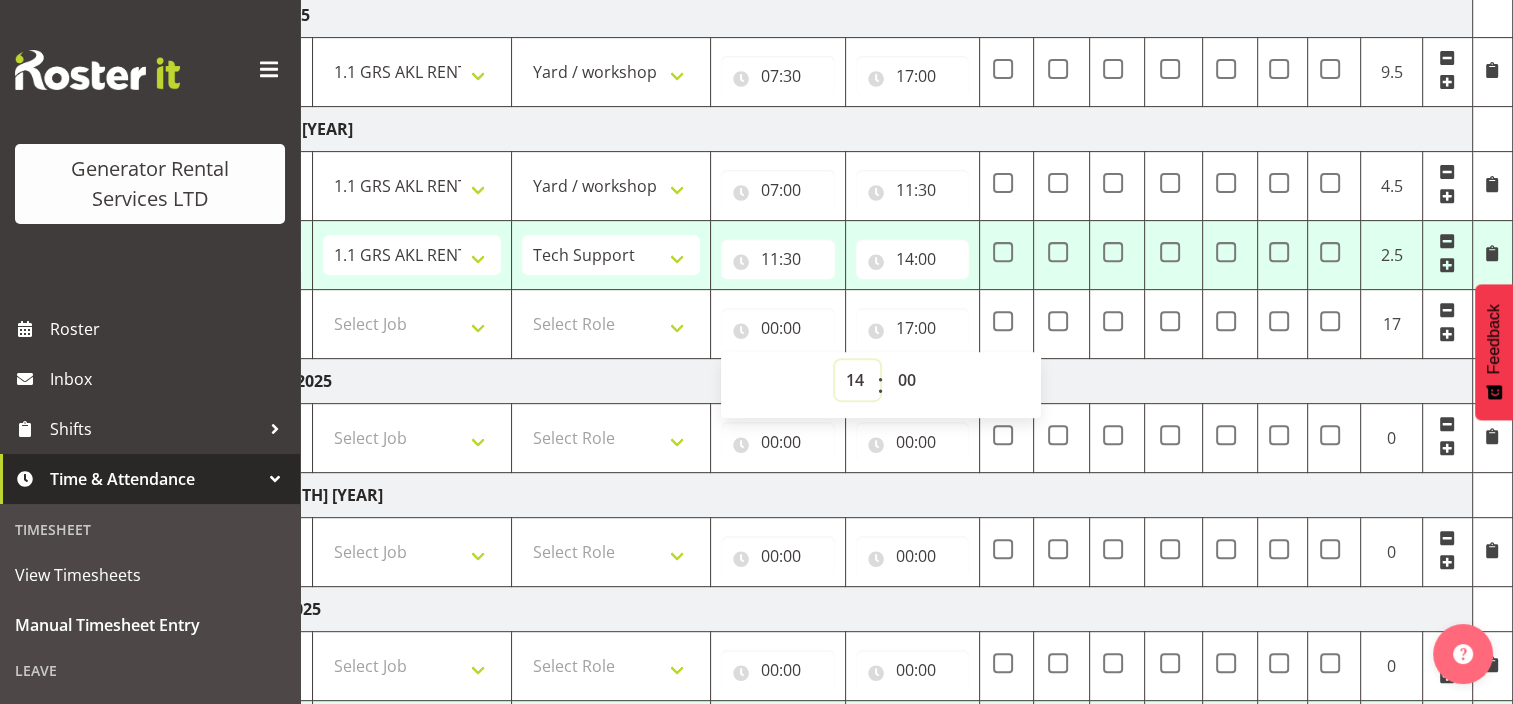 click on "00   01   02   03   04   05   06   07   08   09   10   11   12   13   14   15   16   17   18   19   20   21   22   23" at bounding box center (857, 380) 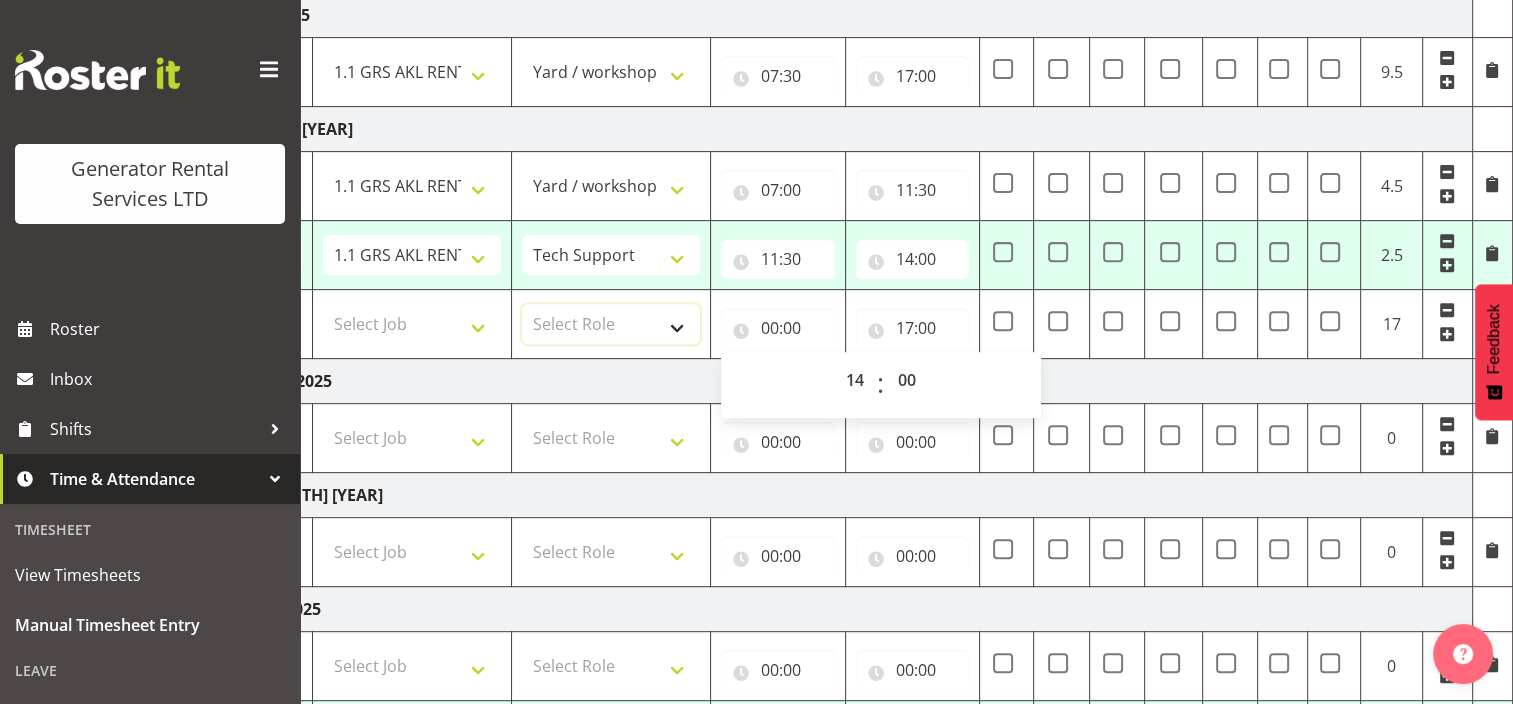 click on "Select Role  Tech Support Yard / workshop" at bounding box center [611, 324] 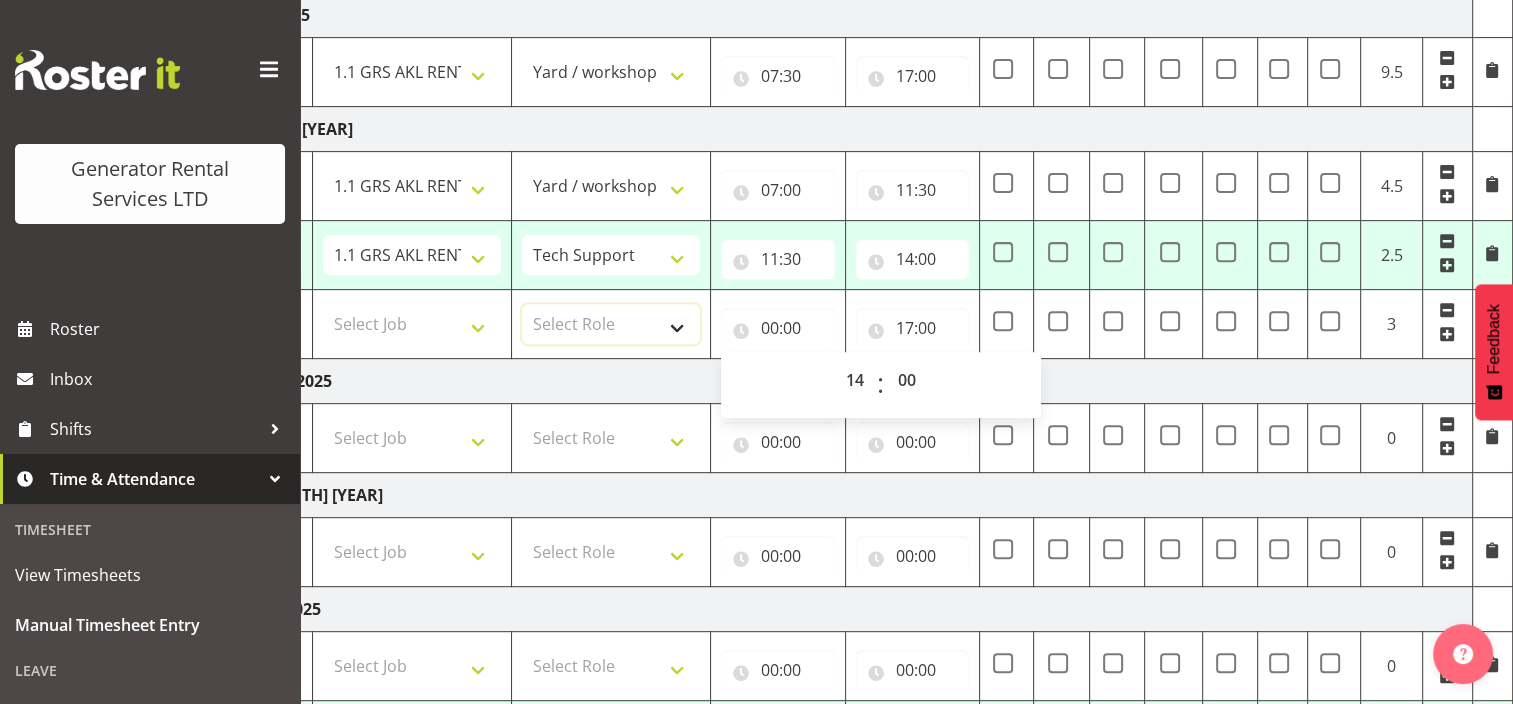 type on "14:00" 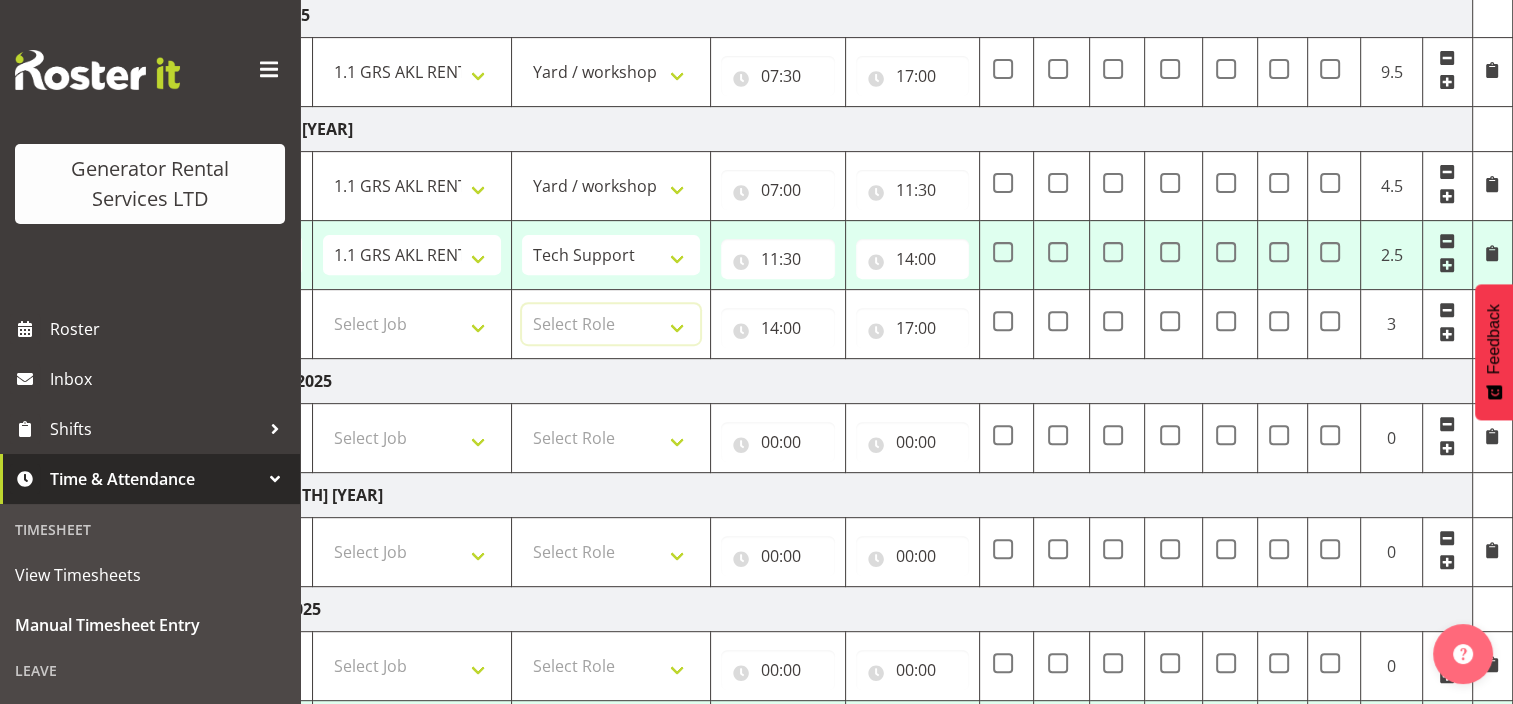 select on "20" 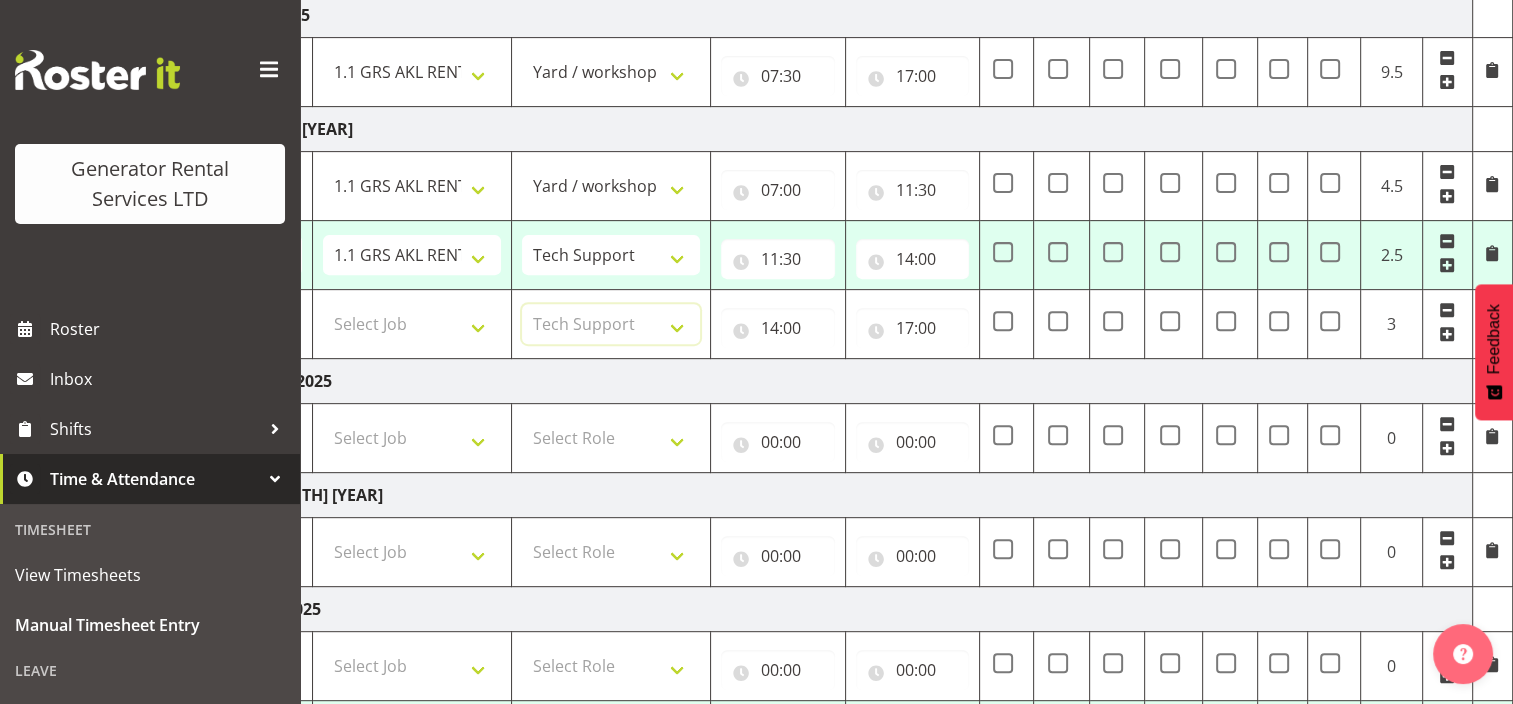 click on "Select Role  Tech Support Yard / workshop" at bounding box center (611, 324) 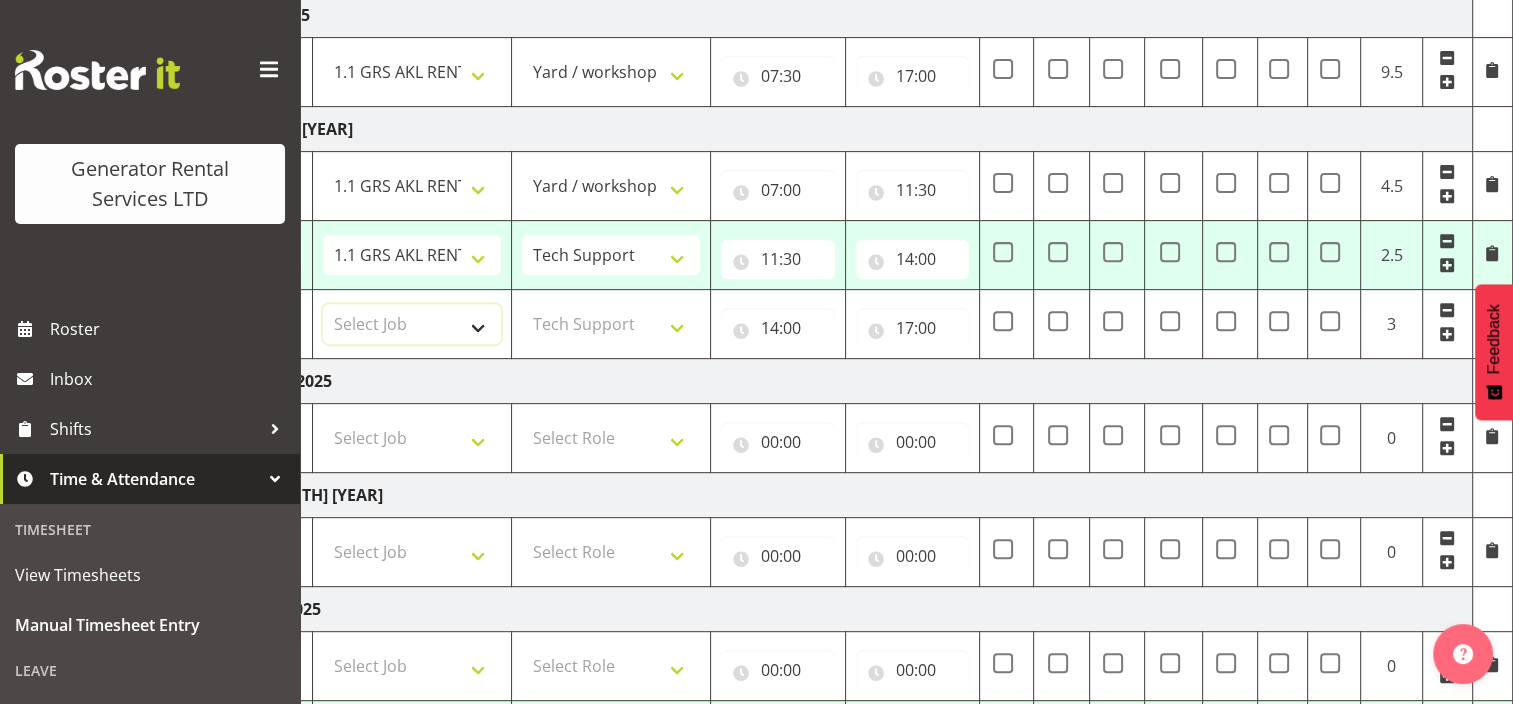 click on "Select Job  1.1 GRS AKL RENTALS 1.1 GRS AKL RENTALS AC 1.1 GRS AKL RENTALS CT 1.1 GRS AKL RENTALS DW 1.1 GRS AKL RENTALS HM 1.1 GRS AKL RENTALS KP 1.1 GRS AKL RENTALS SP 1.1 GRS AKL RENTALS ZS 1.1 GRS AKL RENTALS ZT 1.2 GRS AKL SALES WORK 1.3 GRS TAHAROA WORK 1.4 GRS AKL ADMIN WORK 1.5 GRS AKL ENGINEERING WORK 1.6 GRS CALL OUT WORK 1.7 AKL STAND DOWN 2.1 GRS TGA RENTALS WORK 2.2 GRS TGA SALES WORK 2.3 GRS TGA ADMIN WORK 3.1 GRS NPE RENTALS WORK 3.2 GRS NPE SALES WORK KIWI RAIL Solomon Island Servicing tbc" at bounding box center [412, 324] 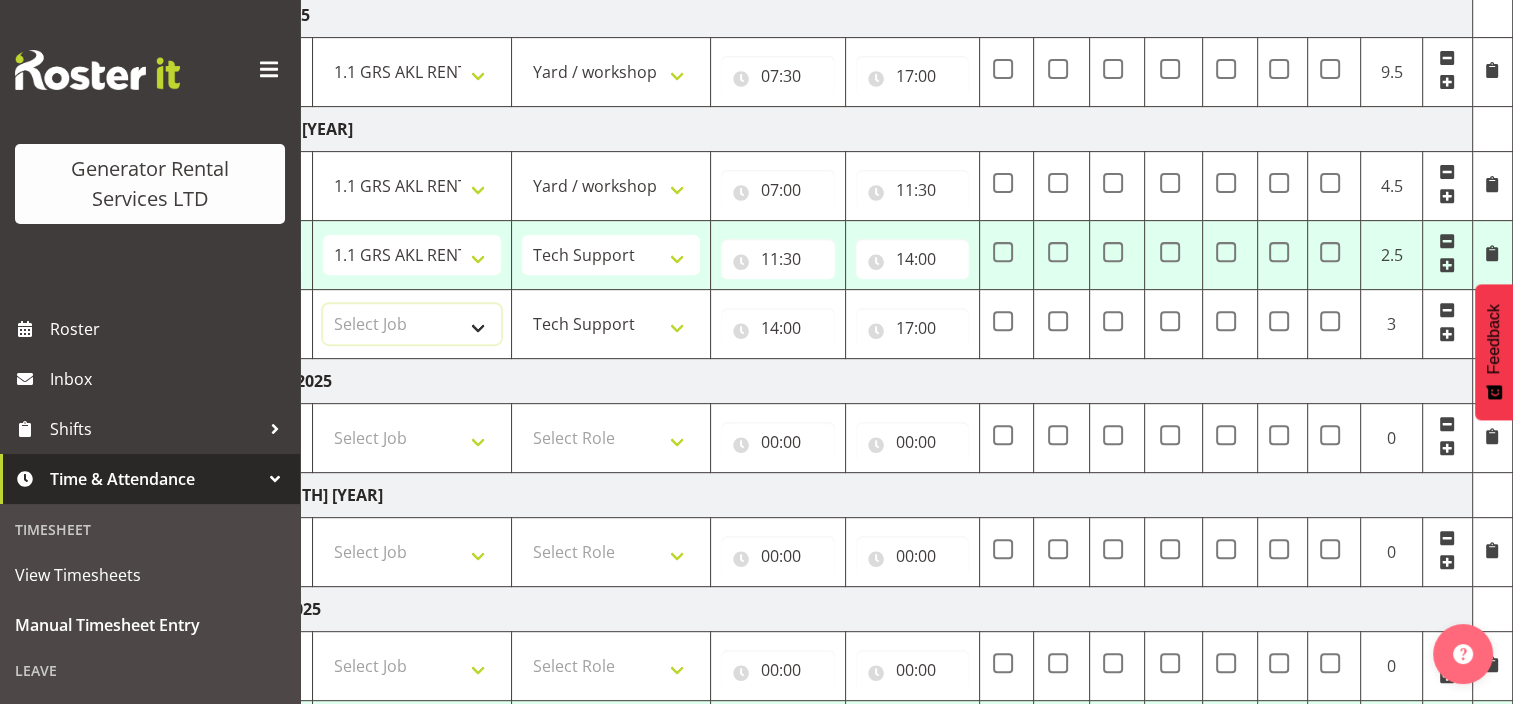 select on "9" 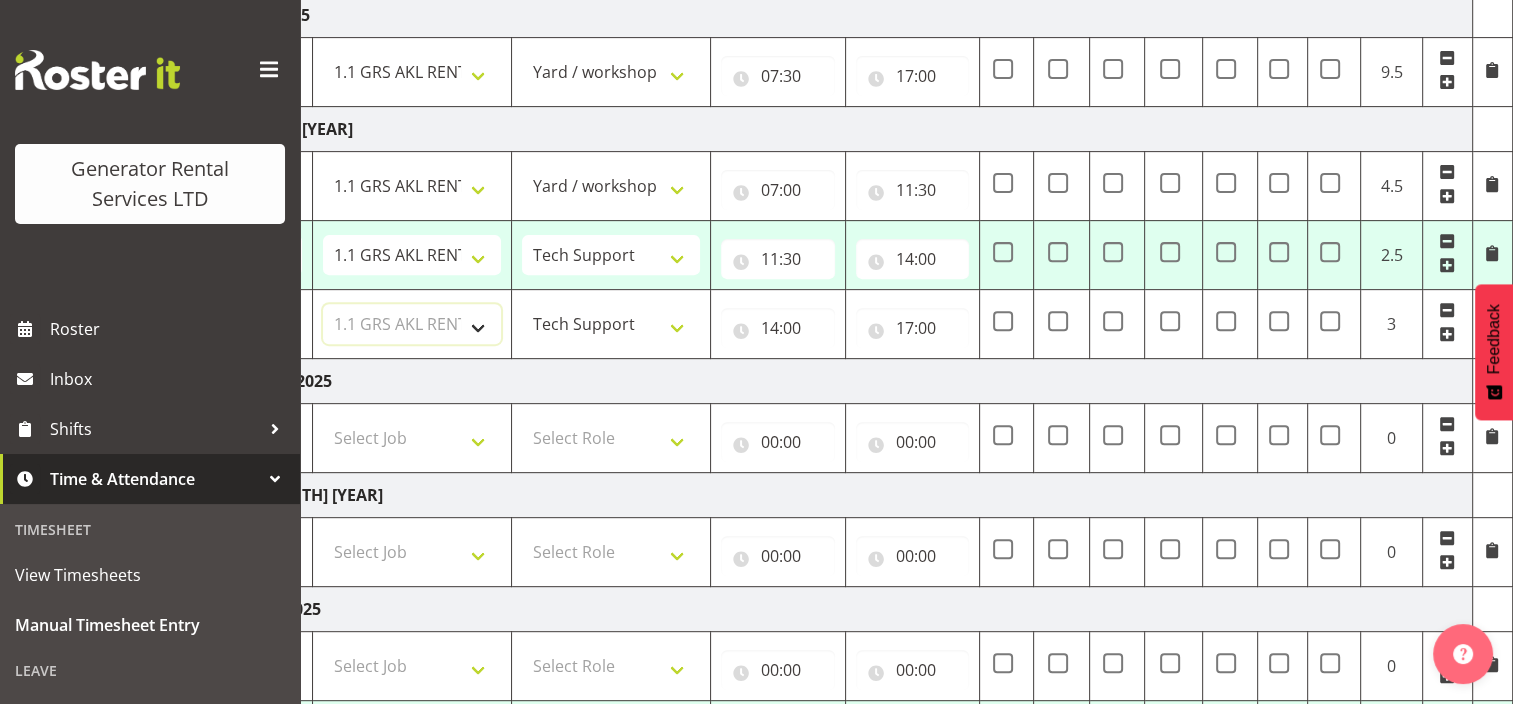 click on "Select Job  1.1 GRS AKL RENTALS 1.1 GRS AKL RENTALS AC 1.1 GRS AKL RENTALS CT 1.1 GRS AKL RENTALS DW 1.1 GRS AKL RENTALS HM 1.1 GRS AKL RENTALS KP 1.1 GRS AKL RENTALS SP 1.1 GRS AKL RENTALS ZS 1.1 GRS AKL RENTALS ZT 1.2 GRS AKL SALES WORK 1.3 GRS TAHAROA WORK 1.4 GRS AKL ADMIN WORK 1.5 GRS AKL ENGINEERING WORK 1.6 GRS CALL OUT WORK 1.7 AKL STAND DOWN 2.1 GRS TGA RENTALS WORK 2.2 GRS TGA SALES WORK 2.3 GRS TGA ADMIN WORK 3.1 GRS NPE RENTALS WORK 3.2 GRS NPE SALES WORK KIWI RAIL Solomon Island Servicing tbc" at bounding box center (412, 324) 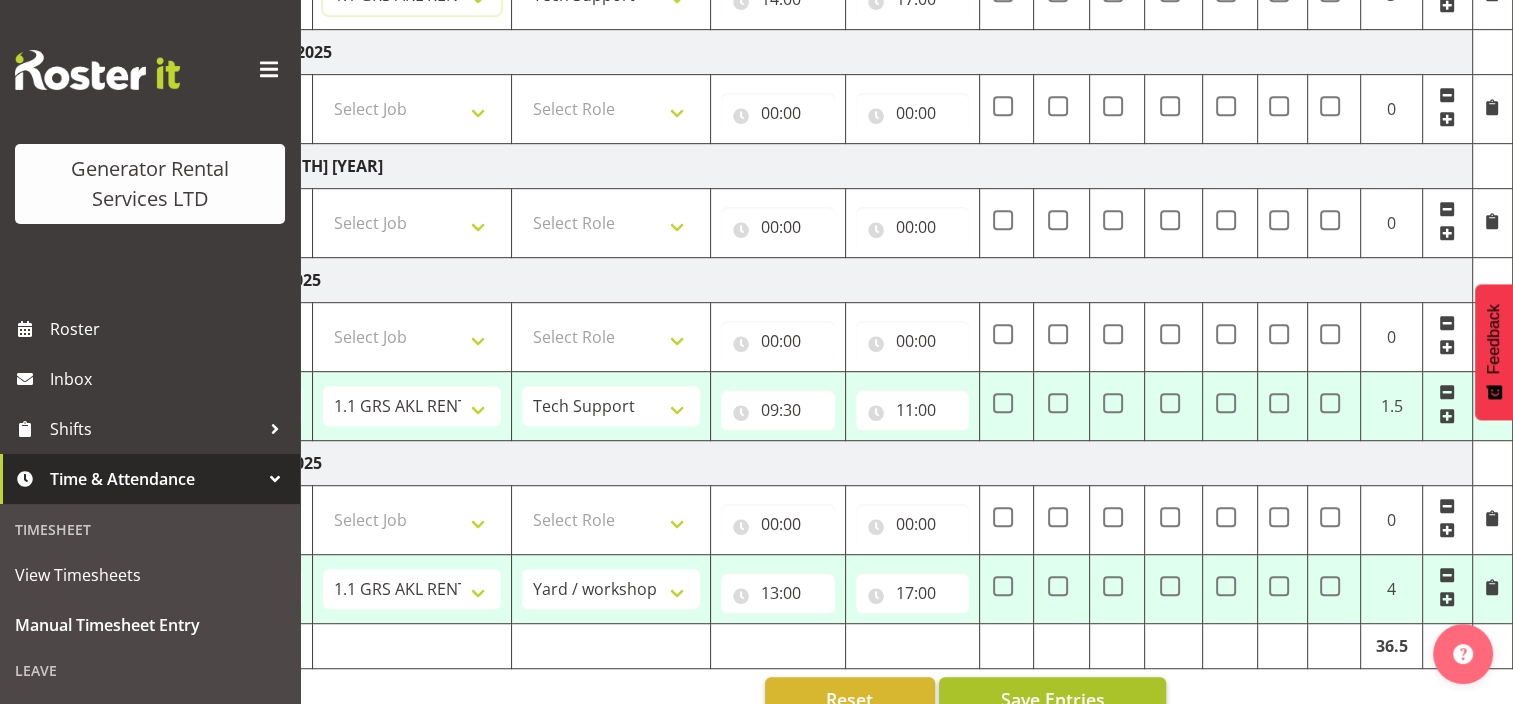 scroll, scrollTop: 1126, scrollLeft: 0, axis: vertical 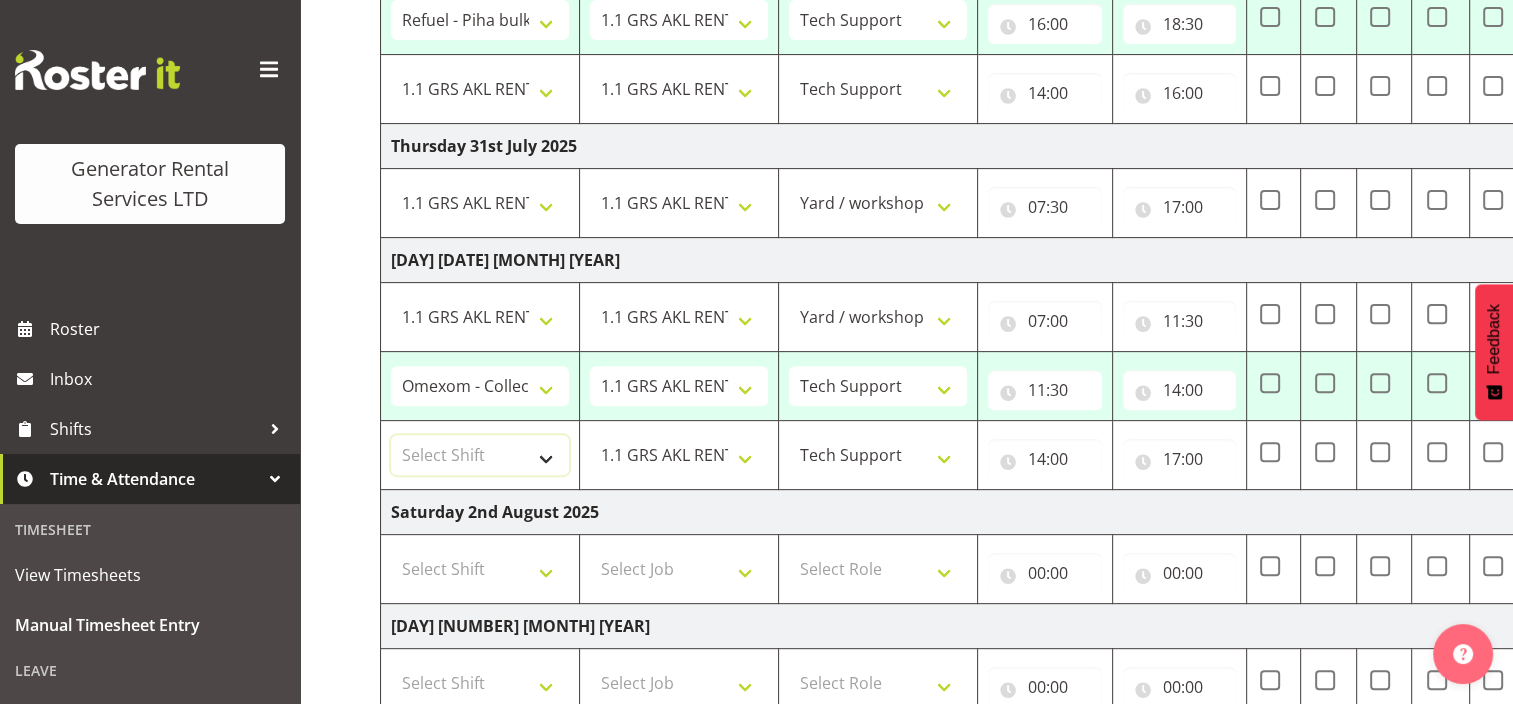 click on "Select Shift  #105 e cert #112 Delivery to V8 boneyard #1250-3 - Take load bank to Cummins Wiri and load up #1250-3 so Cummins can find leaks etc. Time TBC #1265 - Remove both VSD's and test and fit 16amp and light timer to make it Taharoa spec going back down on monday #1284 - Tear down rocker assembly and clean parts. #402 - Service , load test , remove second set of tails , wash/ tidy up   going out long term hire 2 months #510 - Repair Powerlocks #515 - Reset back to 415V / 50Hz #515 - requires converting to 60hz 1.1 GRS AKL RENTALS WORK 1.3 GRS TAHAROA WORK 1.30pm Finish - [PERSON] [LASTNAME] 1.6 GRS AKL CALL OUT WORK 1.7 GRS AKL STAND DOWN 10am Site visit in Hobsonville with [PERSON] [LASTNAME]. 1262 - 4 Hour Loadbank 1267 Alternator finish - Going back to taharoa 1288 - 4 Hour Load Test 12pm finish - [PERSON] [LASTNAME] 12pm finish - [PERSON] [LASTNAME] 12pm finish - [PERSON] [LASTNAME] 12pm start - [PERSON] [LASTNAME] (Court) 1405-121 Alternator re-installation 18 x cube lights towers  + 6 ld's check over and make sure all work ready for delivery Meatstock/latern fest 4 pm finish" at bounding box center [480, 455] 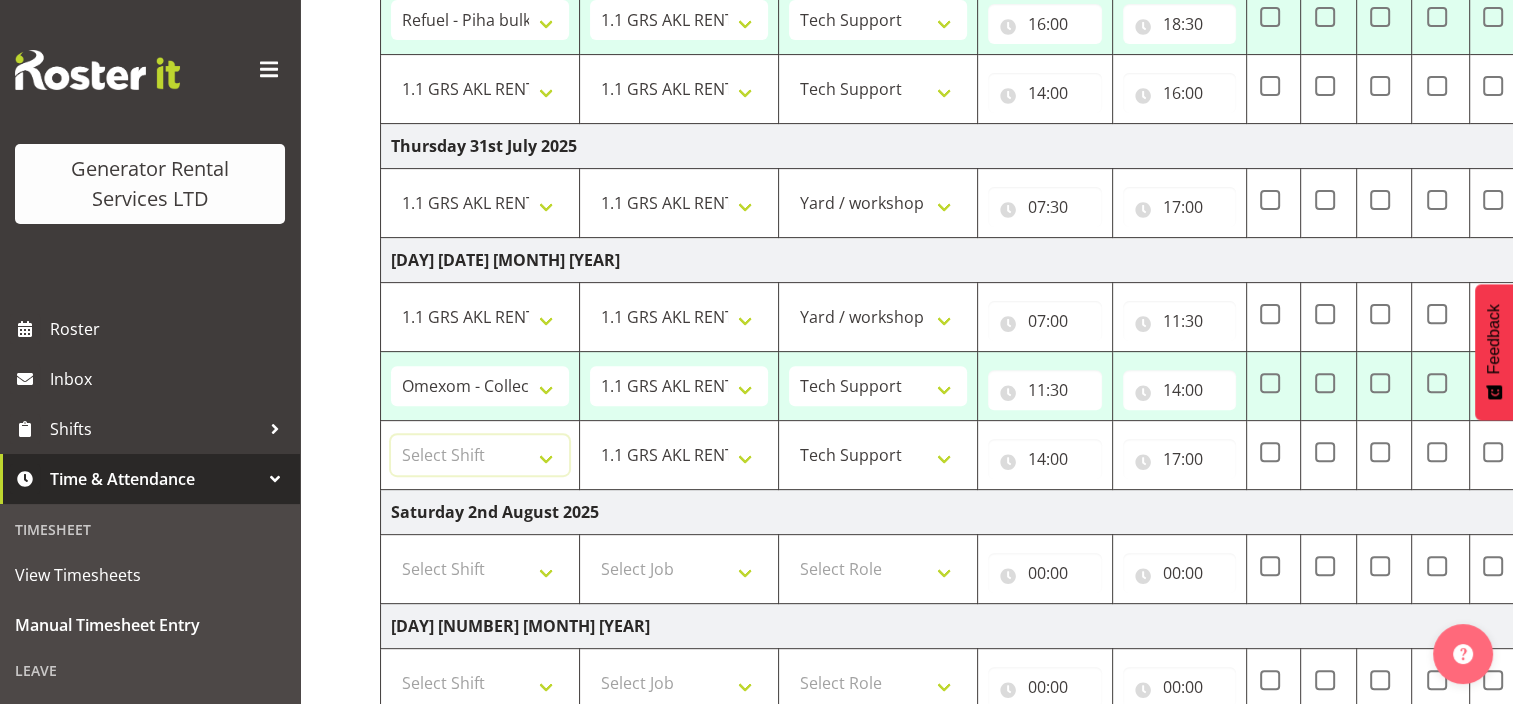 select on "6063" 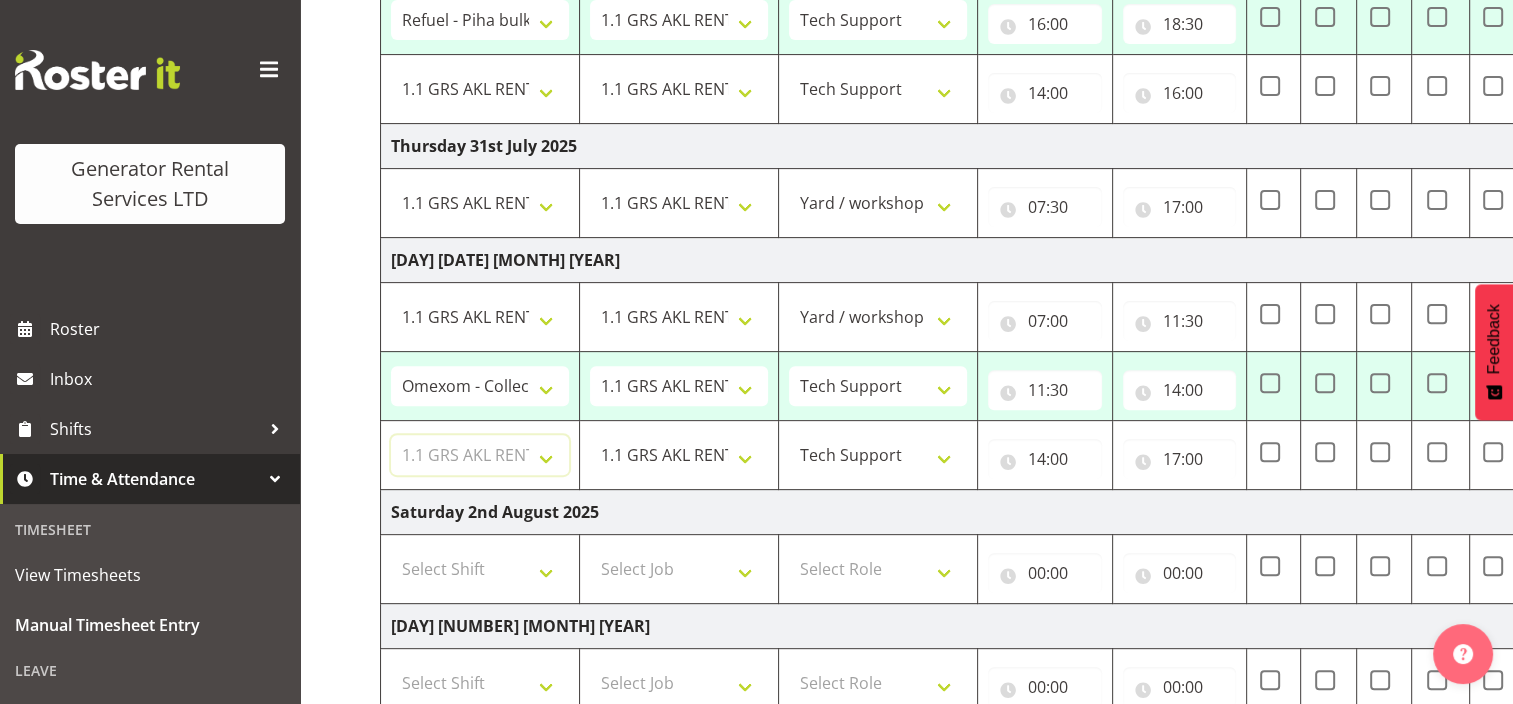 click on "Select Shift  #105 e cert #112 Delivery to V8 boneyard #1250-3 - Take load bank to Cummins Wiri and load up #1250-3 so Cummins can find leaks etc. Time TBC #1265 - Remove both VSD's and test and fit 16amp and light timer to make it Taharoa spec going back down on monday #1284 - Tear down rocker assembly and clean parts. #402 - Service , load test , remove second set of tails , wash/ tidy up   going out long term hire 2 months #510 - Repair Powerlocks #515 - Reset back to 415V / 50Hz #515 - requires converting to 60hz 1.1 GRS AKL RENTALS WORK 1.3 GRS TAHAROA WORK 1.30pm Finish - [PERSON] [LASTNAME] 1.6 GRS AKL CALL OUT WORK 1.7 GRS AKL STAND DOWN 10am Site visit in Hobsonville with [PERSON] [LASTNAME]. 1262 - 4 Hour Loadbank 1267 Alternator finish - Going back to taharoa 1288 - 4 Hour Load Test 12pm finish - [PERSON] [LASTNAME] 12pm finish - [PERSON] [LASTNAME] 12pm finish - [PERSON] [LASTNAME] 12pm start - [PERSON] [LASTNAME] (Court) 1405-121 Alternator re-installation 18 x cube lights towers  + 6 ld's check over and make sure all work ready for delivery Meatstock/latern fest 4 pm finish" at bounding box center [480, 455] 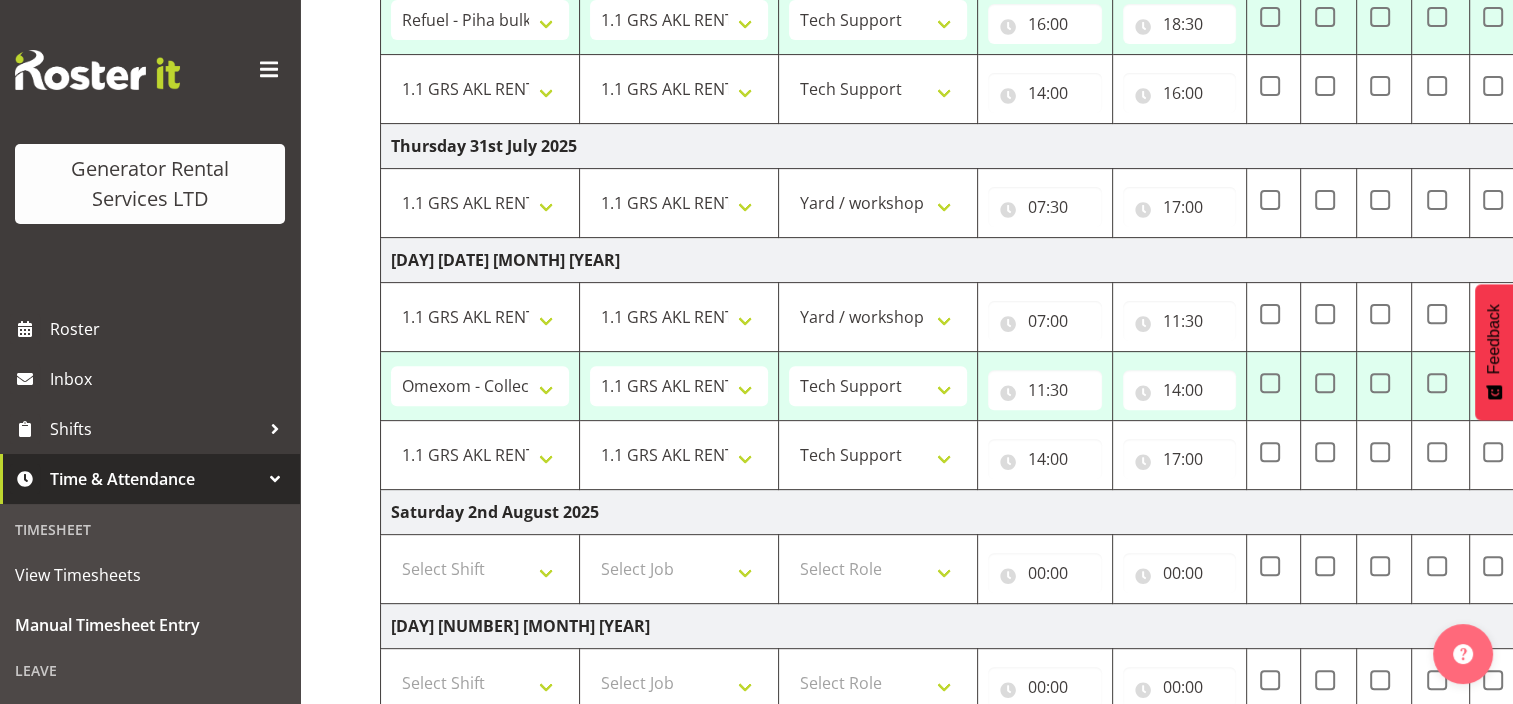 click on "Saturday 2nd August 2025" at bounding box center [1060, 511] 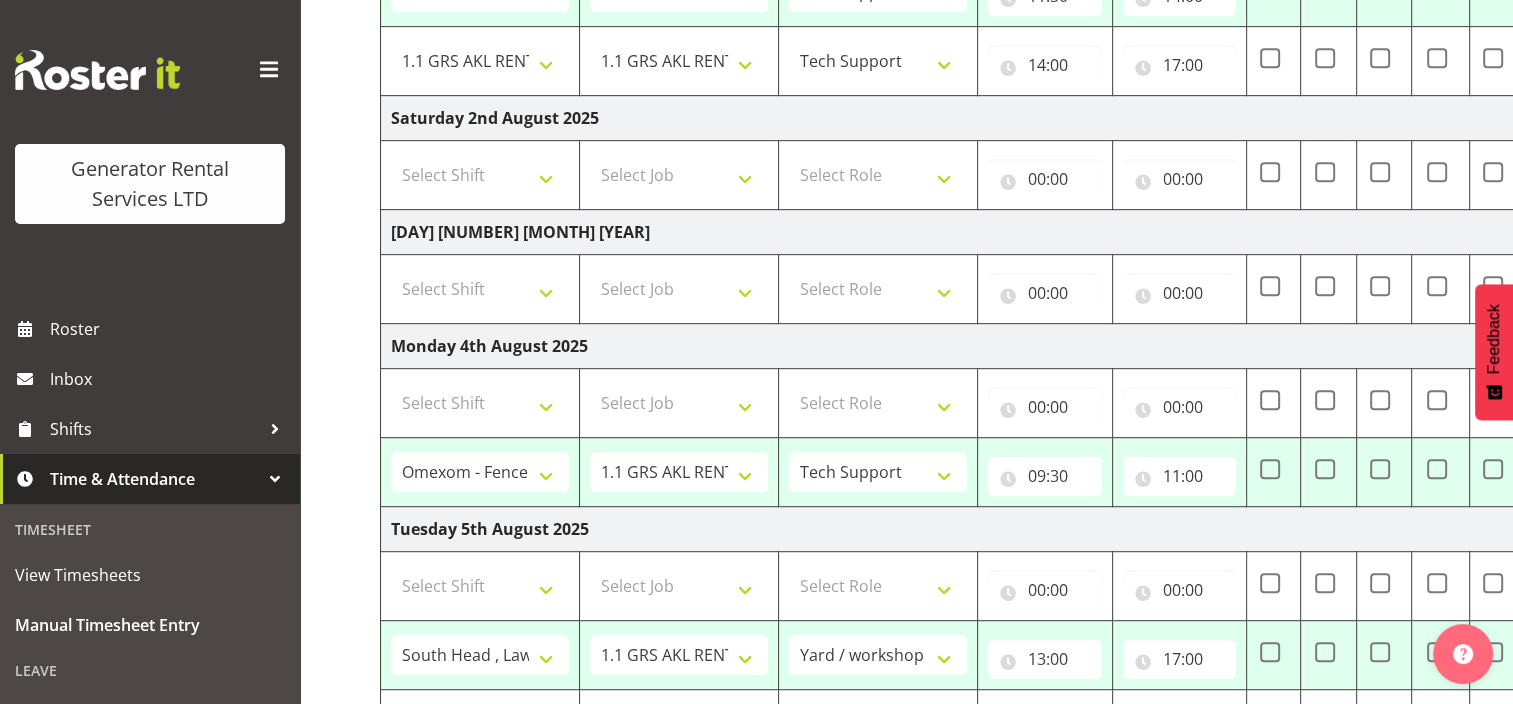 scroll, scrollTop: 1126, scrollLeft: 0, axis: vertical 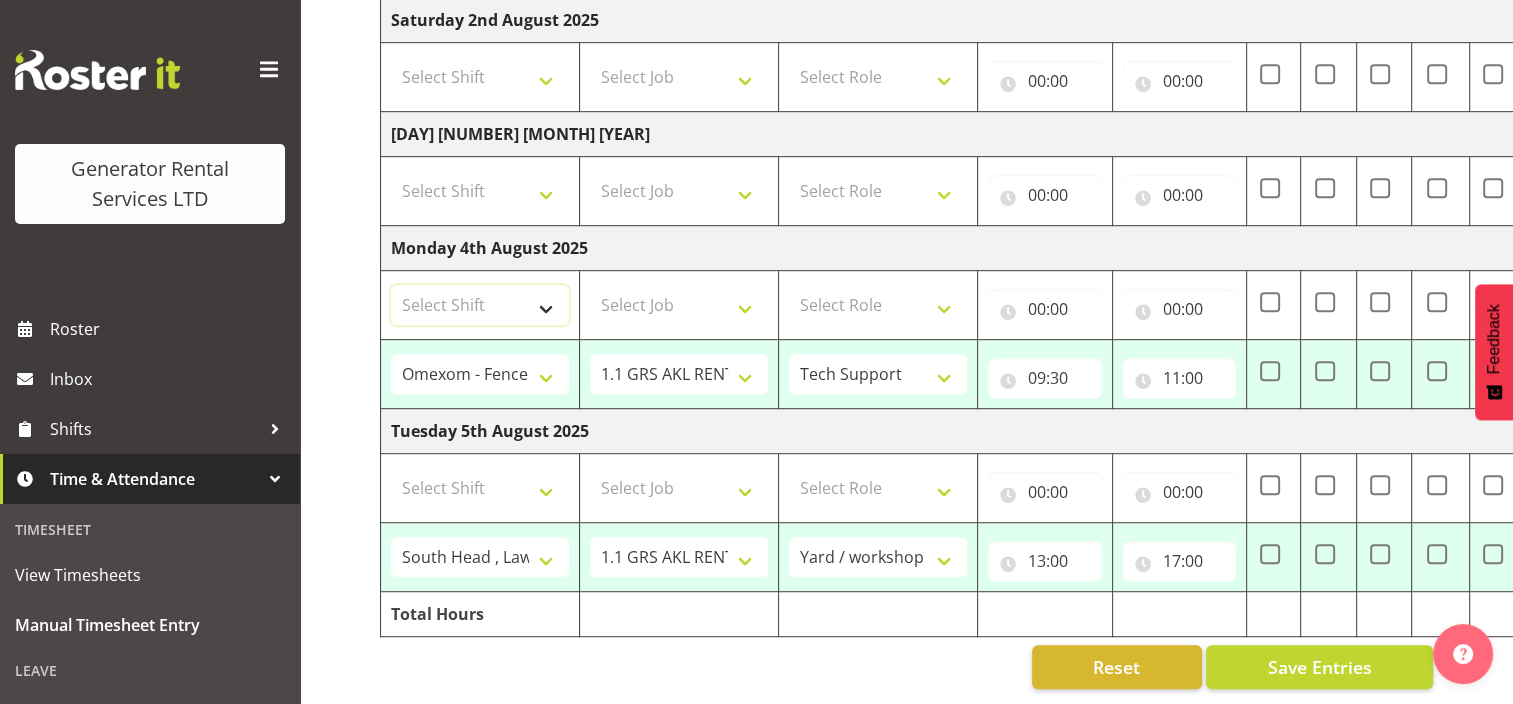 click on "Select Shift  #105 e cert #112 Delivery to V8 boneyard #1250-3 - Take load bank to Cummins Wiri and load up #1250-3 so Cummins can find leaks etc. Time TBC #1265 - Remove both VSD's and test and fit 16amp and light timer to make it Taharoa spec going back down on monday #1284 - Tear down rocker assembly and clean parts. #402 - Service , load test , remove second set of tails , wash/ tidy up   going out long term hire 2 months #510 - Repair Powerlocks #515 - Reset back to 415V / 50Hz #515 - requires converting to 60hz 1.1 GRS AKL RENTALS WORK 1.3 GRS TAHAROA WORK 1.30pm Finish - [PERSON] [LASTNAME] 1.6 GRS AKL CALL OUT WORK 1.7 GRS AKL STAND DOWN 10am Site visit in Hobsonville with [PERSON] [LASTNAME]. 1262 - 4 Hour Loadbank 1267 Alternator finish - Going back to taharoa 1288 - 4 Hour Load Test 12pm finish - [PERSON] [LASTNAME] 12pm finish - [PERSON] [LASTNAME] 12pm finish - [PERSON] [LASTNAME] 12pm start - [PERSON] [LASTNAME] (Court) 1405-121 Alternator re-installation 18 x cube lights towers  + 6 ld's check over and make sure all work ready for delivery Meatstock/latern fest 4 pm finish" at bounding box center (480, 305) 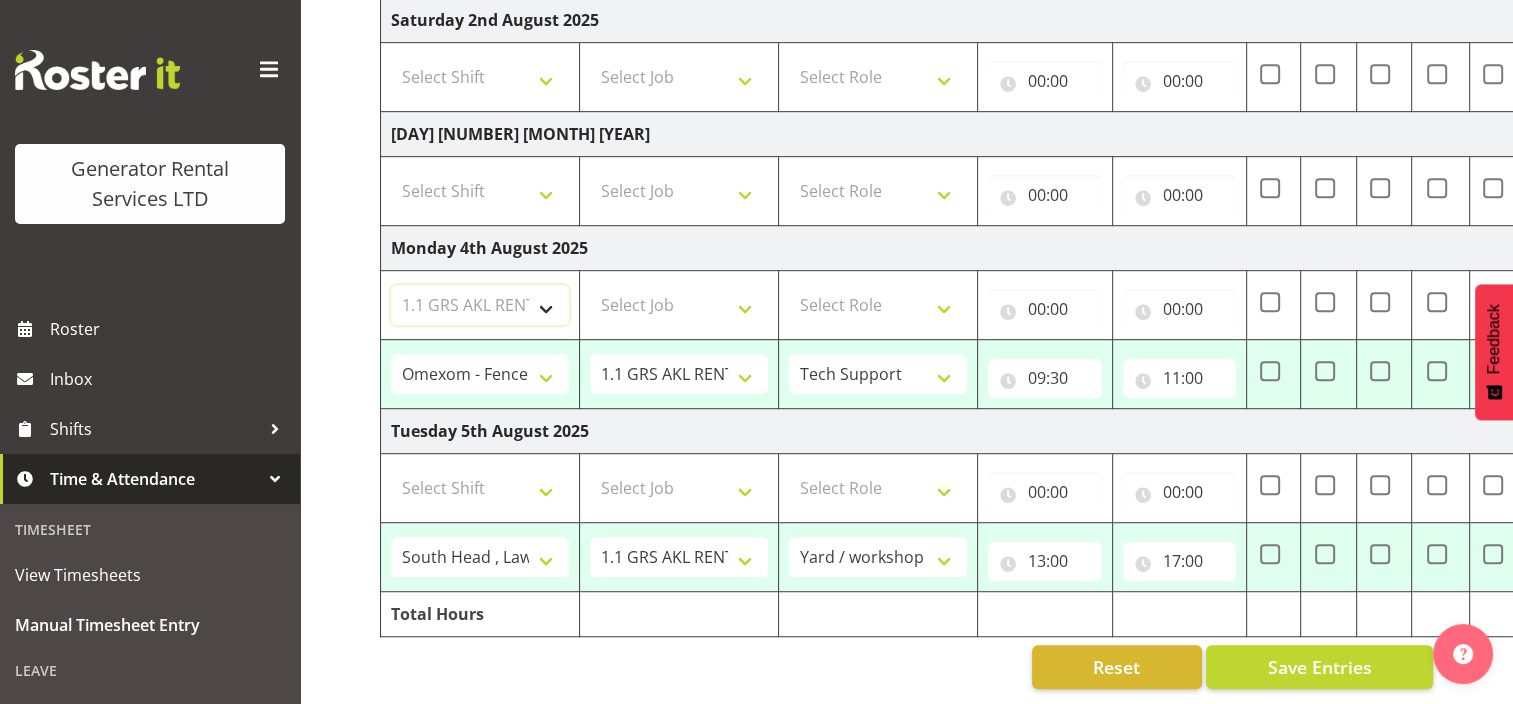 click on "Select Shift  #105 e cert #112 Delivery to V8 boneyard #1250-3 - Take load bank to Cummins Wiri and load up #1250-3 so Cummins can find leaks etc. Time TBC #1265 - Remove both VSD's and test and fit 16amp and light timer to make it Taharoa spec going back down on monday #1284 - Tear down rocker assembly and clean parts. #402 - Service , load test , remove second set of tails , wash/ tidy up   going out long term hire 2 months #510 - Repair Powerlocks #515 - Reset back to 415V / 50Hz #515 - requires converting to 60hz 1.1 GRS AKL RENTALS WORK 1.3 GRS TAHAROA WORK 1.30pm Finish - [PERSON] [LASTNAME] 1.6 GRS AKL CALL OUT WORK 1.7 GRS AKL STAND DOWN 10am Site visit in Hobsonville with [PERSON] [LASTNAME]. 1262 - 4 Hour Loadbank 1267 Alternator finish - Going back to taharoa 1288 - 4 Hour Load Test 12pm finish - [PERSON] [LASTNAME] 12pm finish - [PERSON] [LASTNAME] 12pm finish - [PERSON] [LASTNAME] 12pm start - [PERSON] [LASTNAME] (Court) 1405-121 Alternator re-installation 18 x cube lights towers  + 6 ld's check over and make sure all work ready for delivery Meatstock/latern fest 4 pm finish" at bounding box center [480, 305] 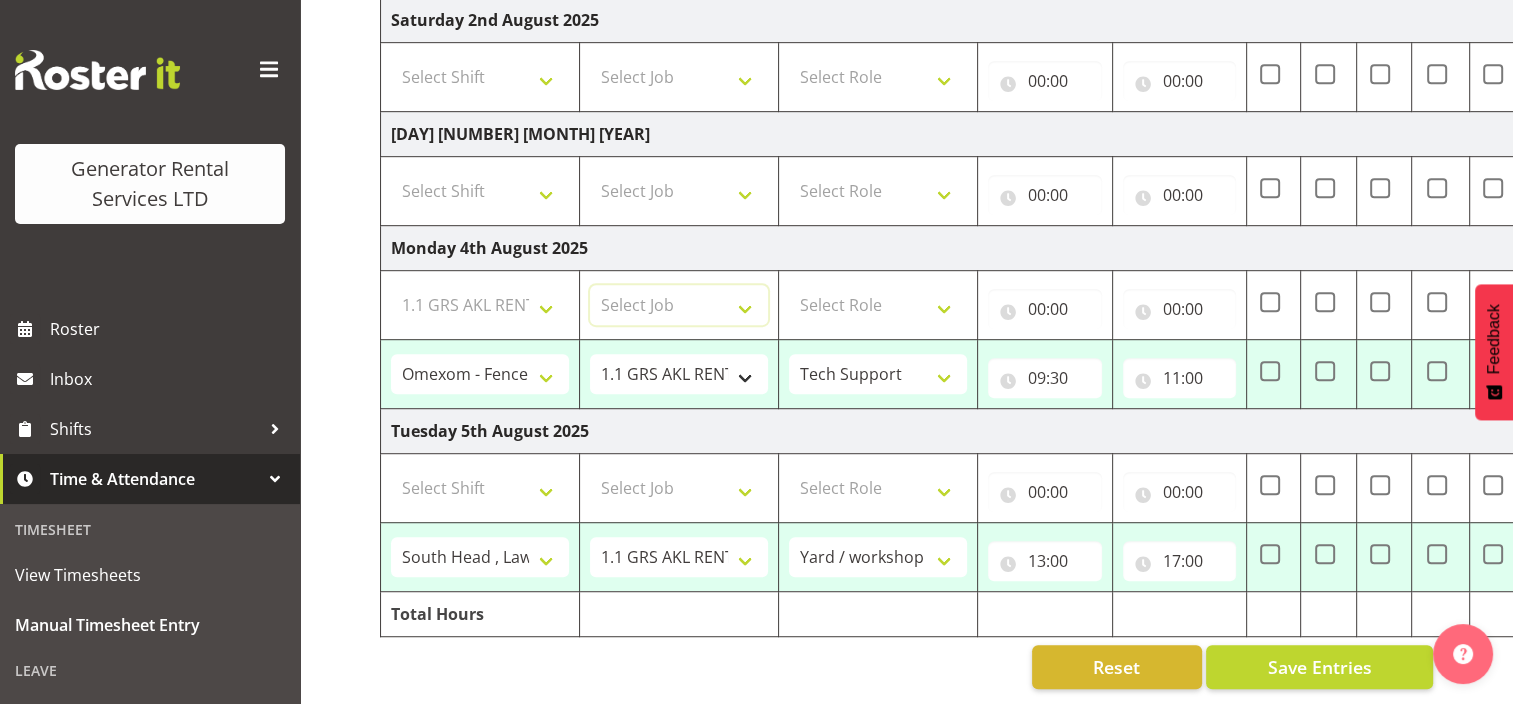 click on "Select Job  1.1 GRS AKL RENTALS 1.1 GRS AKL RENTALS AC 1.1 GRS AKL RENTALS CT 1.1 GRS AKL RENTALS DW 1.1 GRS AKL RENTALS HM 1.1 GRS AKL RENTALS KP 1.1 GRS AKL RENTALS SP 1.1 GRS AKL RENTALS ZS 1.1 GRS AKL RENTALS ZT 1.2 GRS AKL SALES WORK 1.3 GRS TAHAROA WORK 1.4 GRS AKL ADMIN WORK 1.5 GRS AKL ENGINEERING WORK 1.6 GRS CALL OUT WORK 1.7 AKL STAND DOWN 2.1 GRS TGA RENTALS WORK 2.2 GRS TGA SALES WORK 2.3 GRS TGA ADMIN WORK 3.1 GRS NPE RENTALS WORK 3.2 GRS NPE SALES WORK KIWI RAIL Solomon Island Servicing tbc" at bounding box center (679, 305) 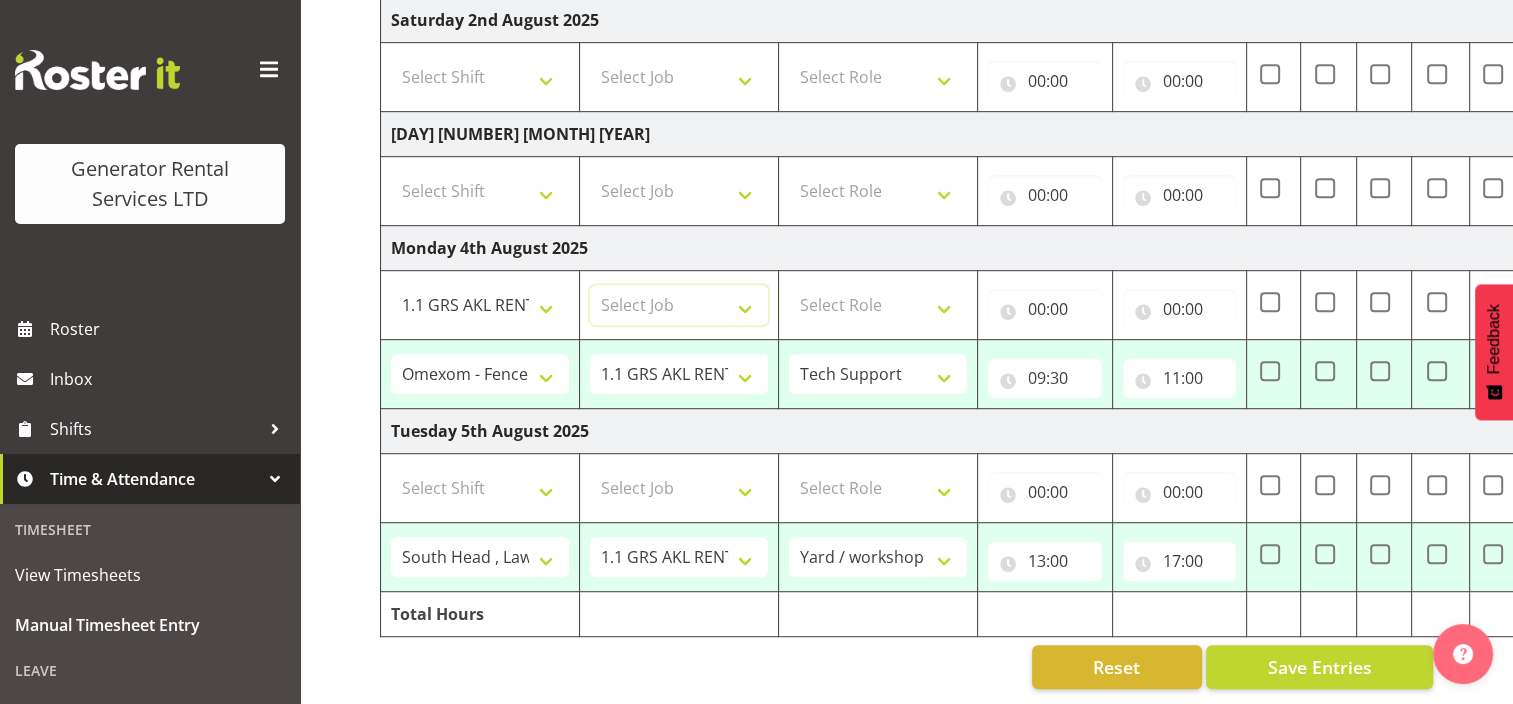 select on "9" 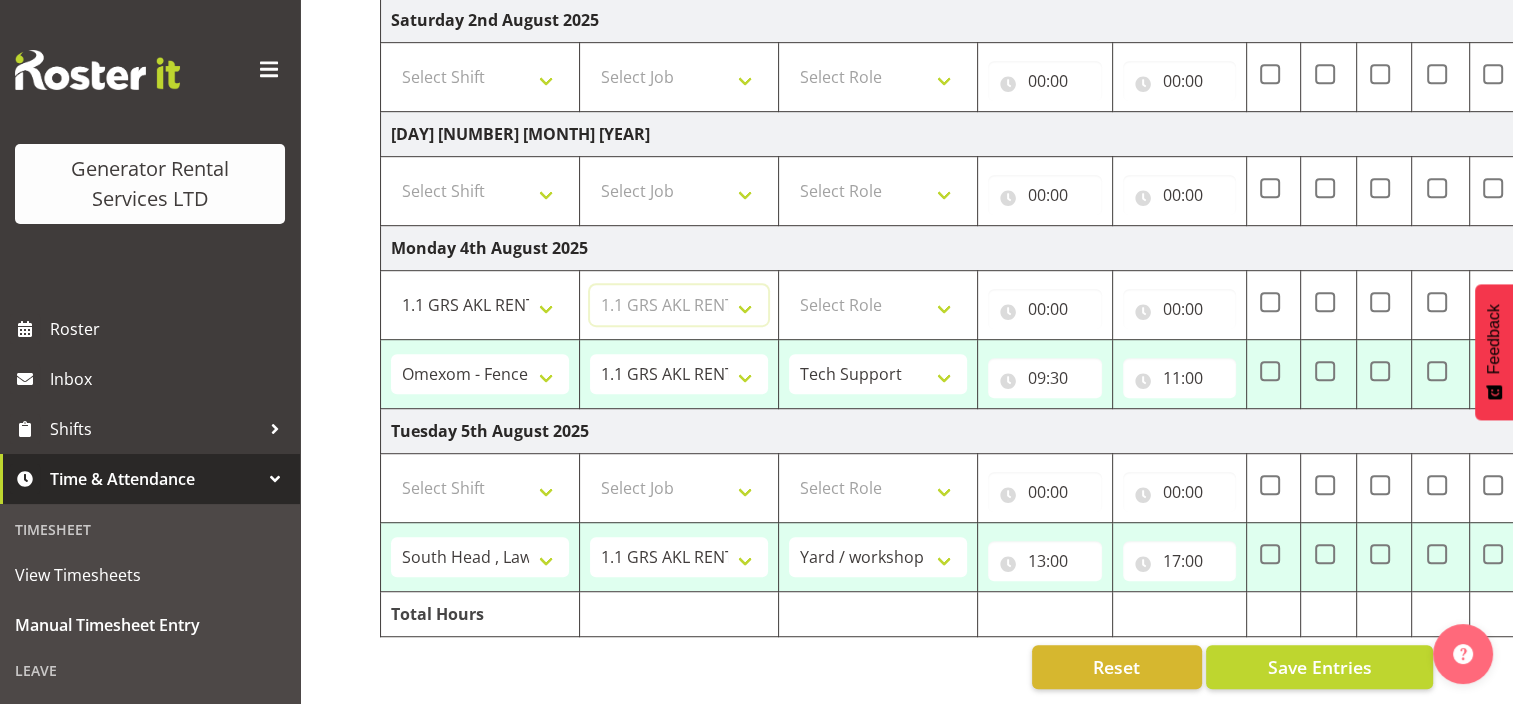 click on "Select Job  1.1 GRS AKL RENTALS 1.1 GRS AKL RENTALS AC 1.1 GRS AKL RENTALS CT 1.1 GRS AKL RENTALS DW 1.1 GRS AKL RENTALS HM 1.1 GRS AKL RENTALS KP 1.1 GRS AKL RENTALS SP 1.1 GRS AKL RENTALS ZS 1.1 GRS AKL RENTALS ZT 1.2 GRS AKL SALES WORK 1.3 GRS TAHAROA WORK 1.4 GRS AKL ADMIN WORK 1.5 GRS AKL ENGINEERING WORK 1.6 GRS CALL OUT WORK 1.7 AKL STAND DOWN 2.1 GRS TGA RENTALS WORK 2.2 GRS TGA SALES WORK 2.3 GRS TGA ADMIN WORK 3.1 GRS NPE RENTALS WORK 3.2 GRS NPE SALES WORK KIWI RAIL Solomon Island Servicing tbc" at bounding box center (679, 305) 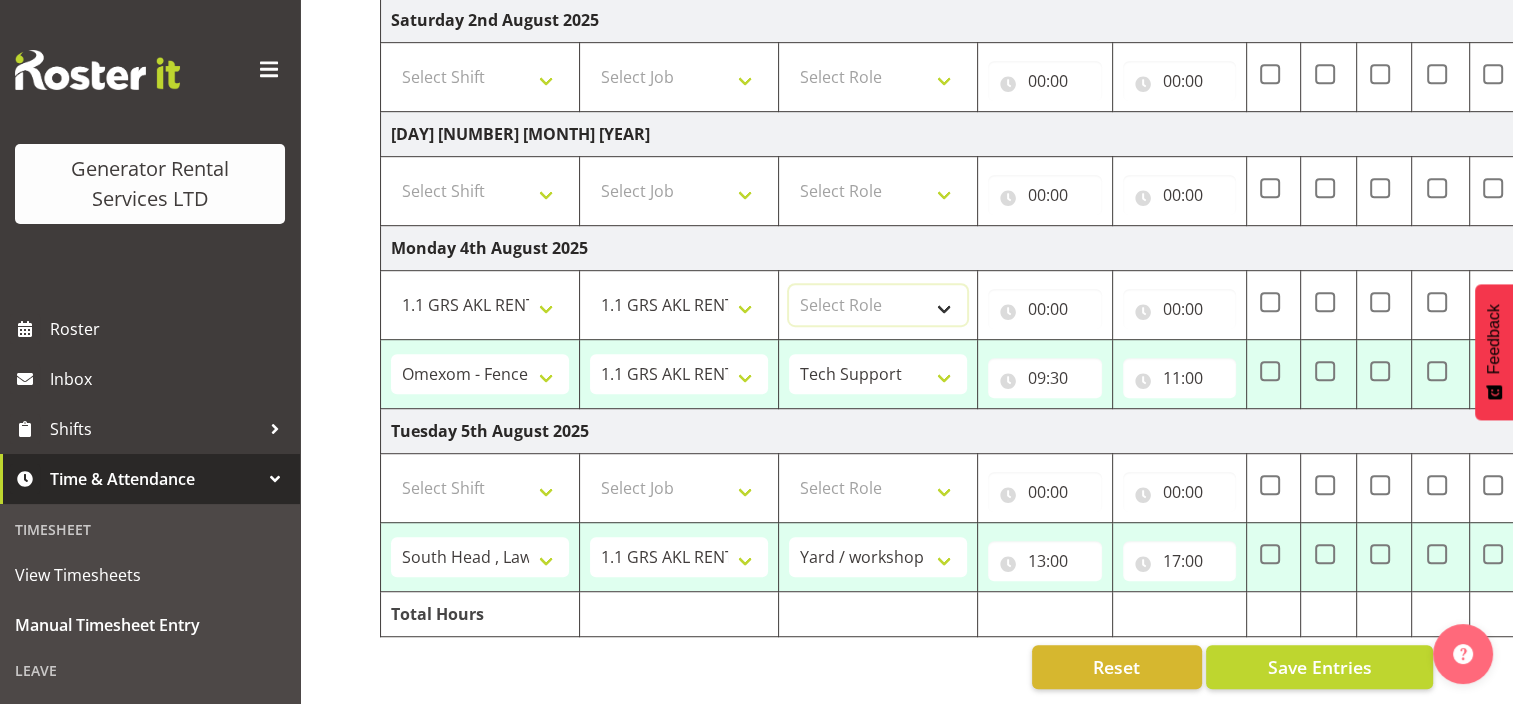 click on "Select Role  Tech Support Yard / workshop" at bounding box center [878, 305] 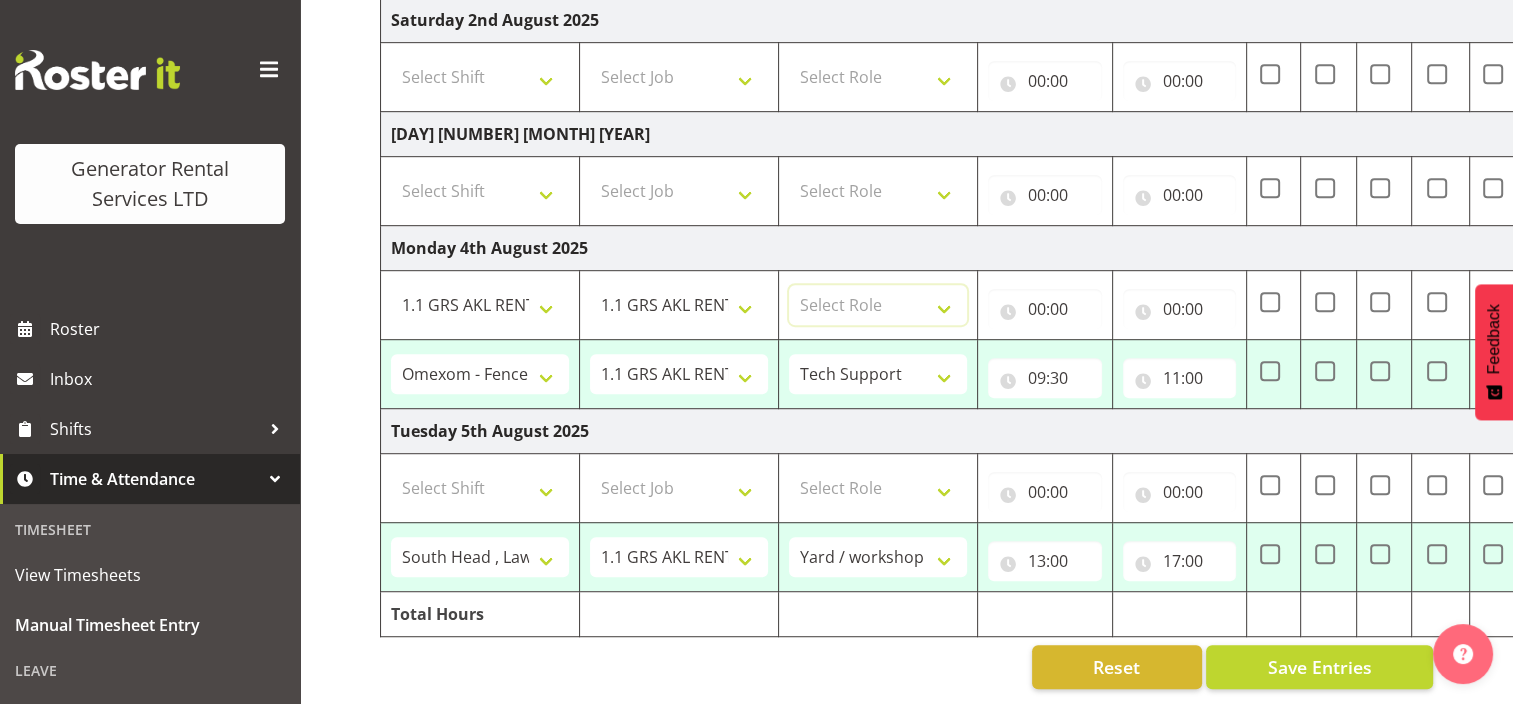select on "20" 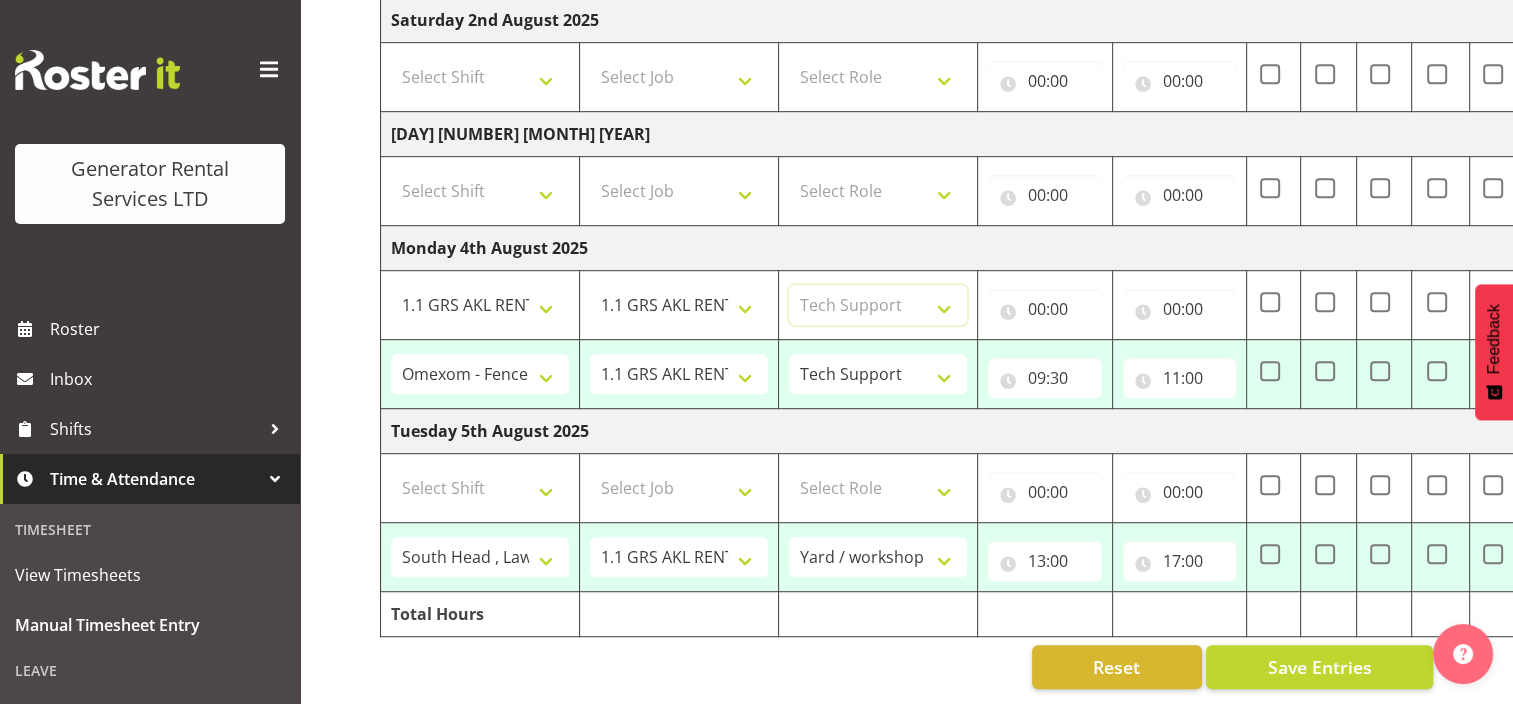 click on "Select Role  Tech Support Yard / workshop" at bounding box center (878, 305) 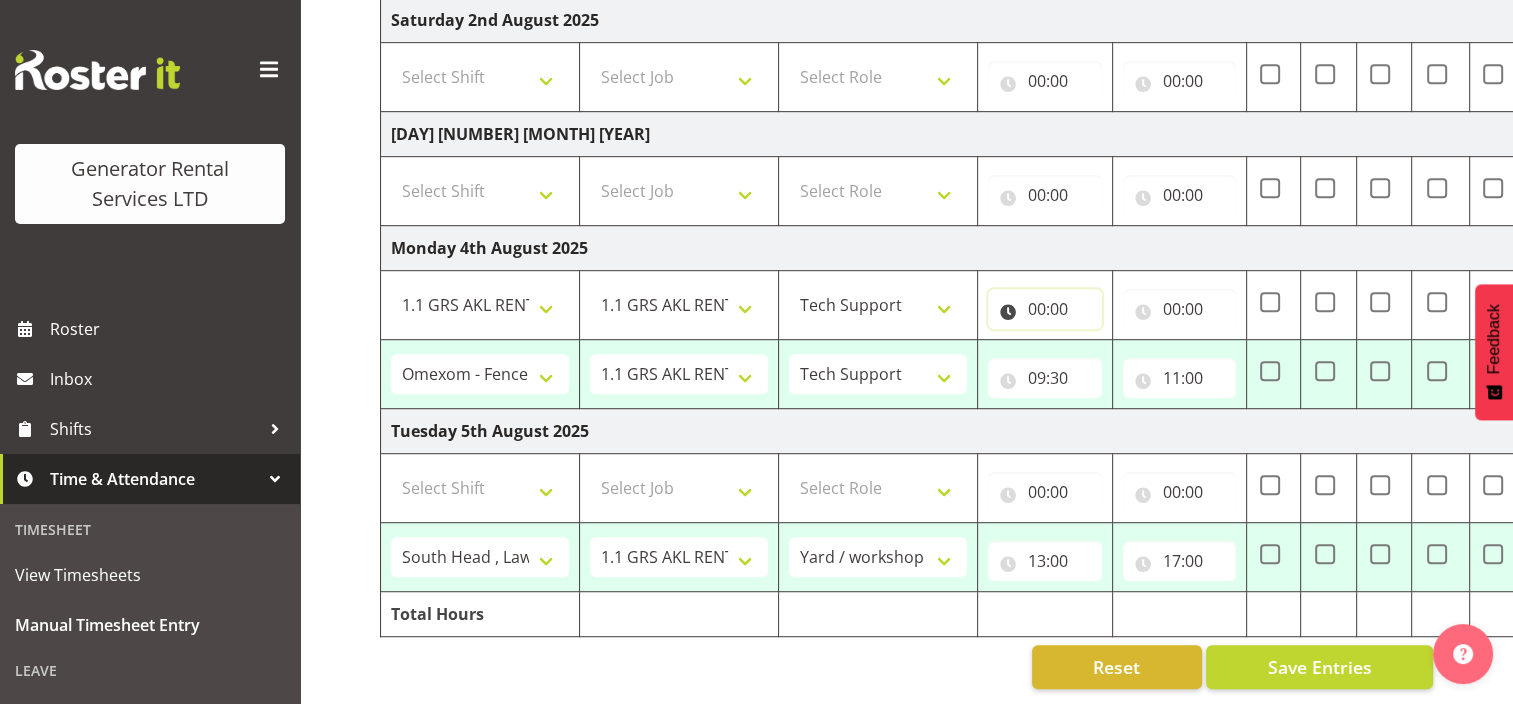 click on "00:00" at bounding box center [1045, 309] 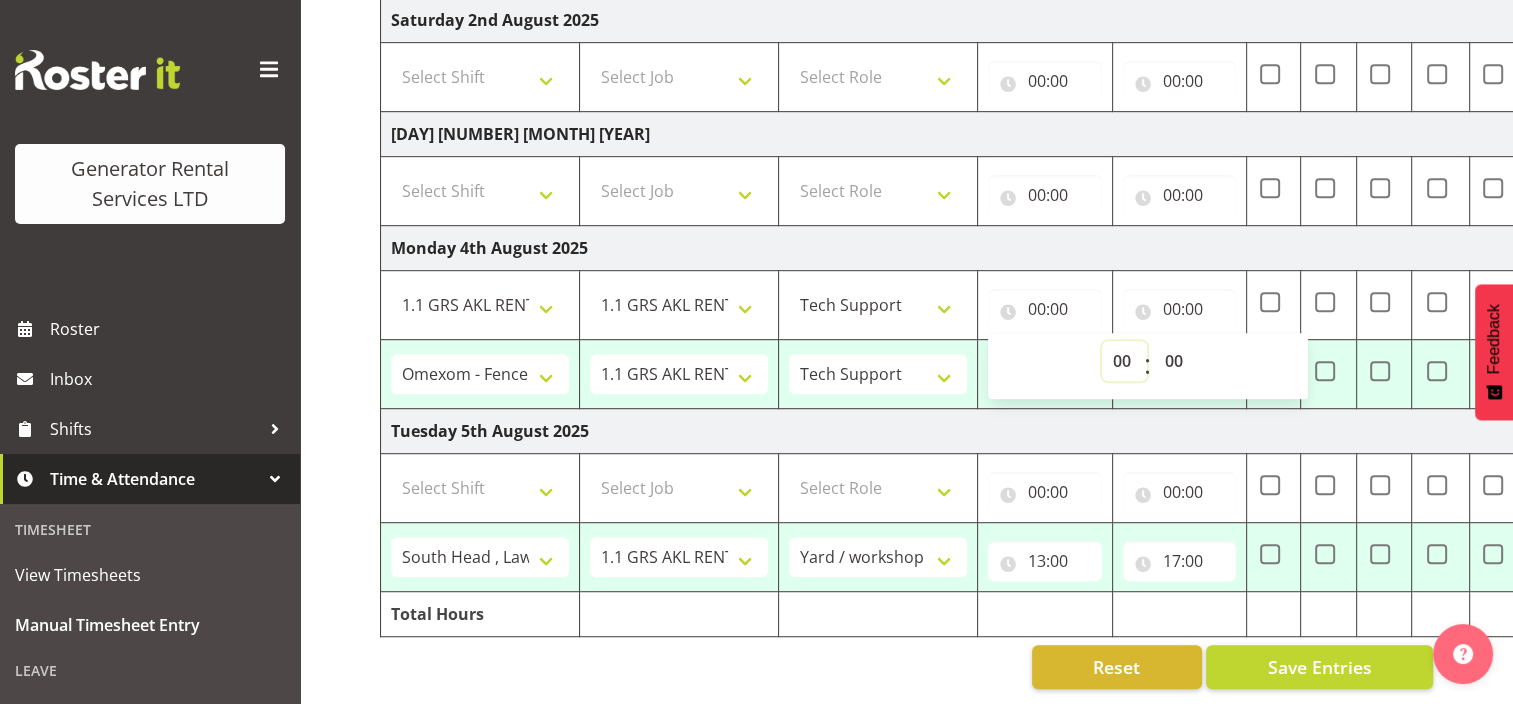 click on "00   01   02   03   04   05   06   07   08   09   10   11   12   13   14   15   16   17   18   19   20   21   22   23" at bounding box center (1124, 361) 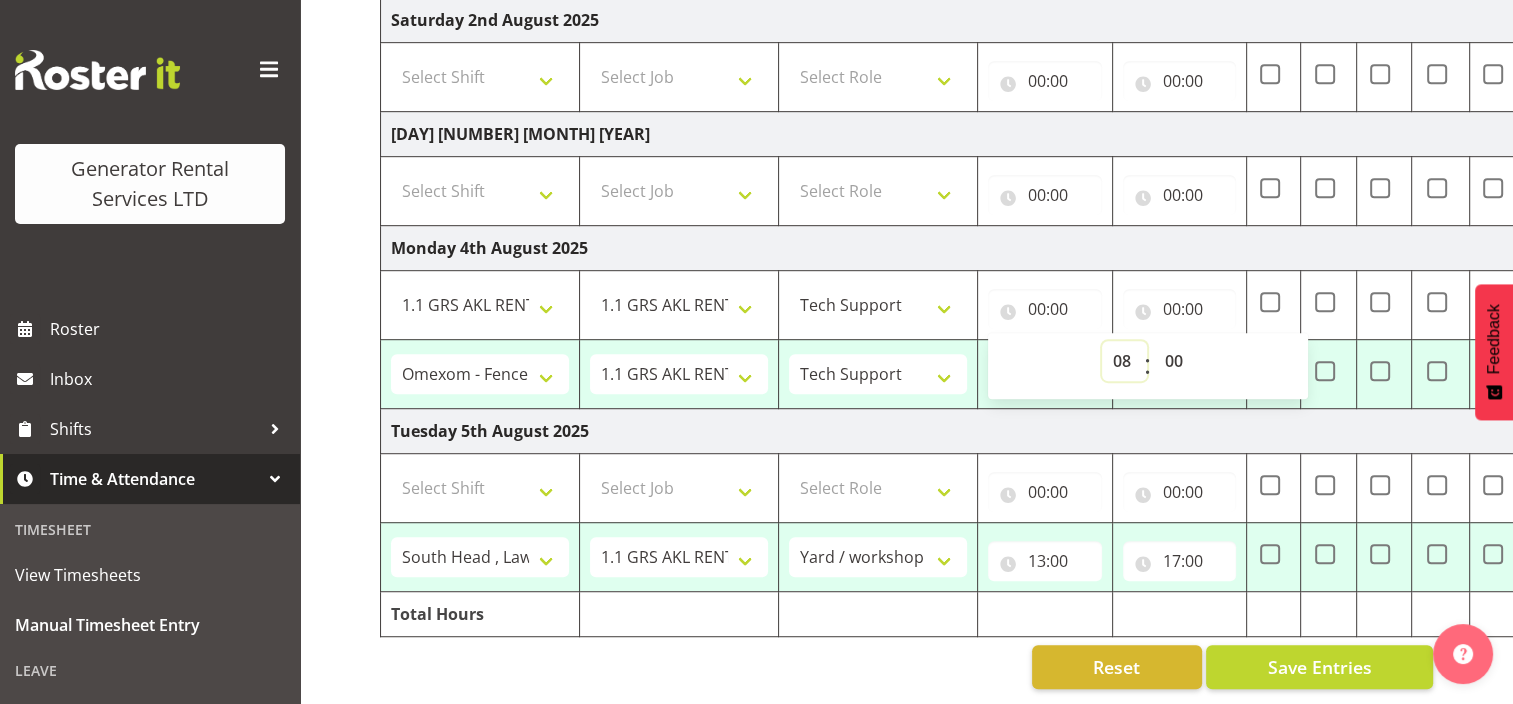 click on "00   01   02   03   04   05   06   07   08   09   10   11   12   13   14   15   16   17   18   19   20   21   22   23" at bounding box center (1124, 361) 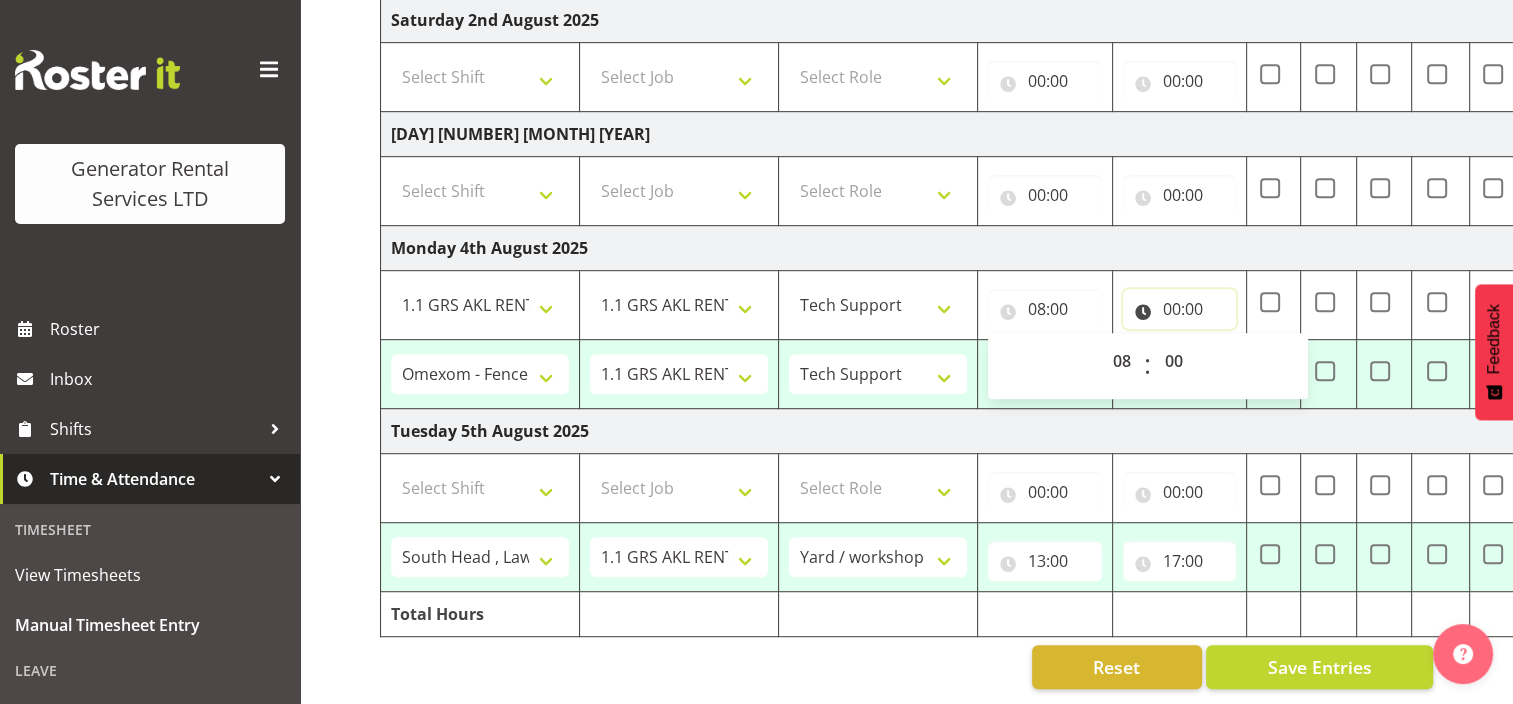 click on "00:00" at bounding box center (1180, 309) 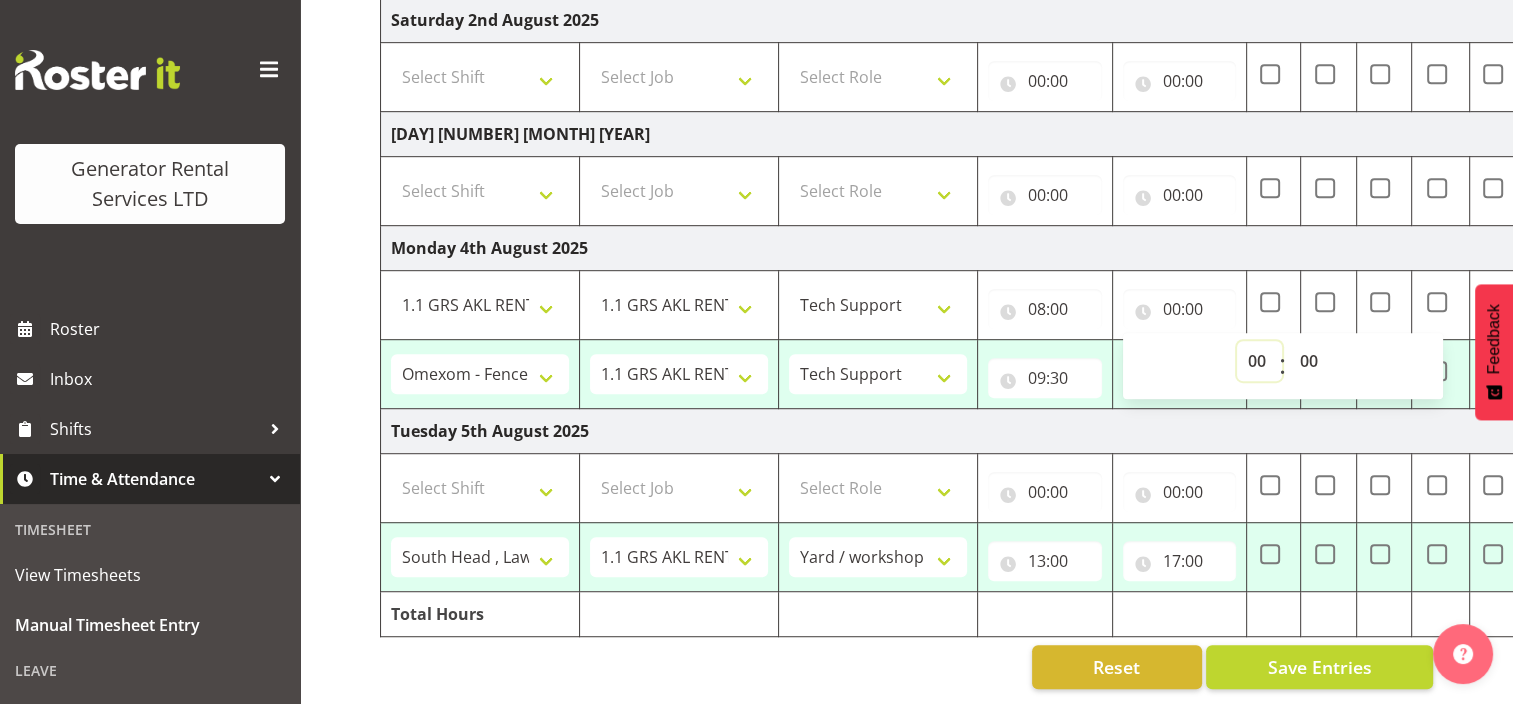 click on "00   01   02   03   04   05   06   07   08   09   10   11   12   13   14   15   16   17   18   19   20   21   22   23" at bounding box center [1259, 361] 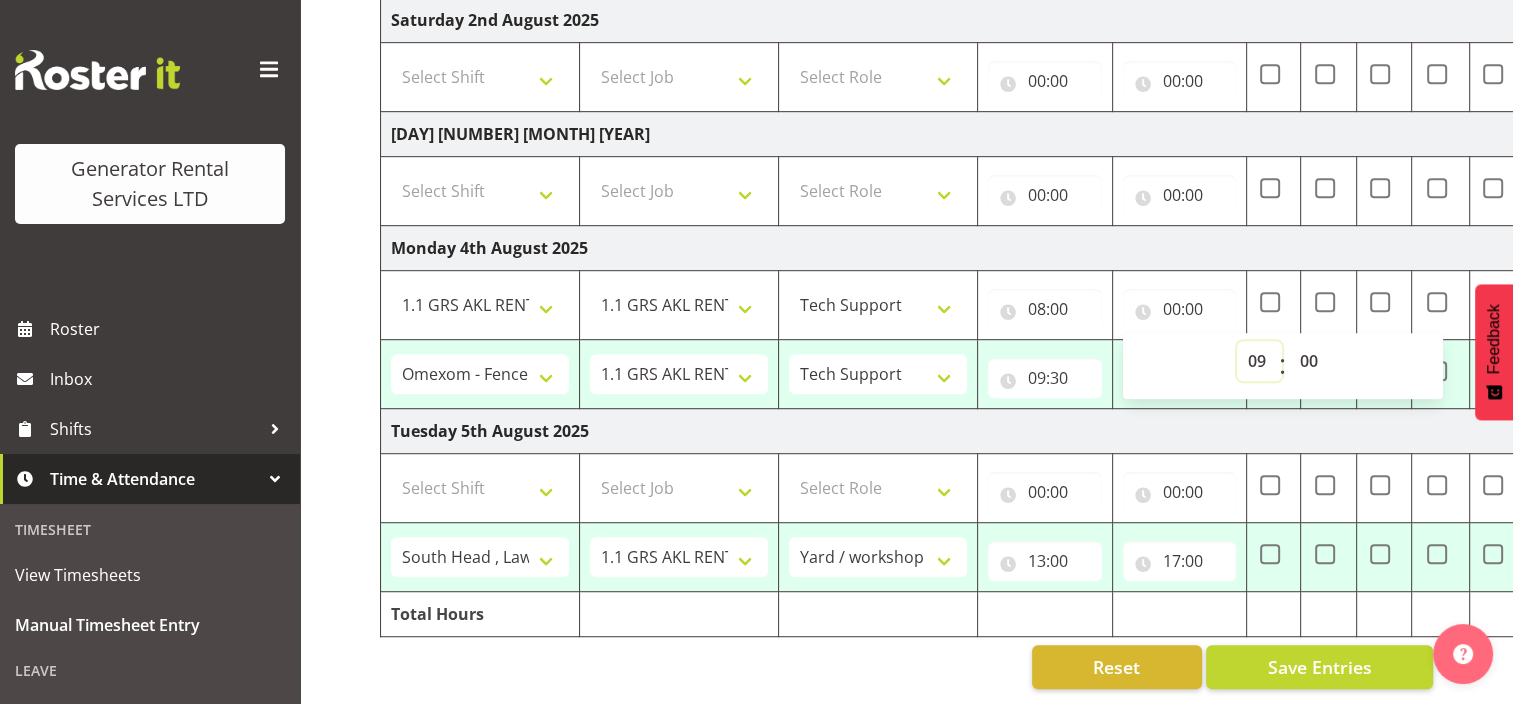 click on "00   01   02   03   04   05   06   07   08   09   10   11   12   13   14   15   16   17   18   19   20   21   22   23" at bounding box center [1259, 361] 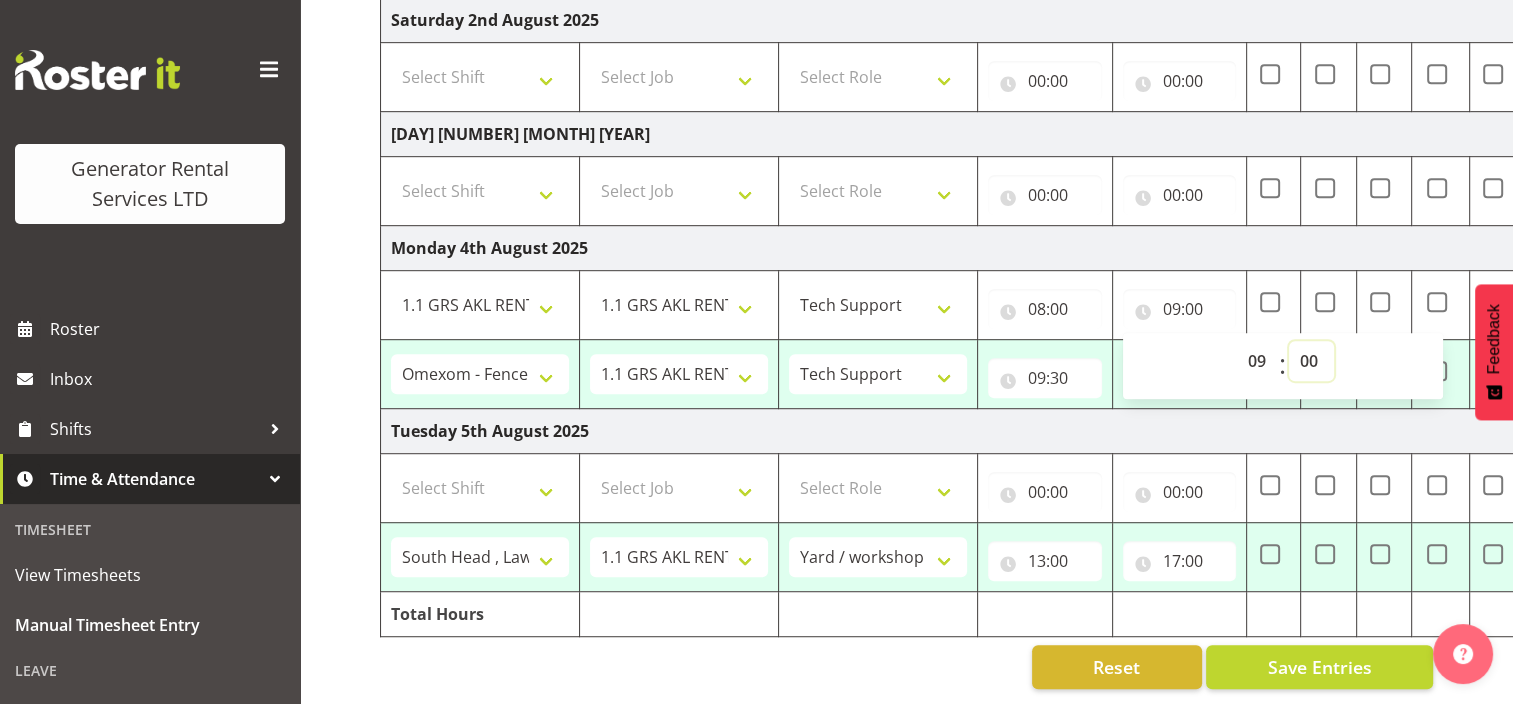 click on "00   01   02   03   04   05   06   07   08   09   10   11   12   13   14   15   16   17   18   19   20   21   22   23   24   25   26   27   28   29   30   31   32   33   34   35   36   37   38   39   40   41   42   43   44   45   46   47   48   49   50   51   52   53   54   55   56   57   58   59" at bounding box center [1311, 361] 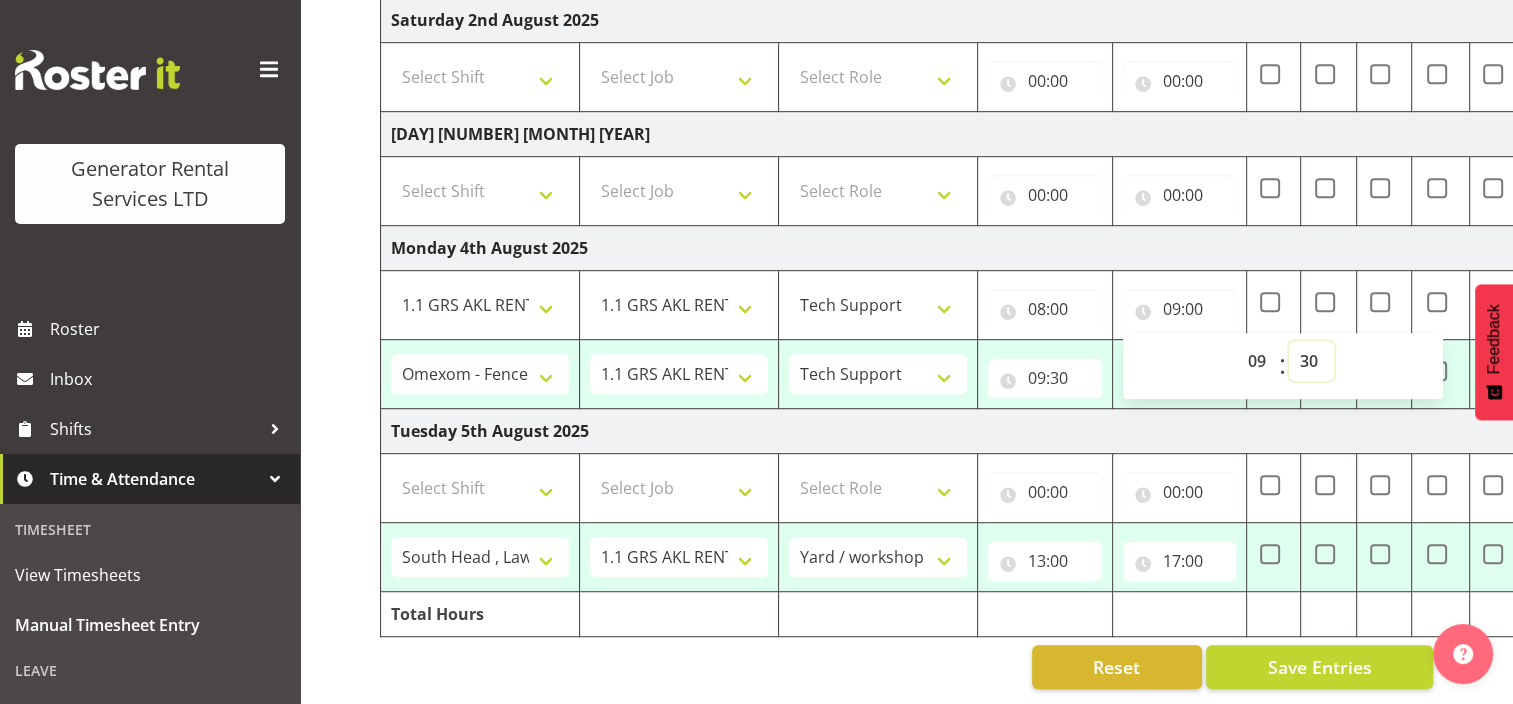 click on "00   01   02   03   04   05   06   07   08   09   10   11   12   13   14   15   16   17   18   19   20   21   22   23   24   25   26   27   28   29   30   31   32   33   34   35   36   37   38   39   40   41   42   43   44   45   46   47   48   49   50   51   52   53   54   55   56   57   58   59" at bounding box center [1311, 361] 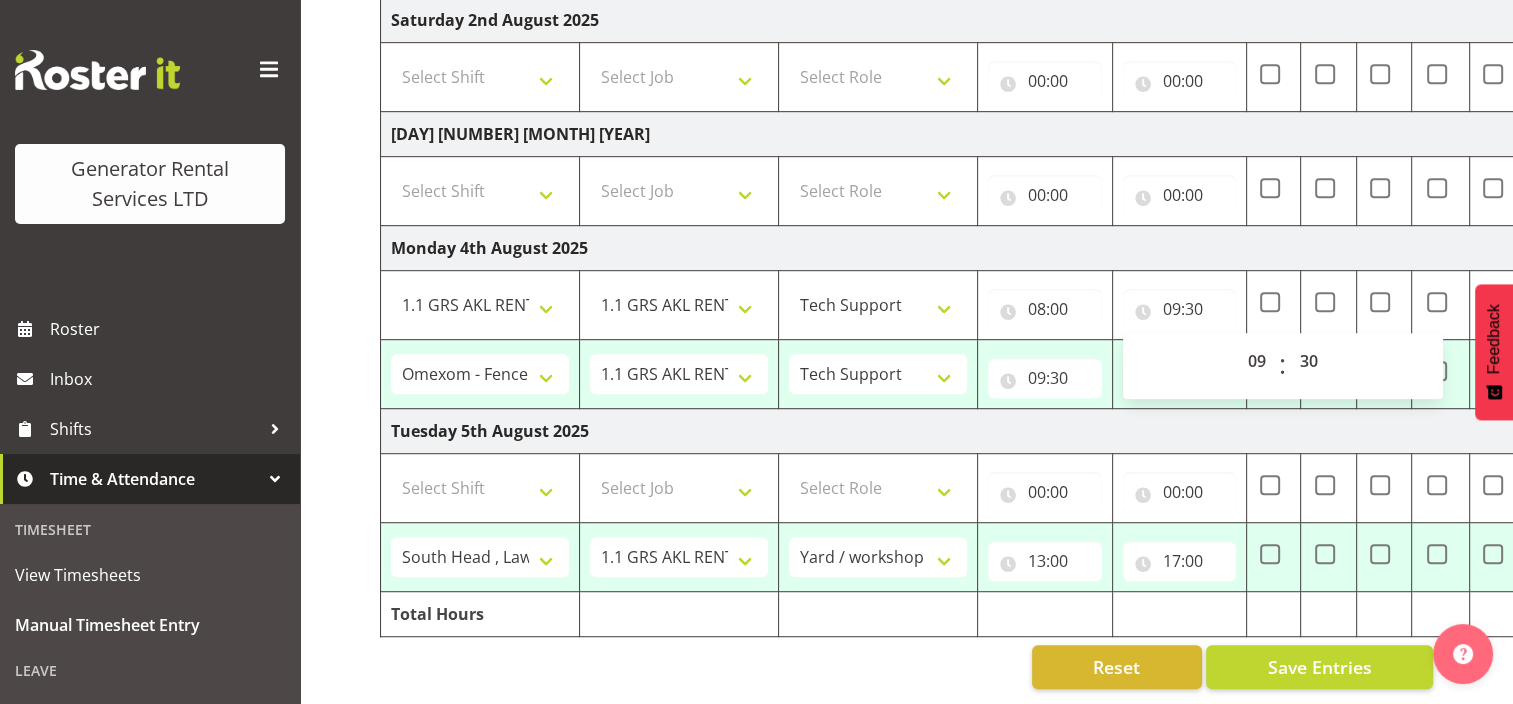click on "Monday 4th August 2025" at bounding box center (1060, 247) 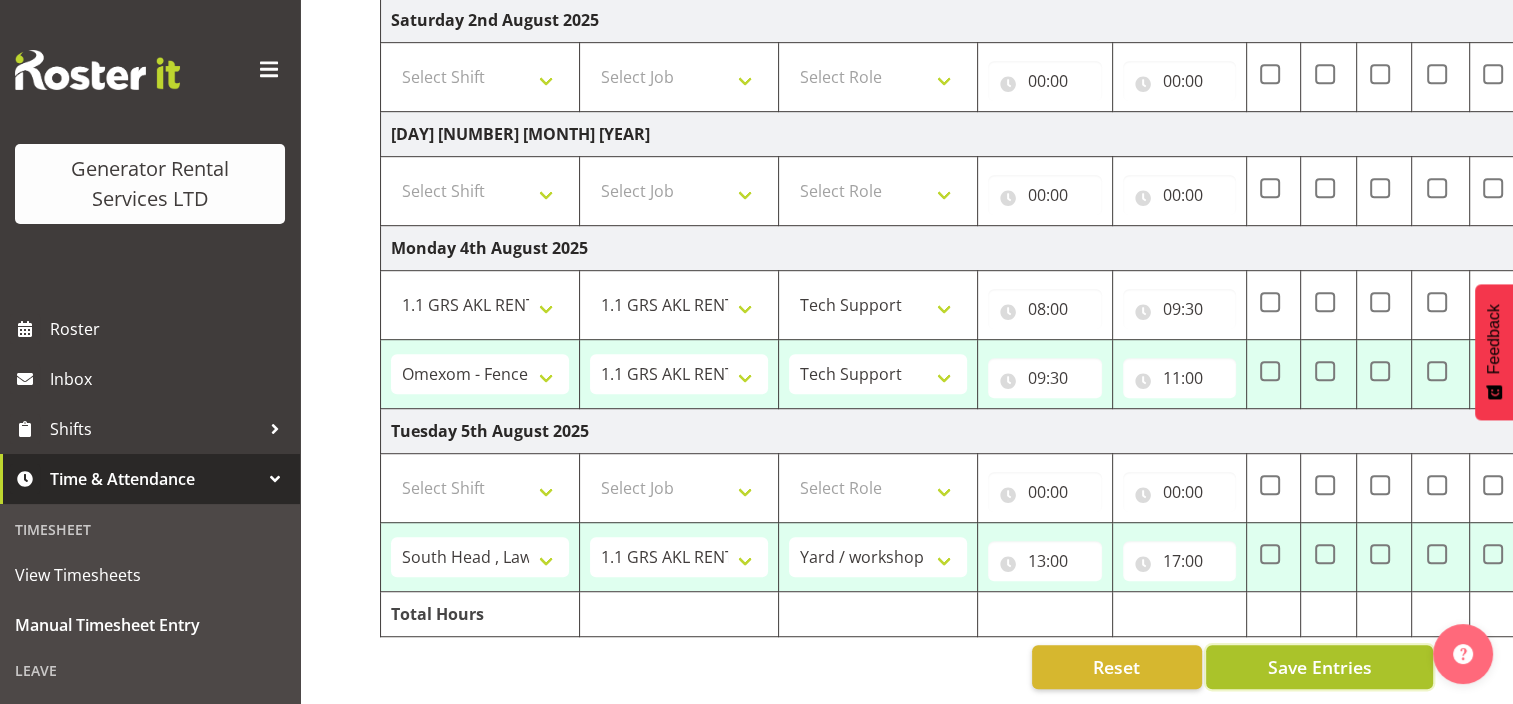 click on "Save
Entries" at bounding box center [1319, 667] 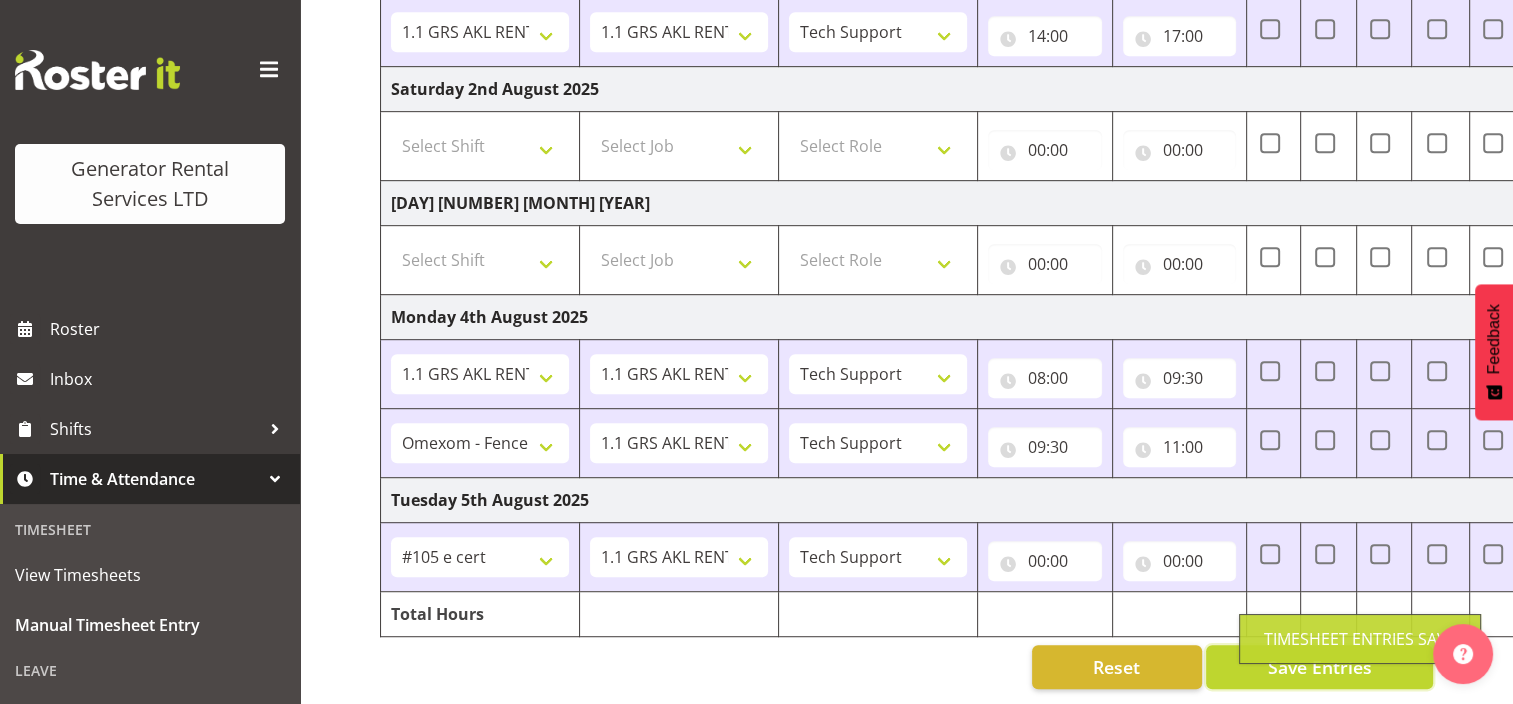 select on "79725" 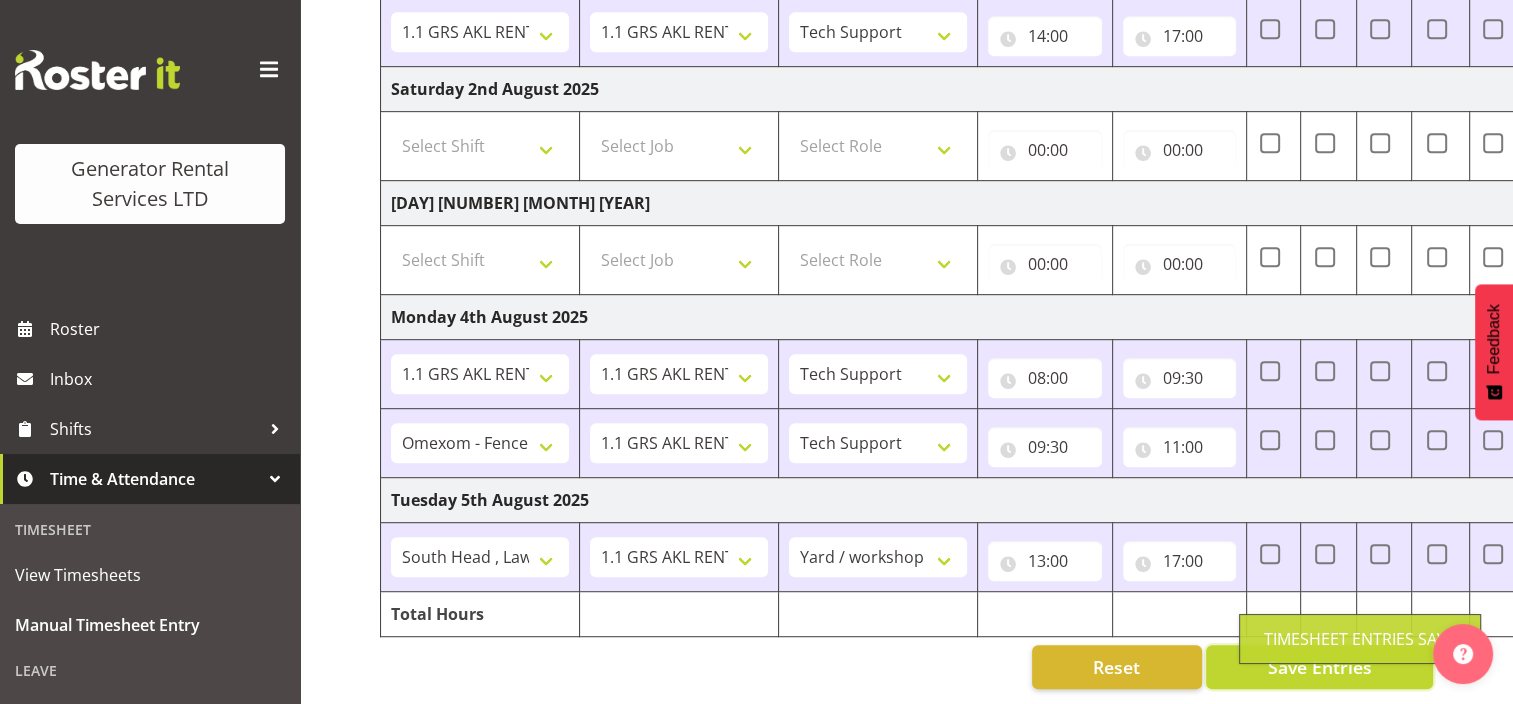 scroll, scrollTop: 1057, scrollLeft: 0, axis: vertical 